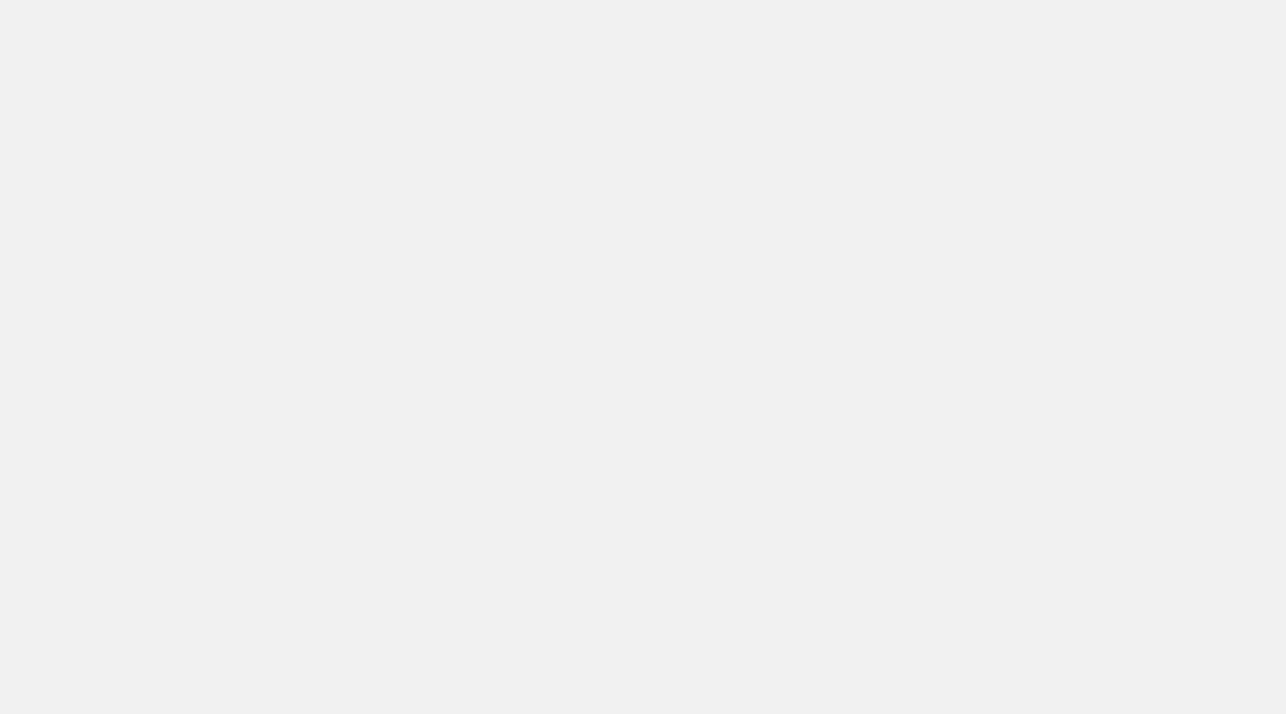scroll, scrollTop: 0, scrollLeft: 0, axis: both 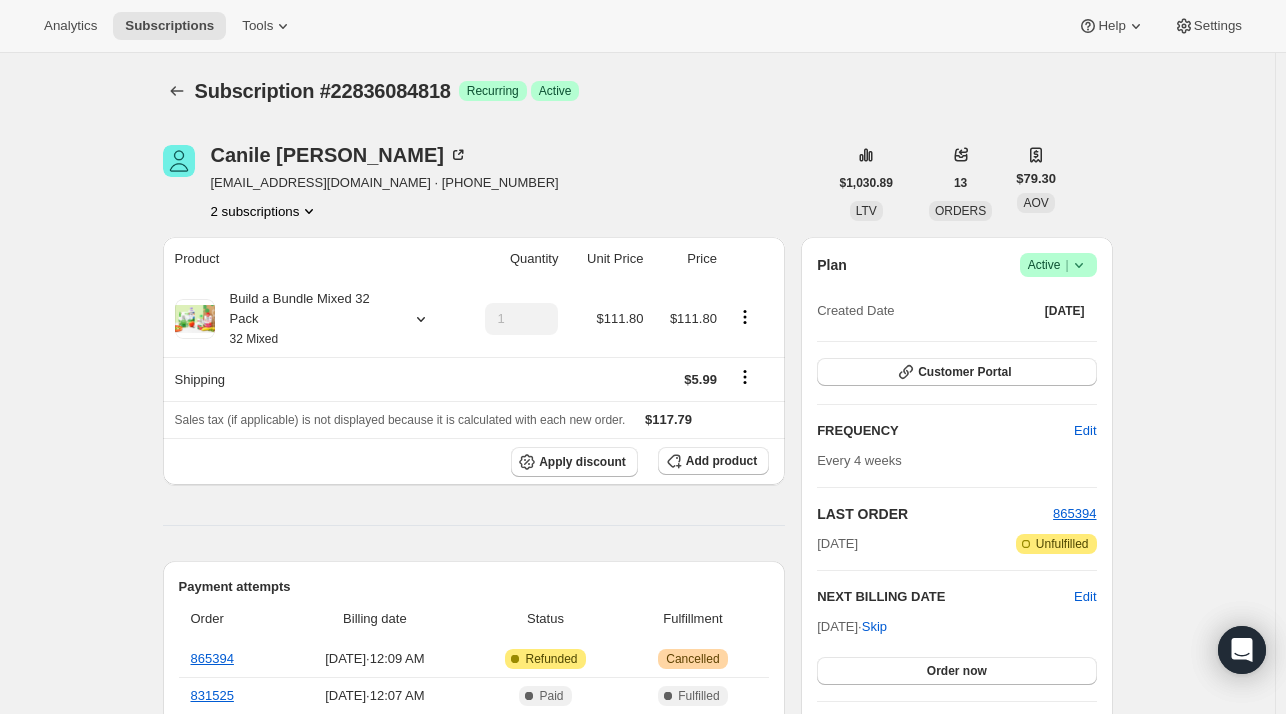 click on "Active |" at bounding box center (1058, 265) 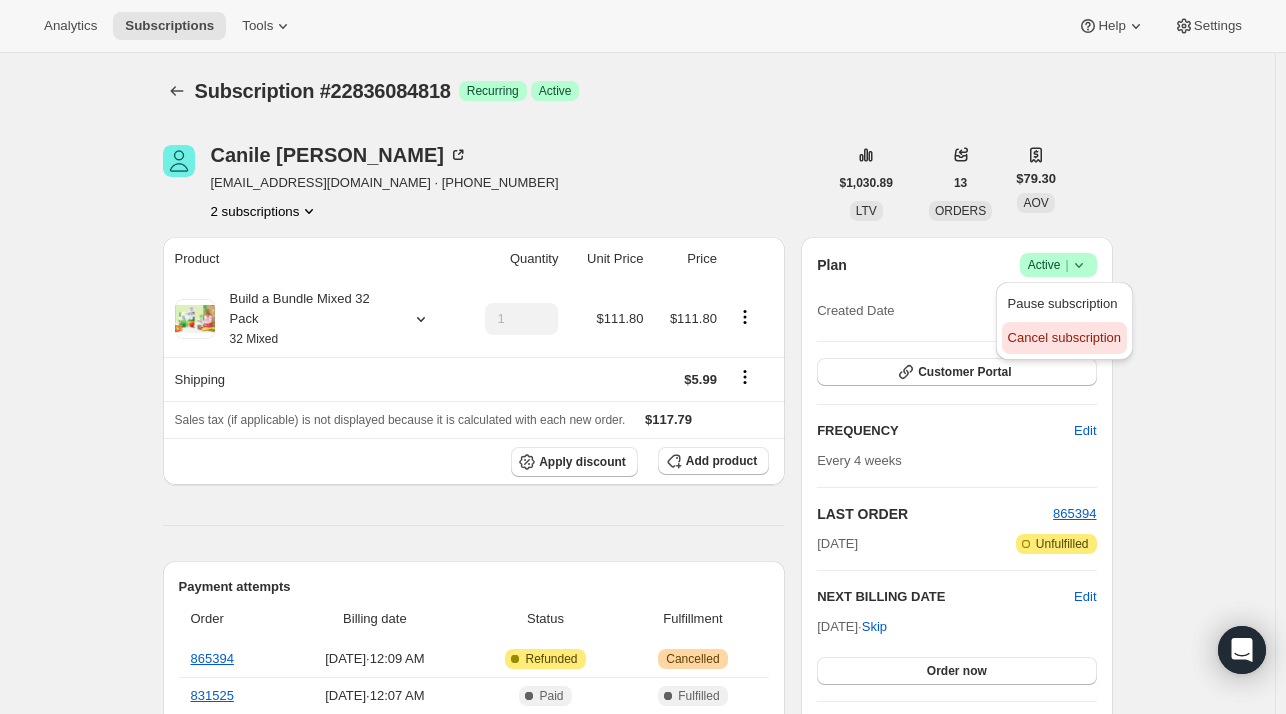 click on "Cancel subscription" at bounding box center (1064, 337) 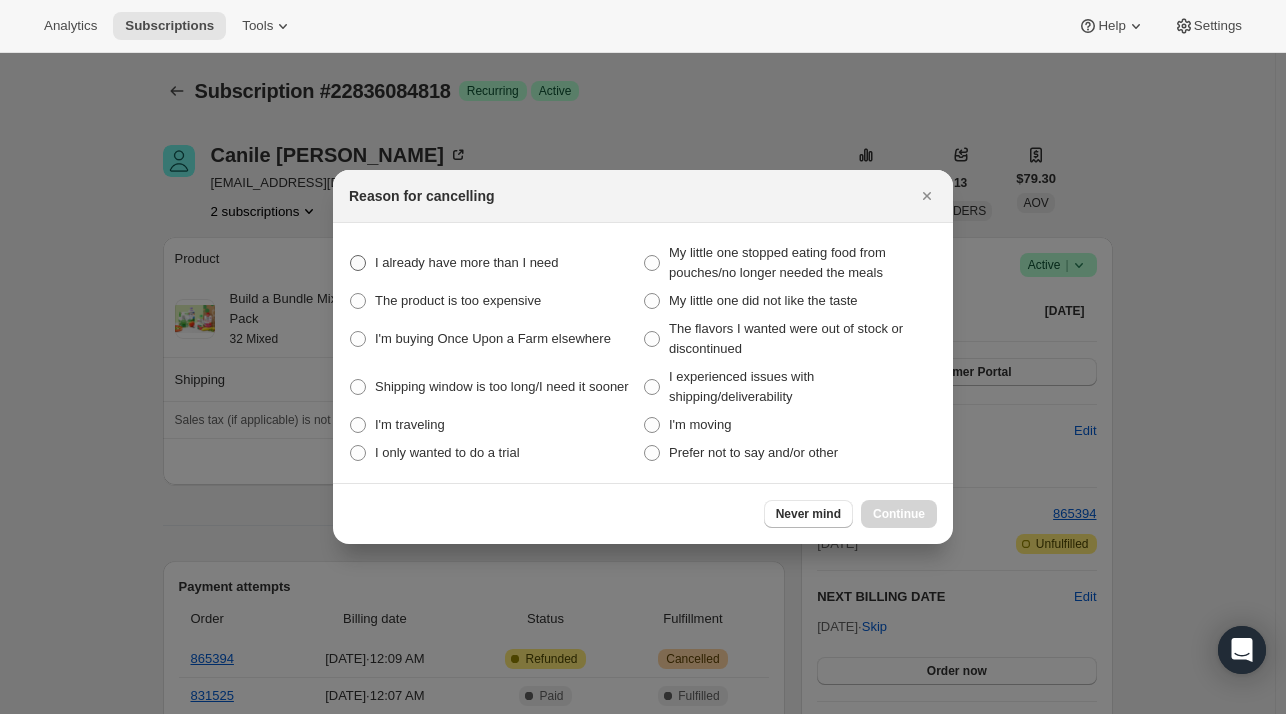 click on "I already have more than I need" at bounding box center (467, 262) 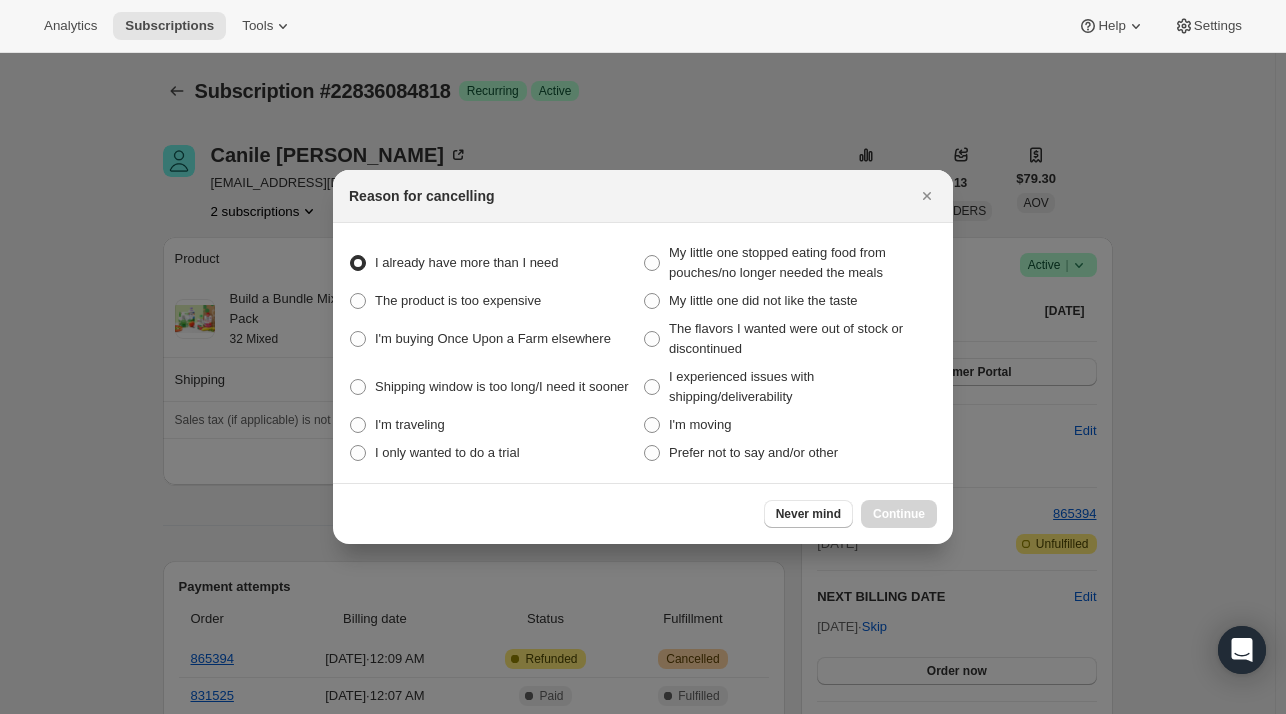radio on "true" 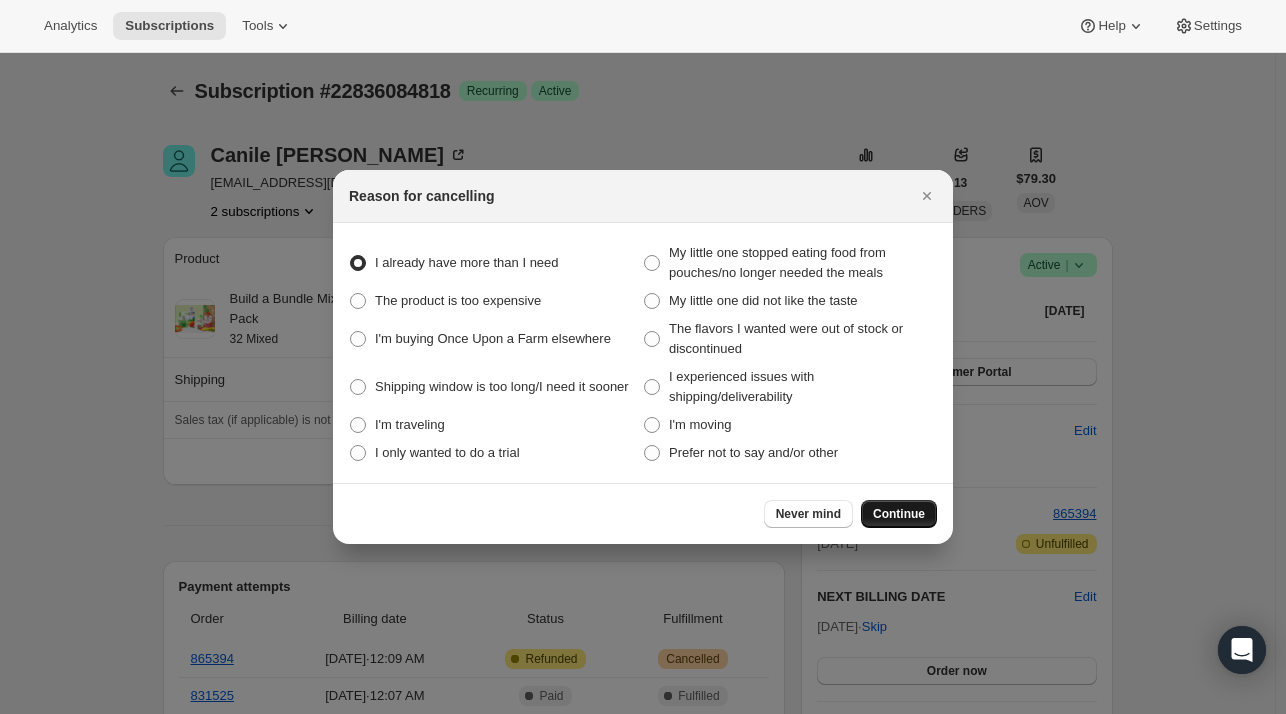 click on "Continue" at bounding box center [899, 514] 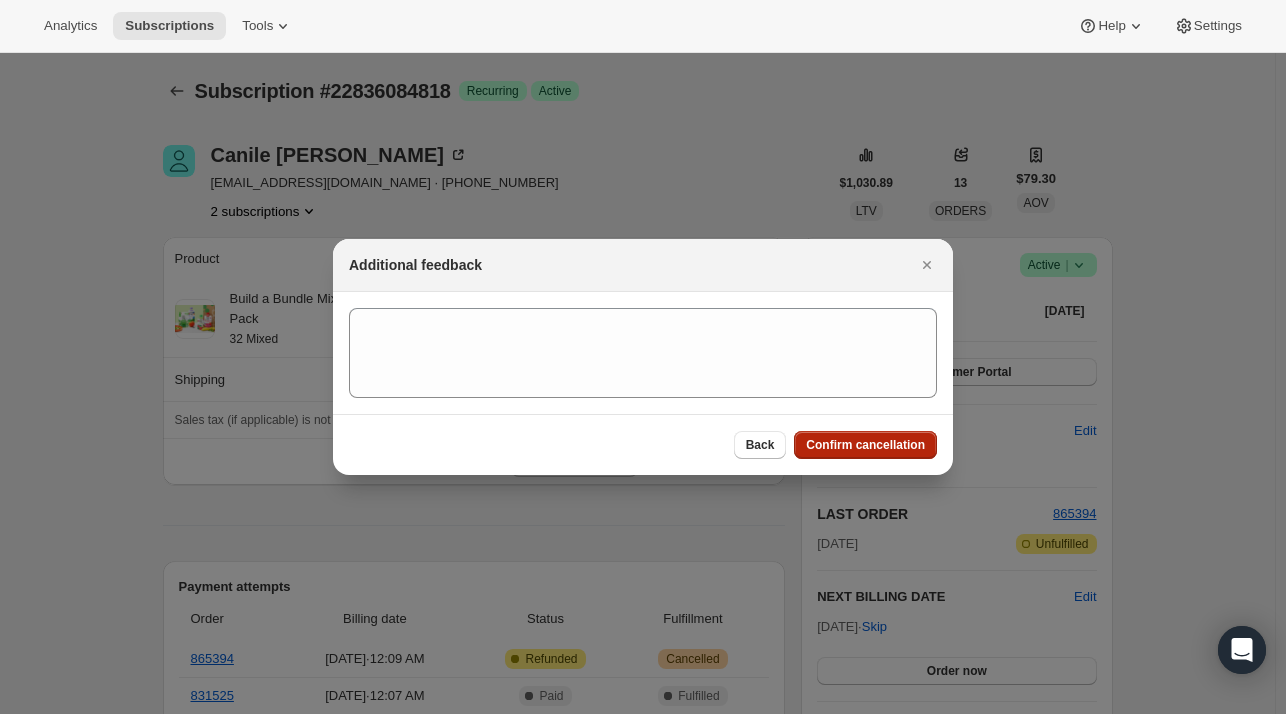 click on "Confirm cancellation" at bounding box center [865, 445] 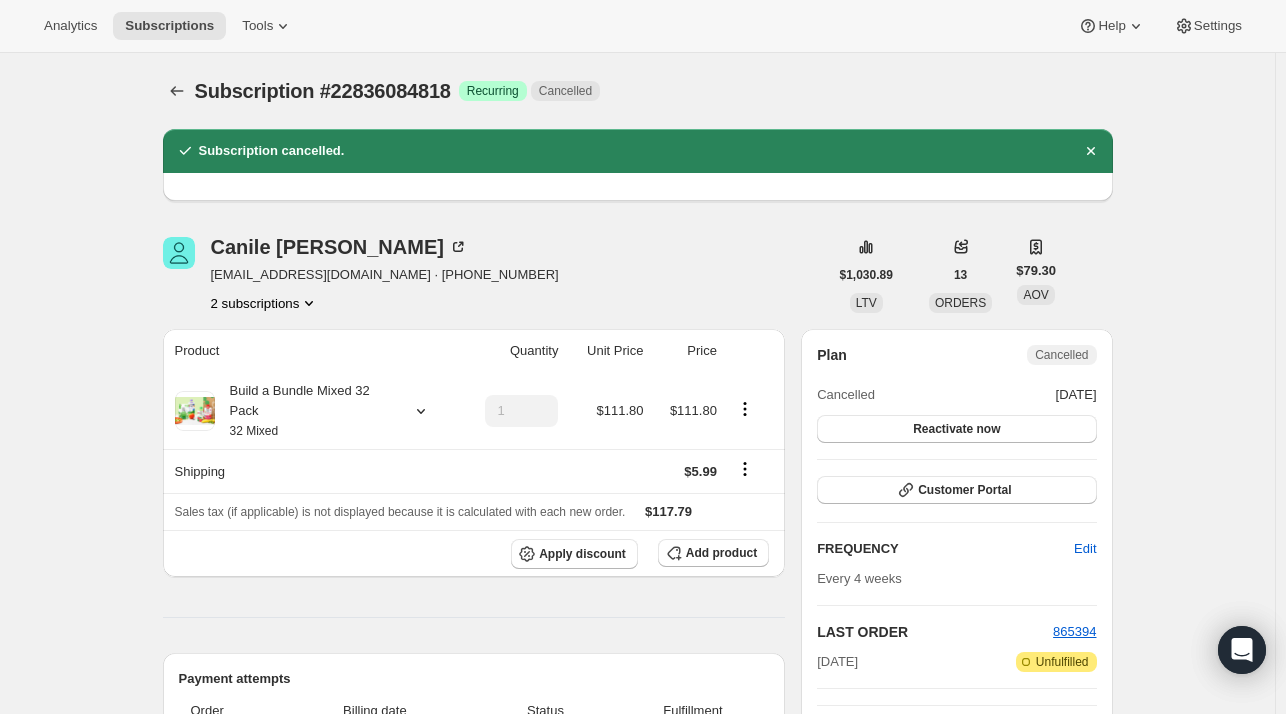click on "2 subscriptions" at bounding box center (265, 303) 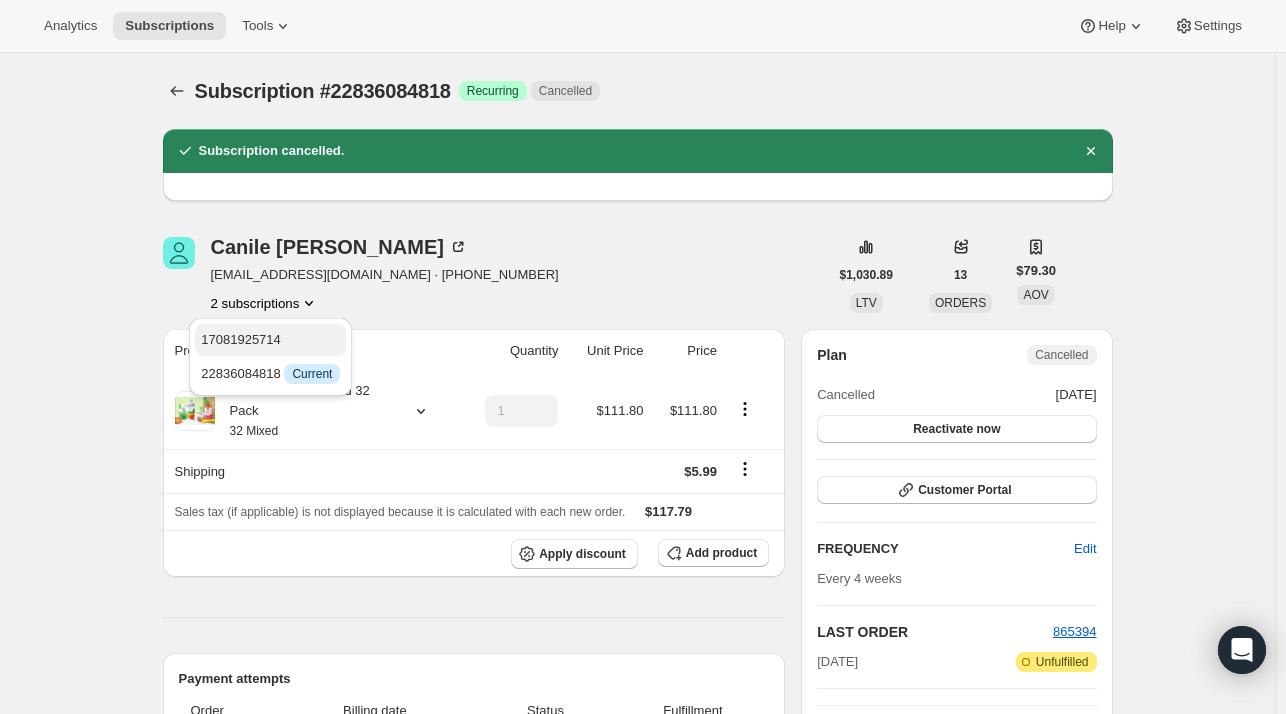 click on "17081925714" at bounding box center (270, 340) 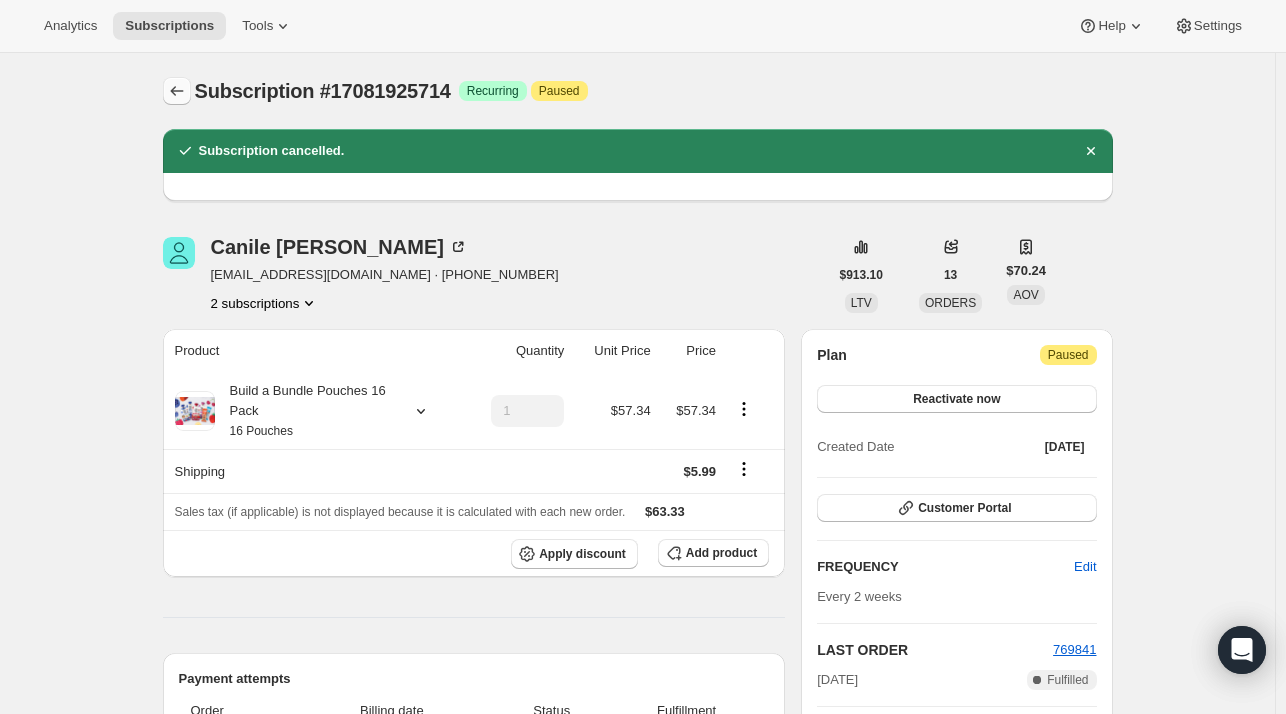 click on "Subscription #17081925714. This page is ready Subscription #17081925714 Success Recurring Attention Paused Subscription cancelled. Canile   Jackson canileandnicole@gmail.com · +16466983287 2 subscriptions $913.10 LTV 13 ORDERS $70.24 AOV Product Quantity Unit Price Price Build a Bundle Pouches 16 Pack  16 Pouches 1 $57.34 $57.34 Shipping $5.99 Sales tax (if applicable) is not displayed because it is calculated with each new order.   $63.33 Apply discount Add product Payment attempts Order Billing date Status Fulfillment 769841 Jan 28, 2025  ·  12:01 AM  Complete Paid  Complete Fulfilled 761478 Jan 14, 2025  ·  12:02 AM  Complete Paid  Complete Fulfilled 752553 Dec 31, 2024  ·  12:05 AM  Complete Paid  Complete Fulfilled Timeline Mar 11, 2025 Automatically swapped items within Build a Bundle Pouches 16 Pack  .   View bulk process New box selection Orange Squeeze - 61997010-SP16 Coco for Mangoes Dairy-Free Smoothie - 61647010-SP16 Ba-Nilla Coconut Milk Yogurt Alternative - 61754010-SP16 Orange Squeeze Add" at bounding box center (638, 915) 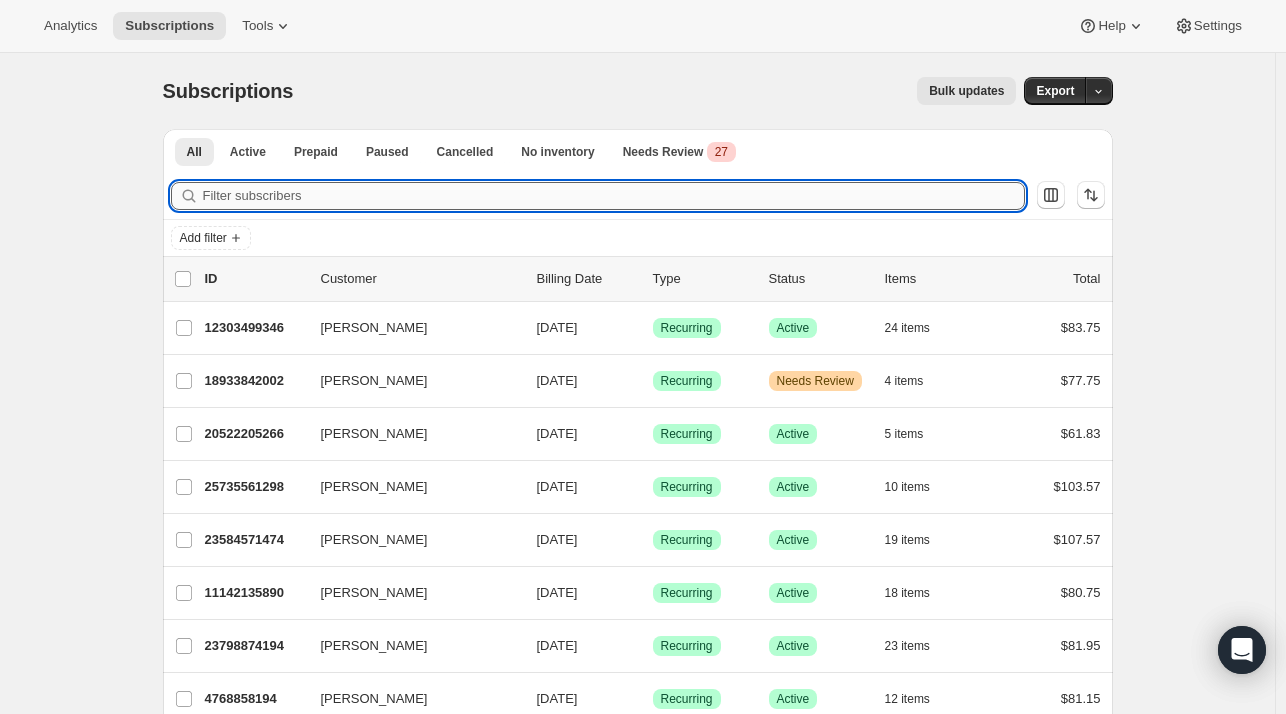 click on "Filter subscribers" at bounding box center (614, 196) 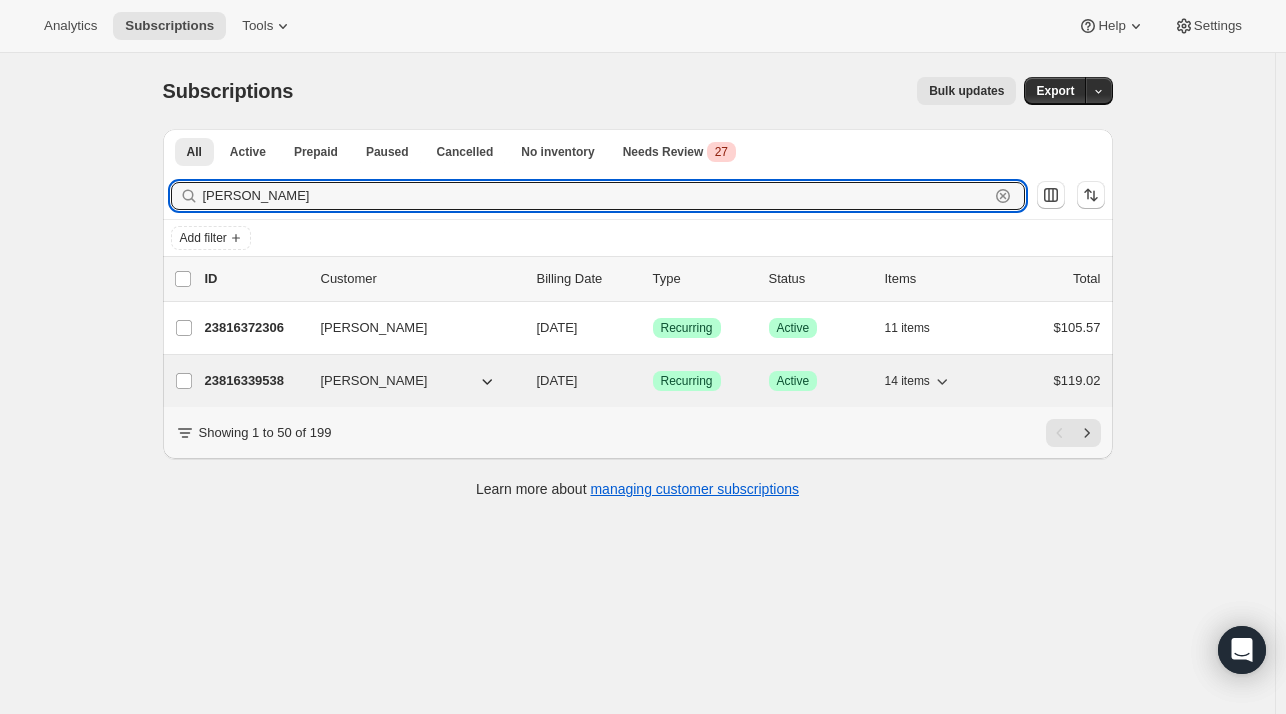 type on "karen white" 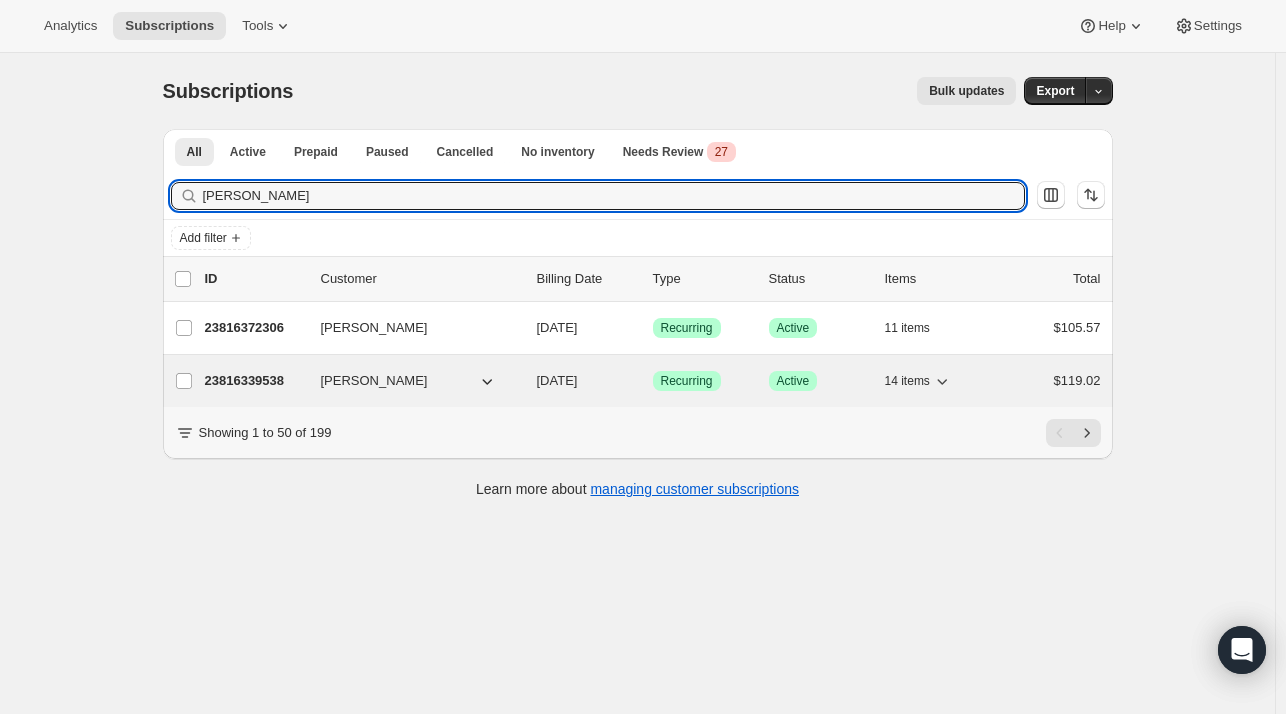 click on "23816339538" at bounding box center [255, 381] 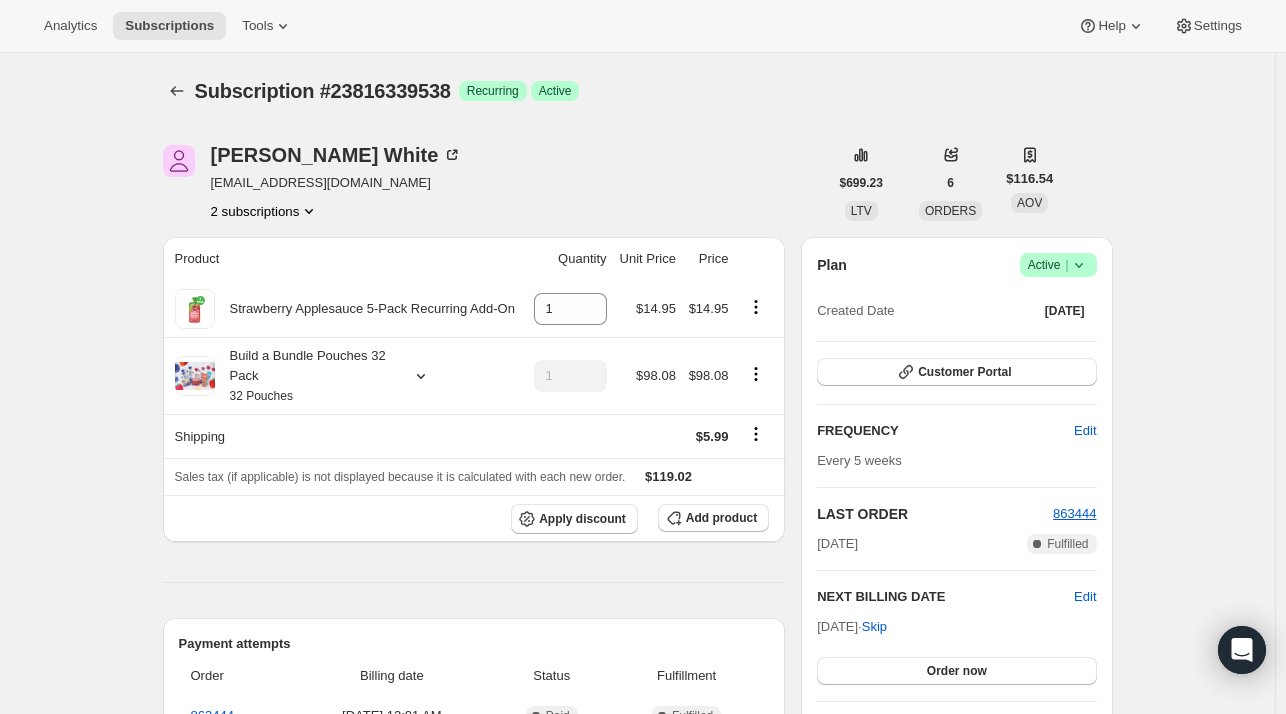 drag, startPoint x: 252, startPoint y: 207, endPoint x: 262, endPoint y: 214, distance: 12.206555 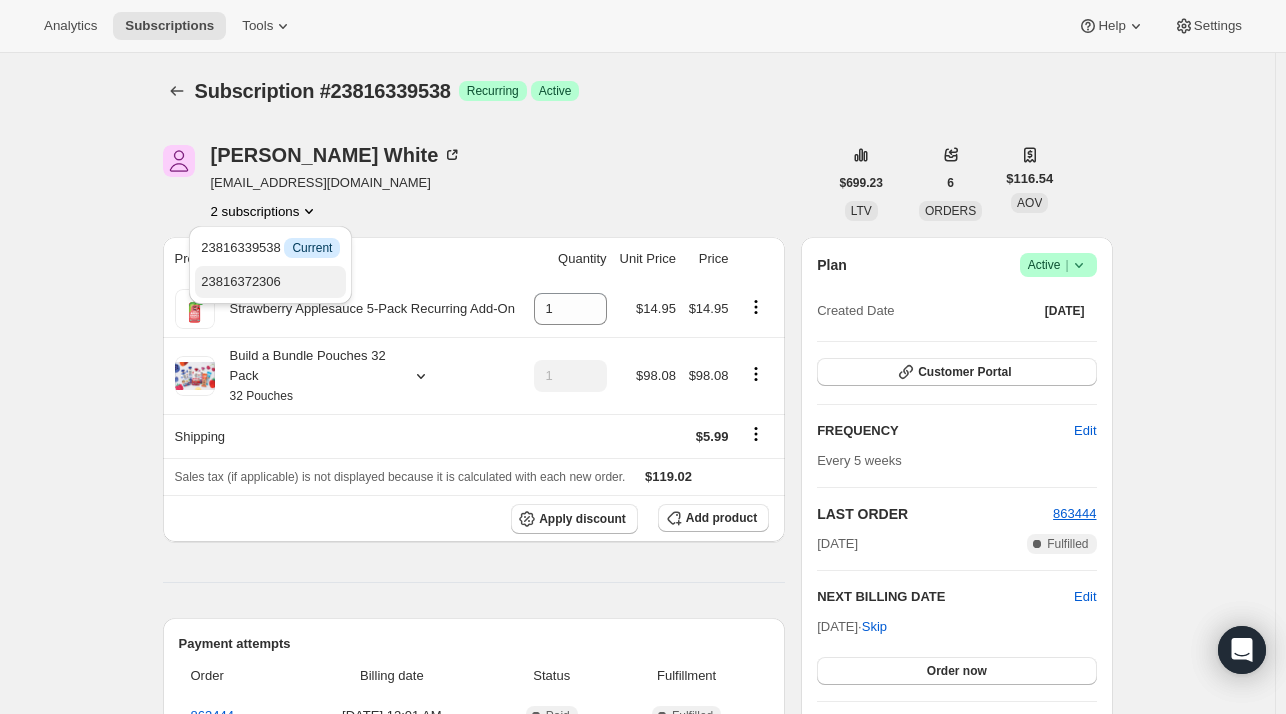 click on "23816372306" at bounding box center (270, 282) 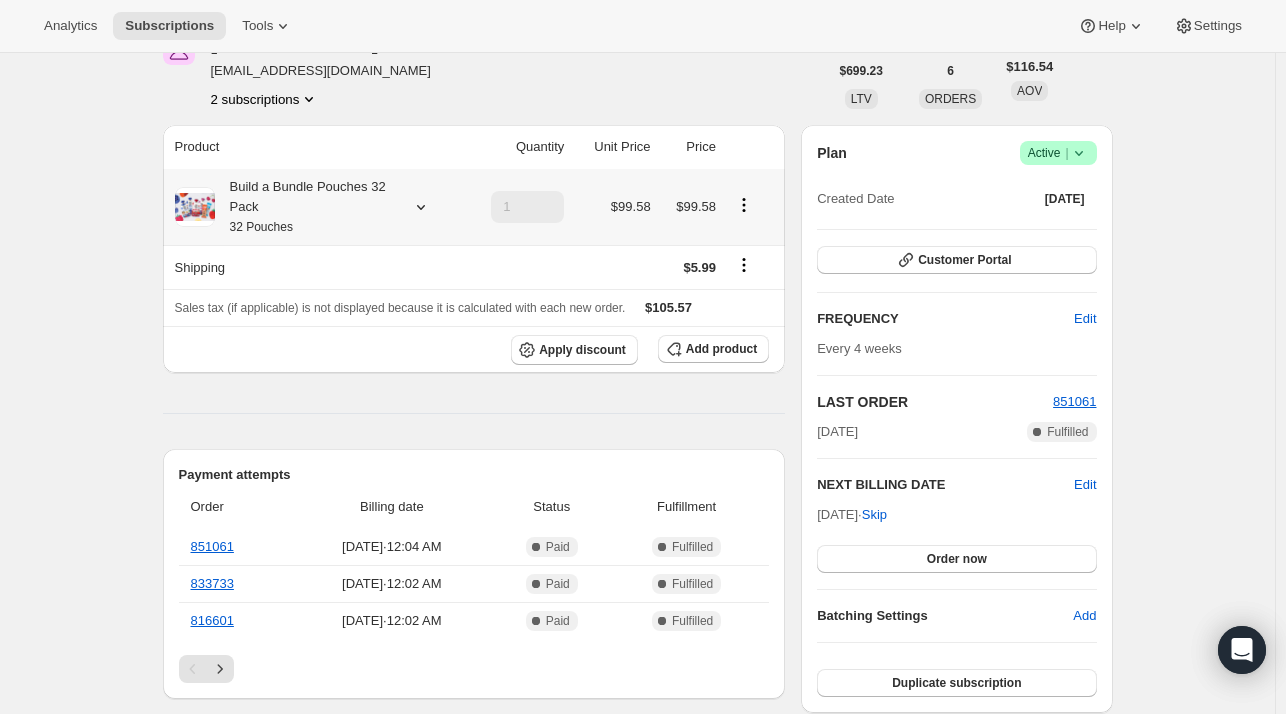 scroll, scrollTop: 0, scrollLeft: 0, axis: both 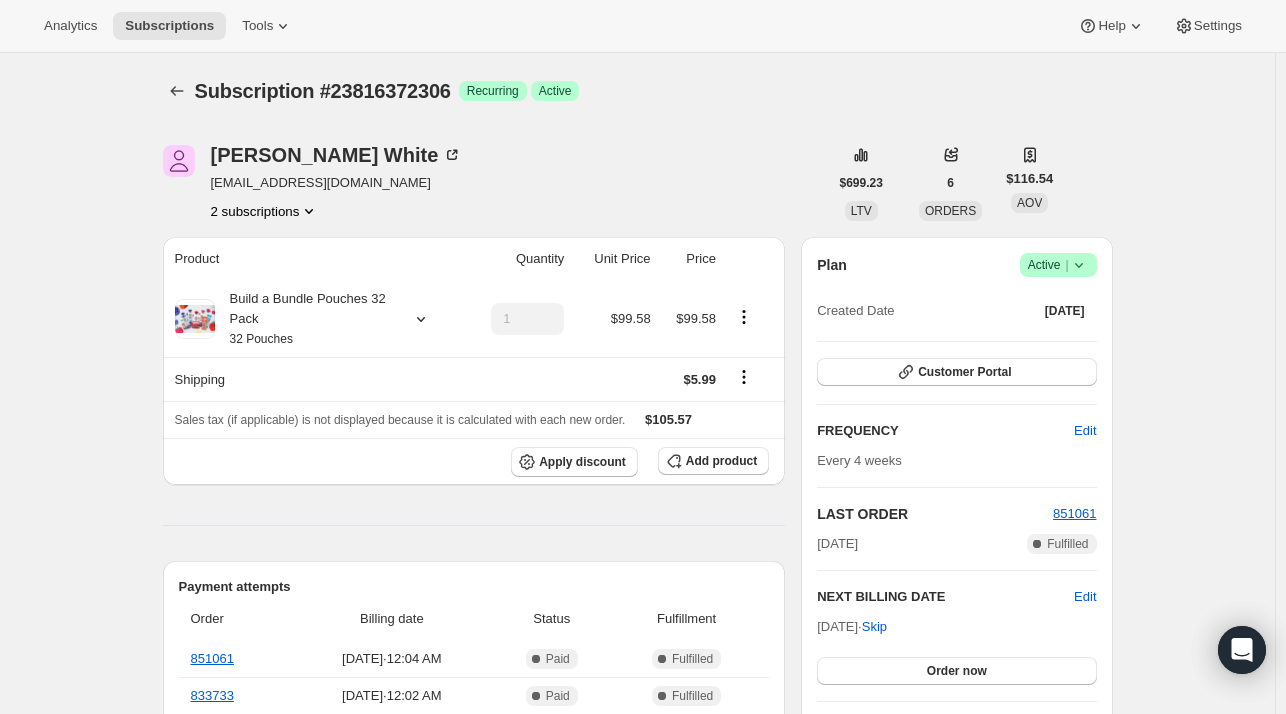 click on "2 subscriptions" at bounding box center [265, 211] 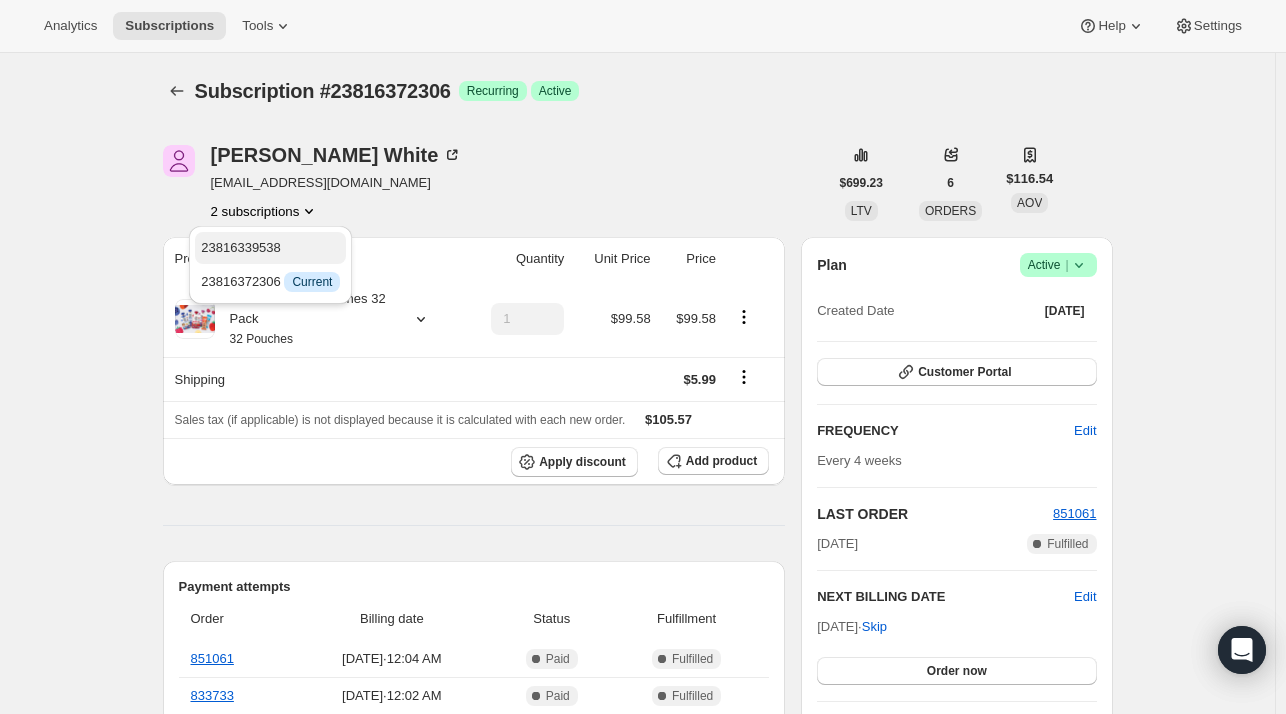 click on "23816339538" at bounding box center (241, 247) 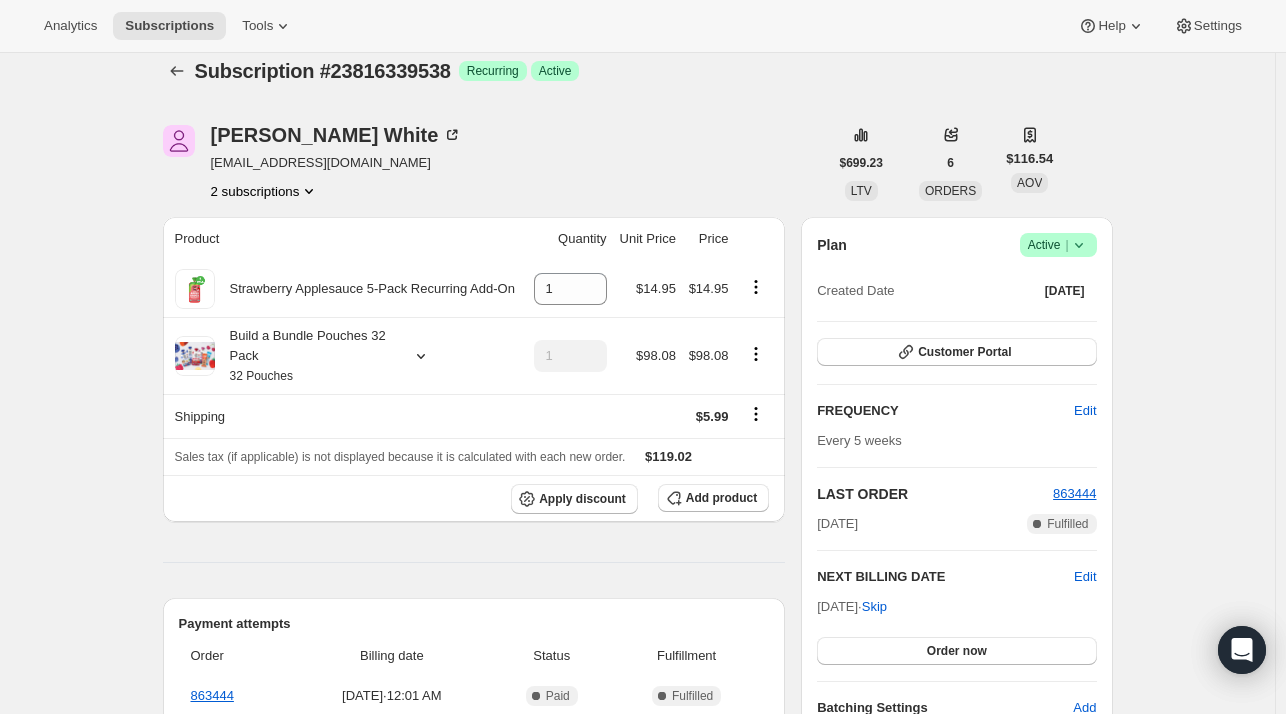 scroll, scrollTop: 0, scrollLeft: 0, axis: both 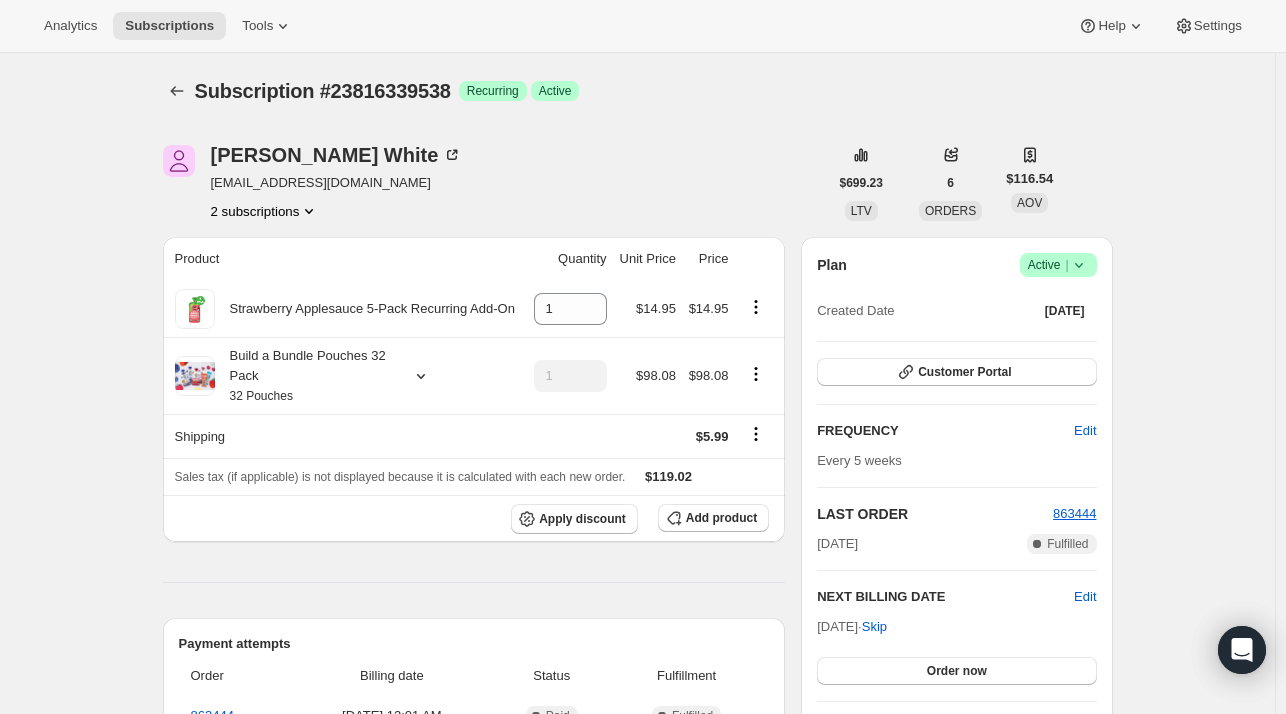 click on "Karen   White midges_capsule.0g@icloud.com 2 subscriptions" at bounding box center [337, 183] 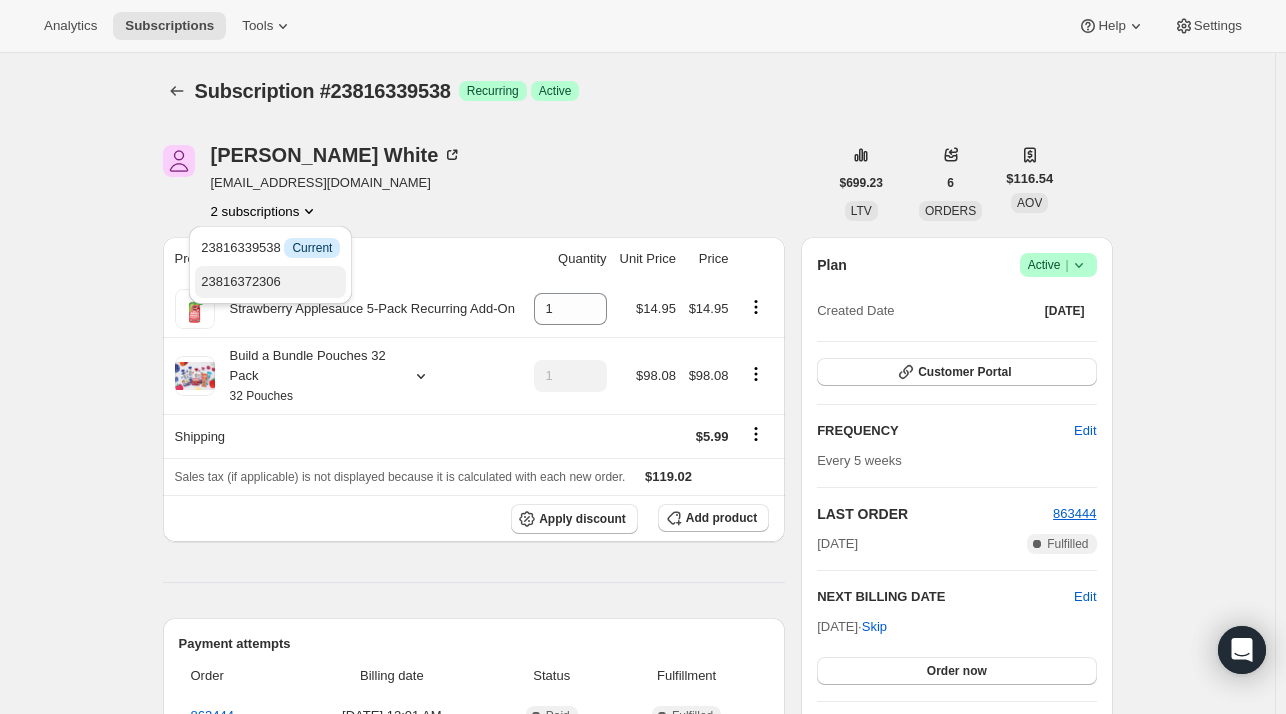 click on "23816372306" at bounding box center (270, 282) 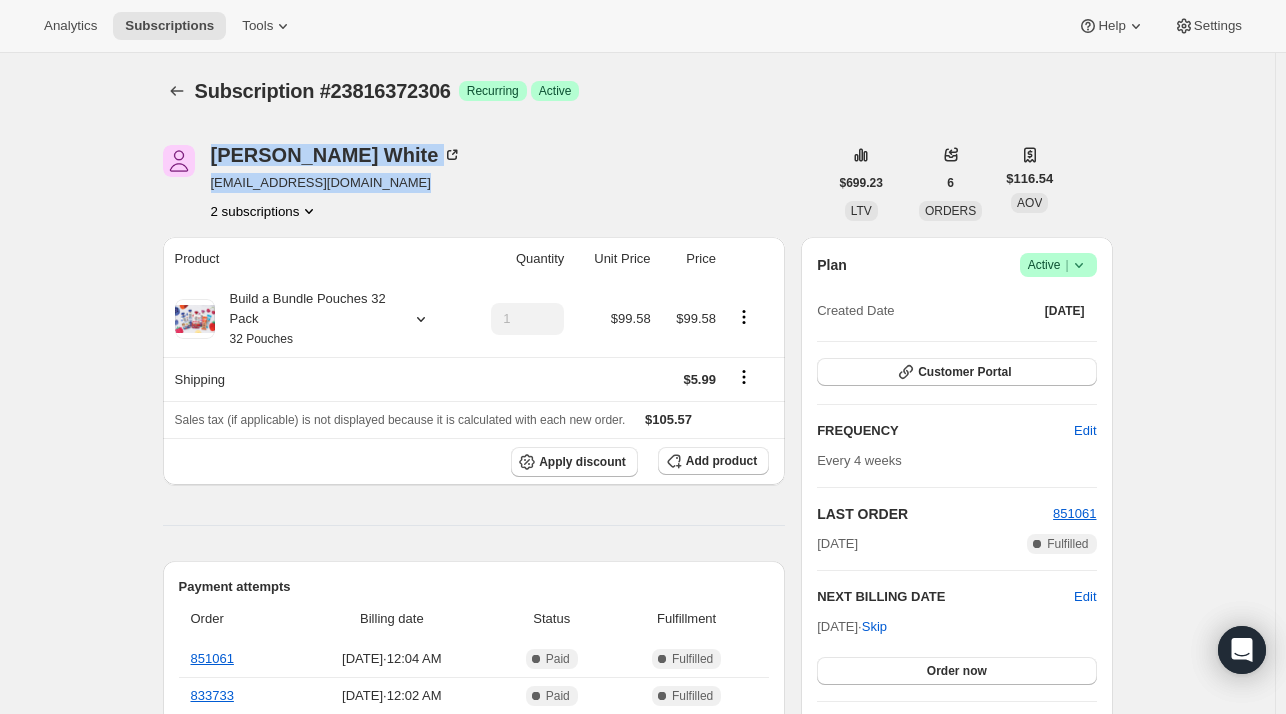 drag, startPoint x: 412, startPoint y: 181, endPoint x: 219, endPoint y: 185, distance: 193.04144 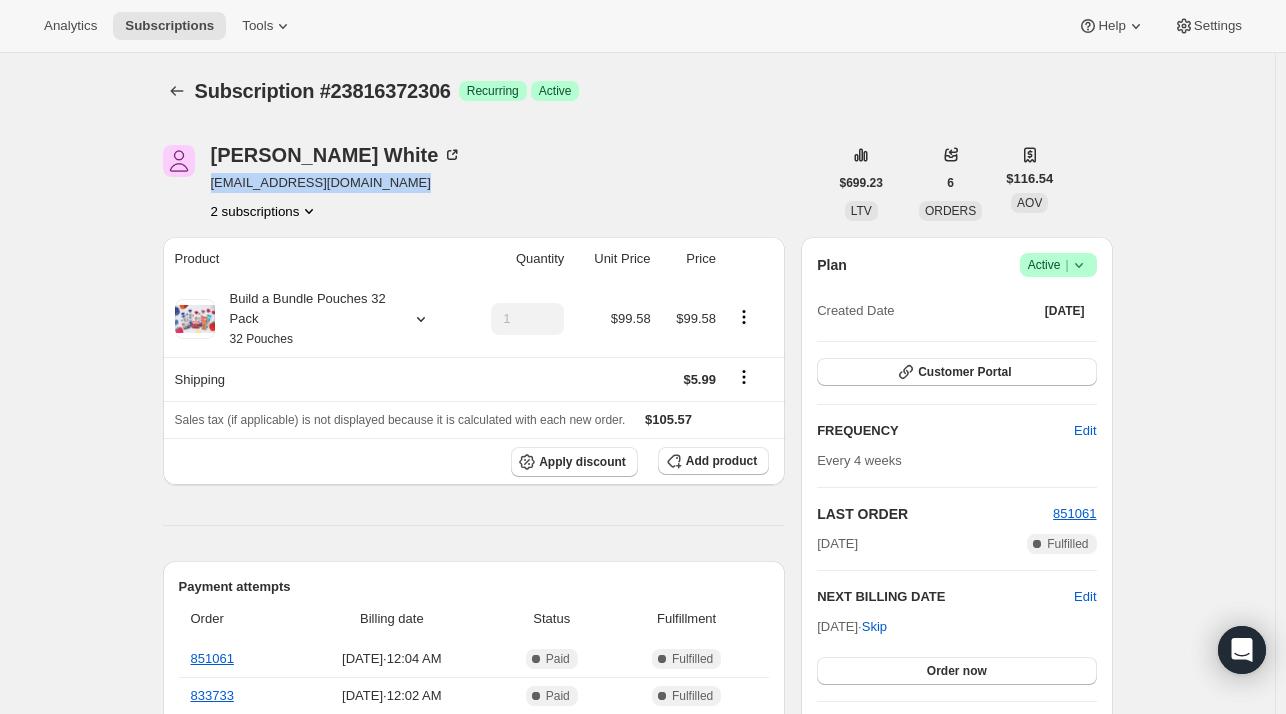 click on "midges_capsule.0g@icloud.com" at bounding box center [337, 183] 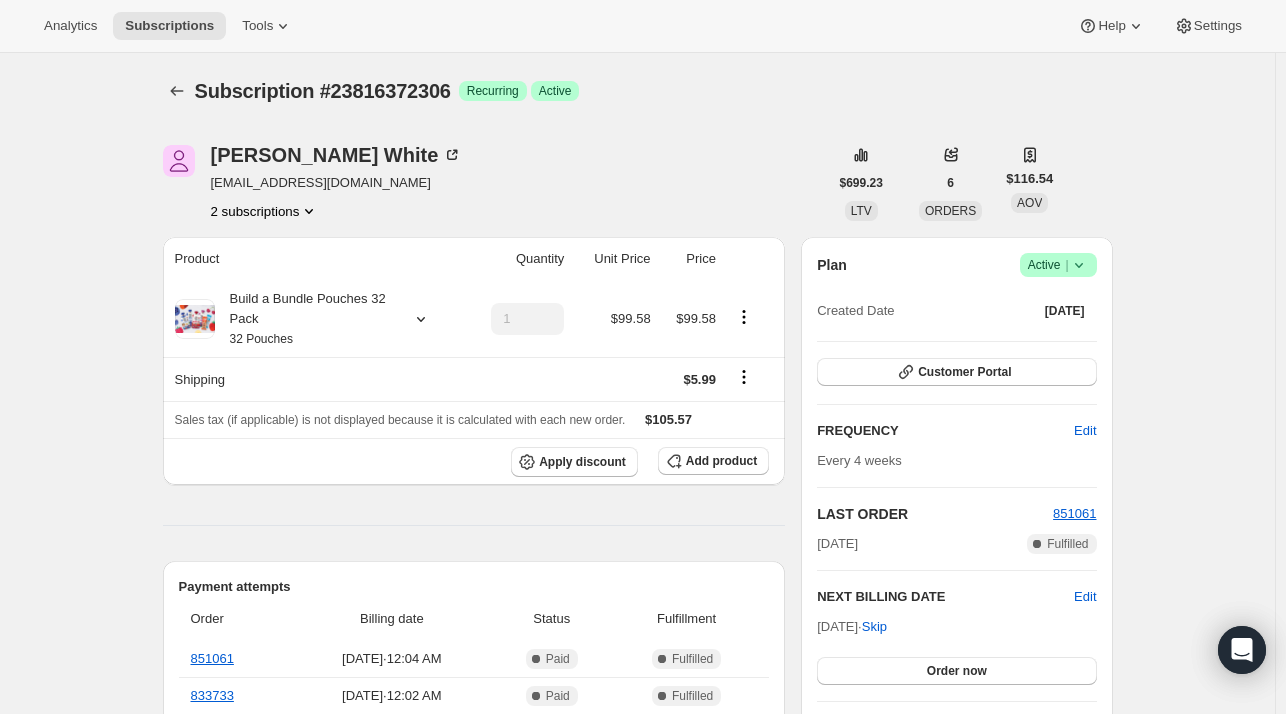 drag, startPoint x: 224, startPoint y: 185, endPoint x: 488, endPoint y: 141, distance: 267.64154 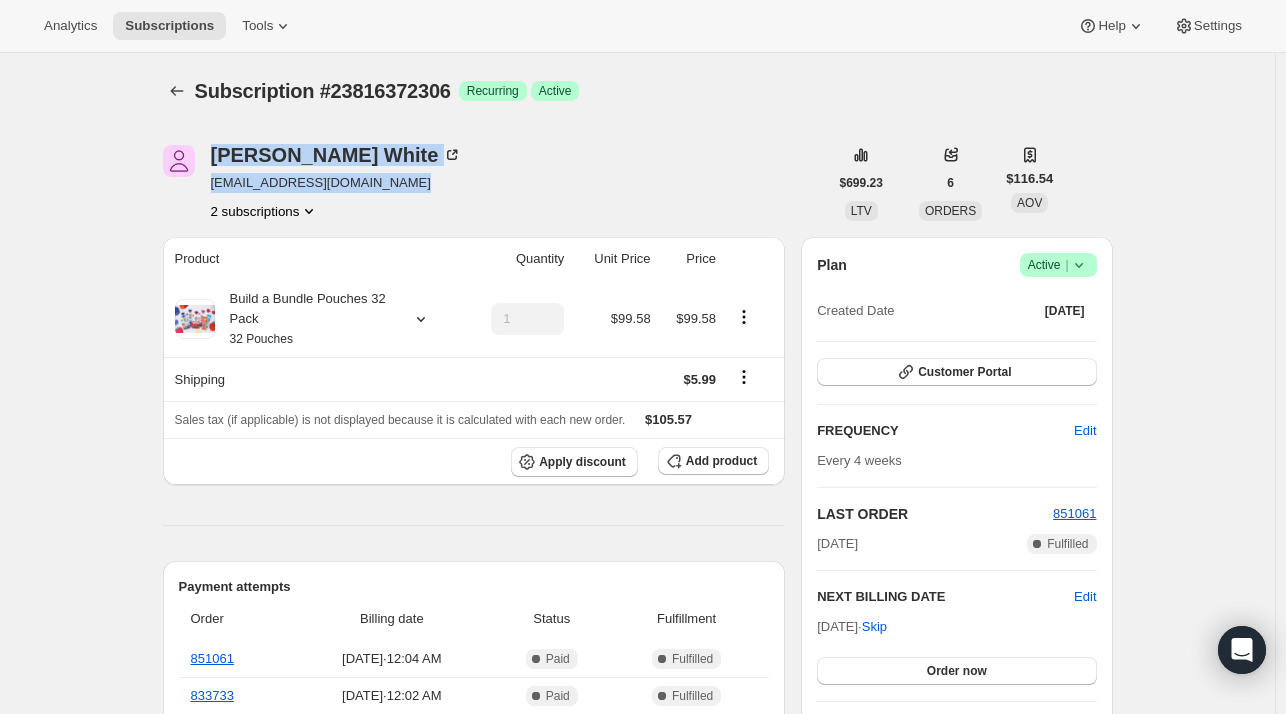 drag, startPoint x: 392, startPoint y: 177, endPoint x: 205, endPoint y: 190, distance: 187.45132 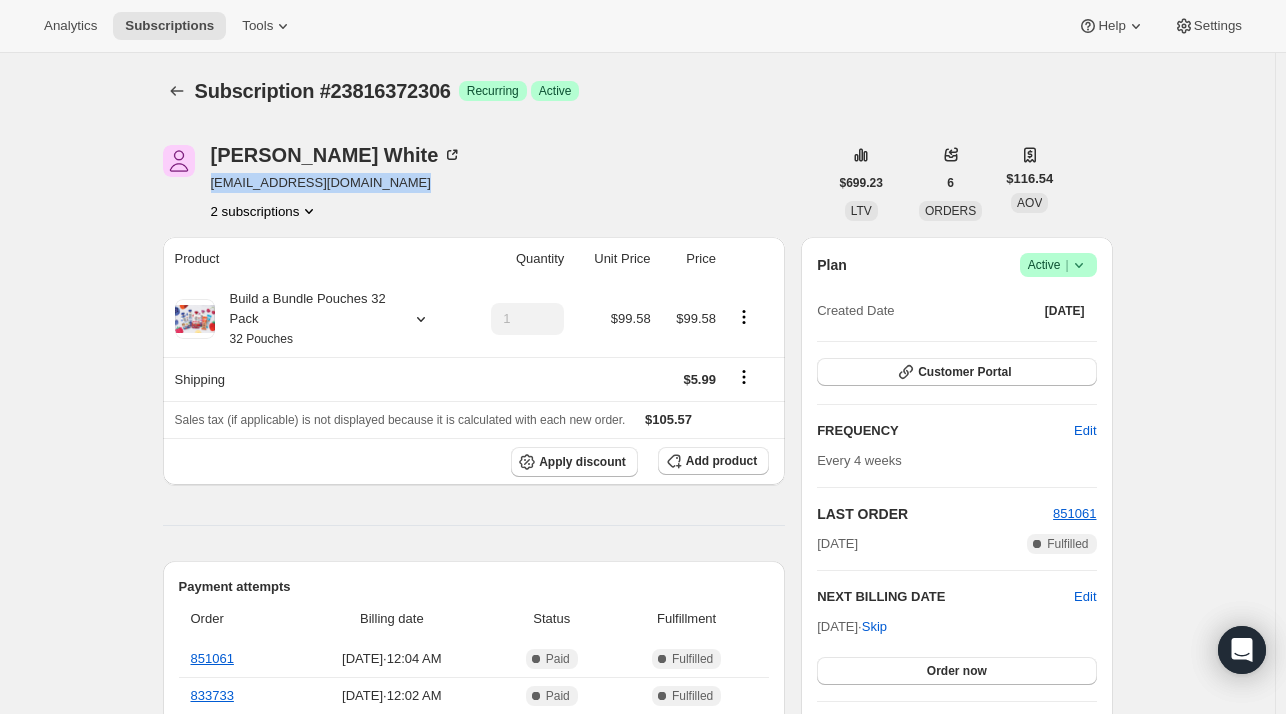 drag, startPoint x: 340, startPoint y: 176, endPoint x: 216, endPoint y: 192, distance: 125.028 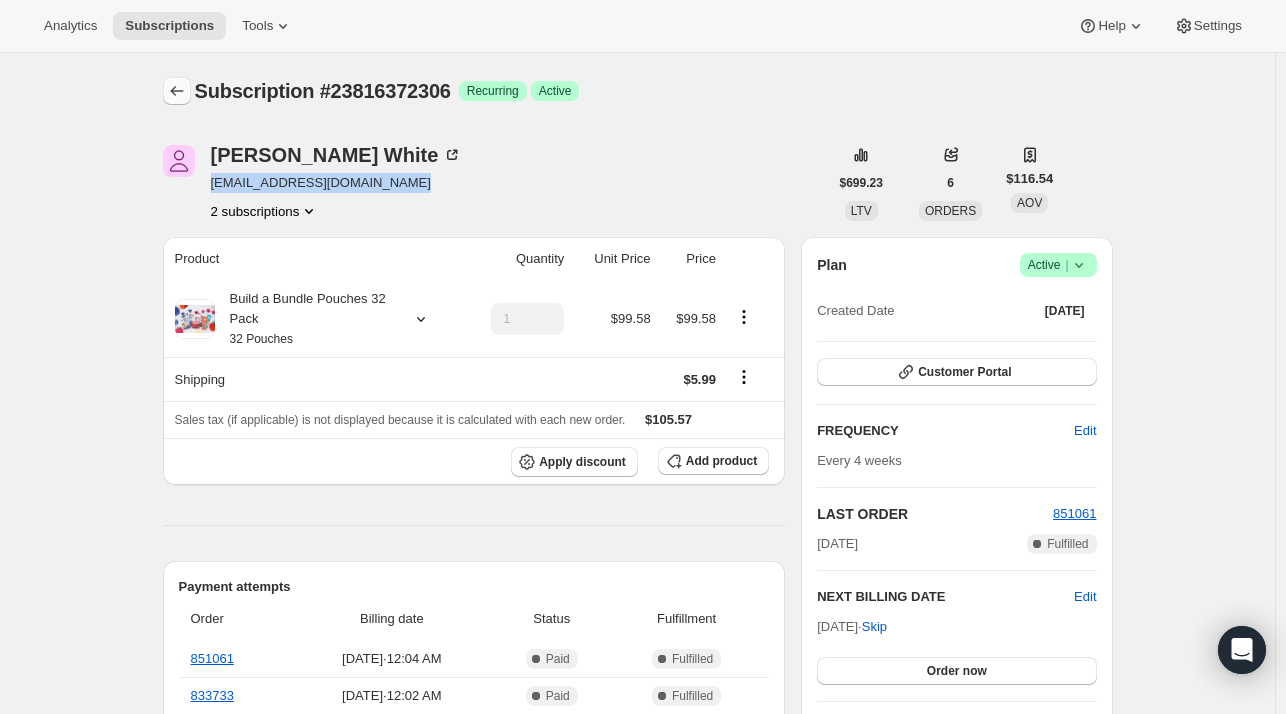 click 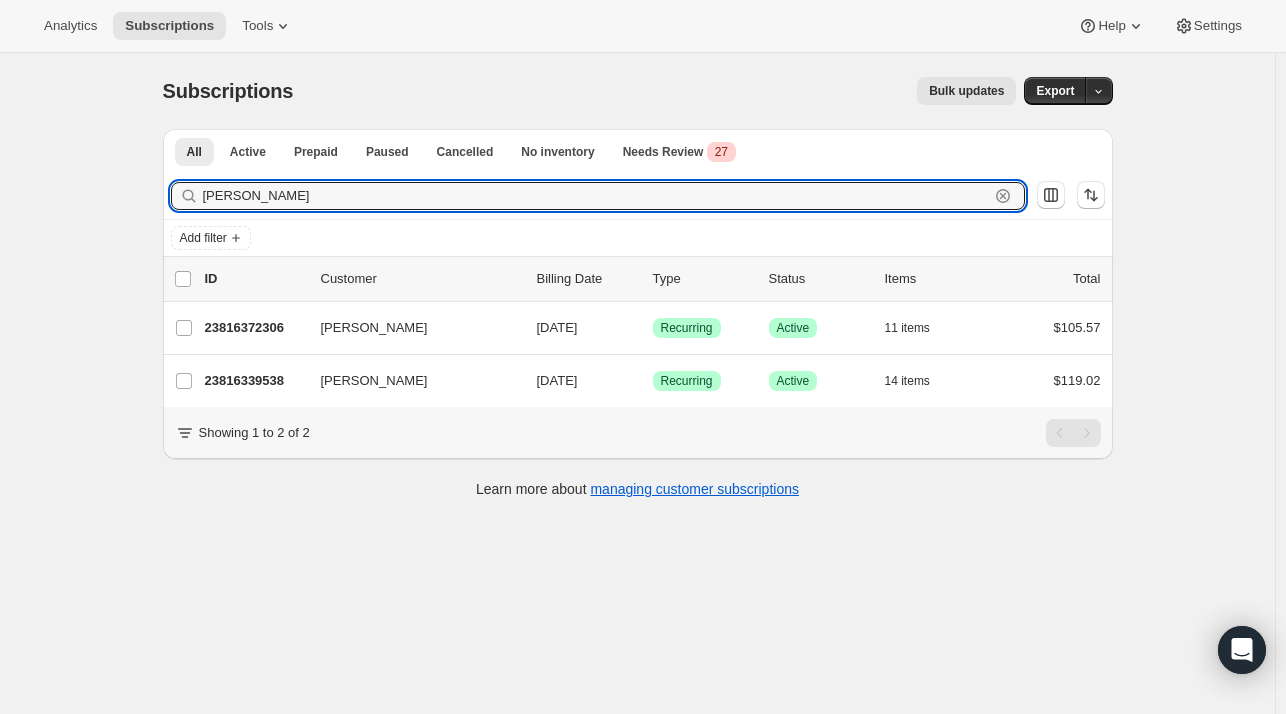 drag, startPoint x: 287, startPoint y: 188, endPoint x: 169, endPoint y: 193, distance: 118.10589 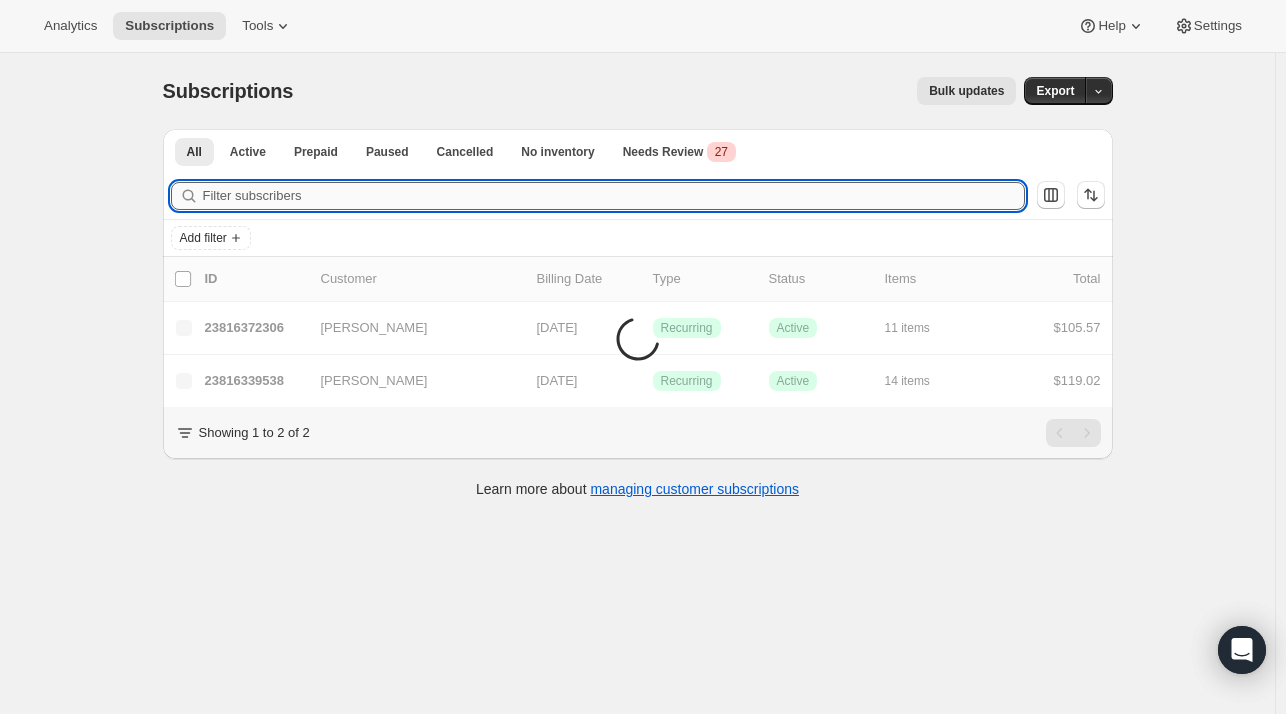 paste on "ckhager9@gmail.com" 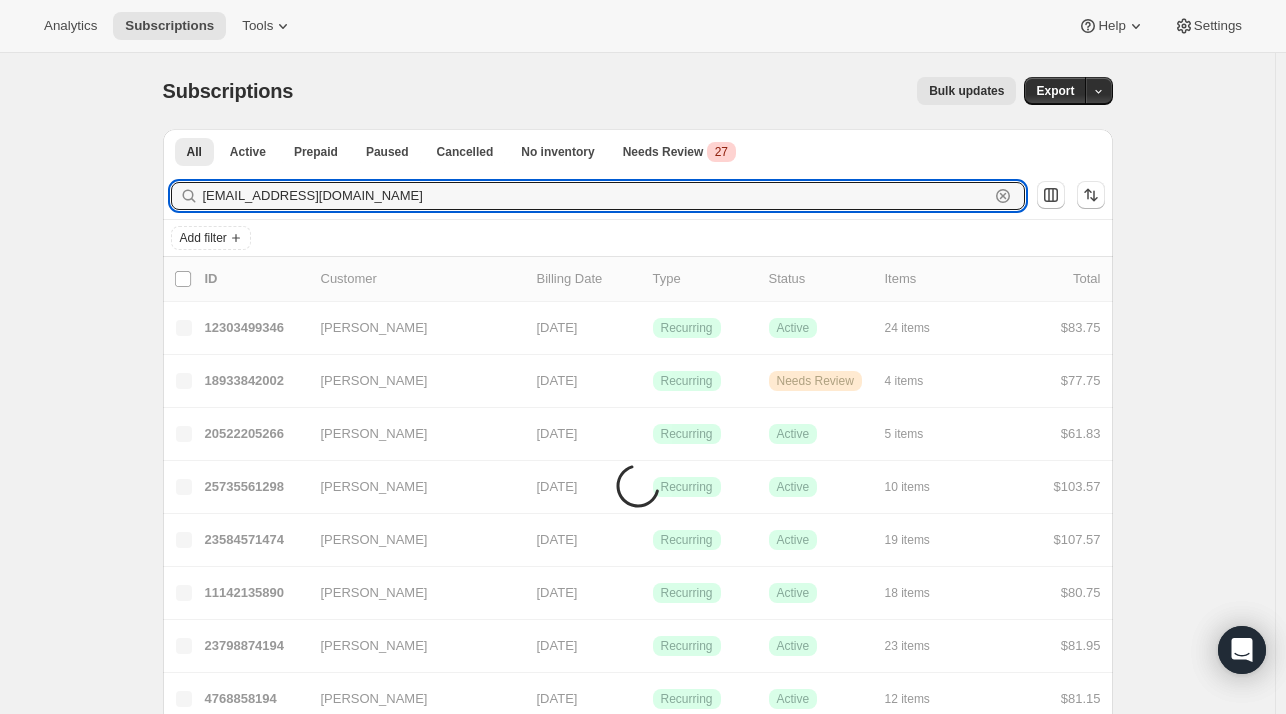 type on "ckhager9@gmail.com" 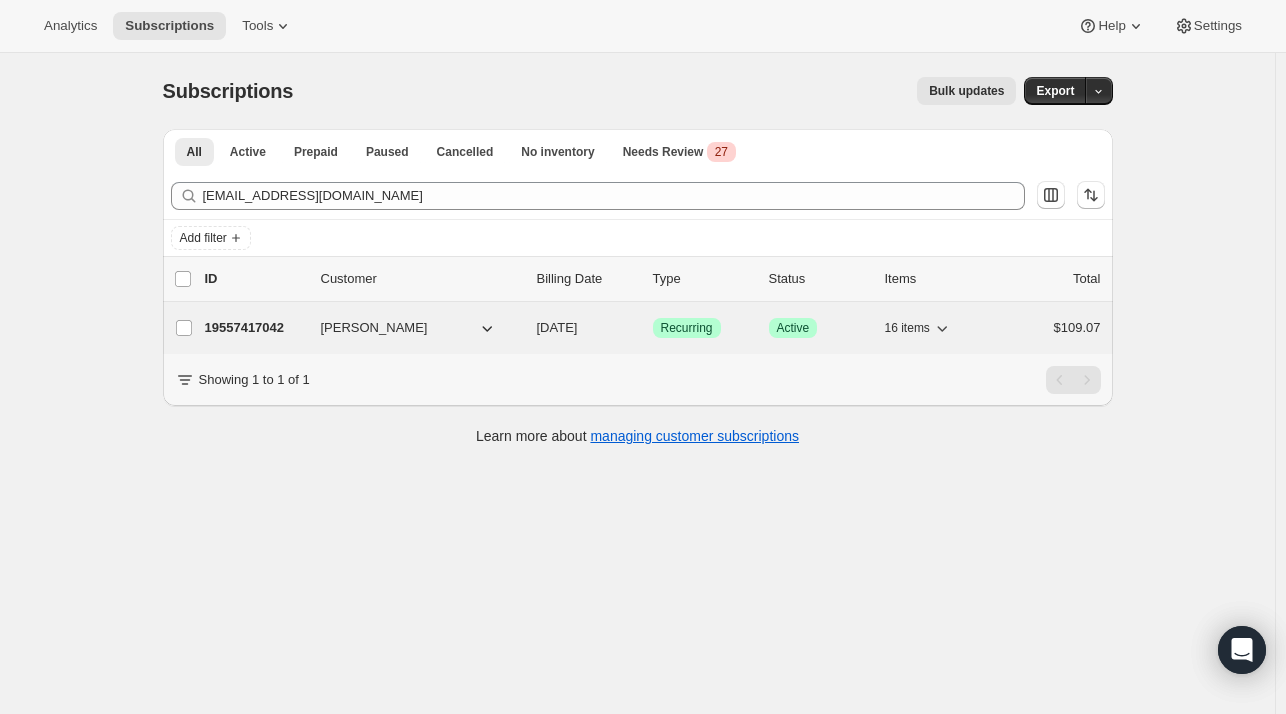 click on "19557417042 Christine Hager 07/16/2025 Success Recurring Success Active 16   items $109.07" at bounding box center (653, 328) 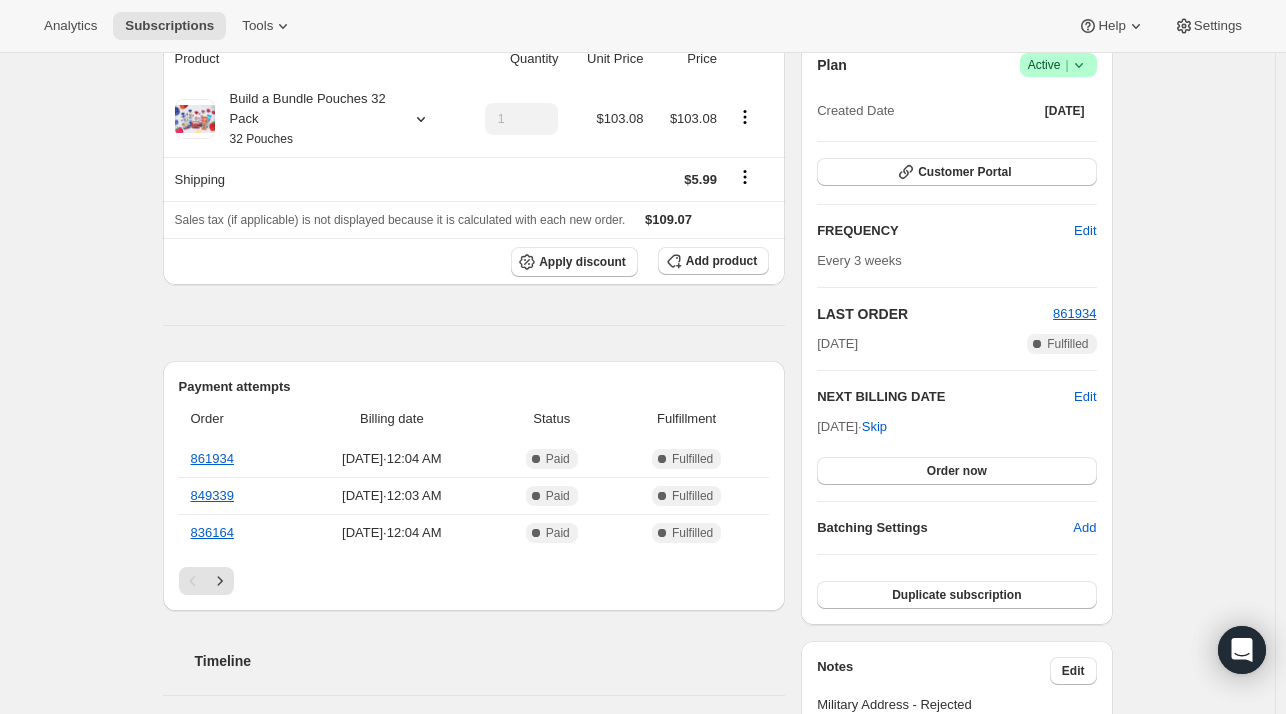 scroll, scrollTop: 0, scrollLeft: 0, axis: both 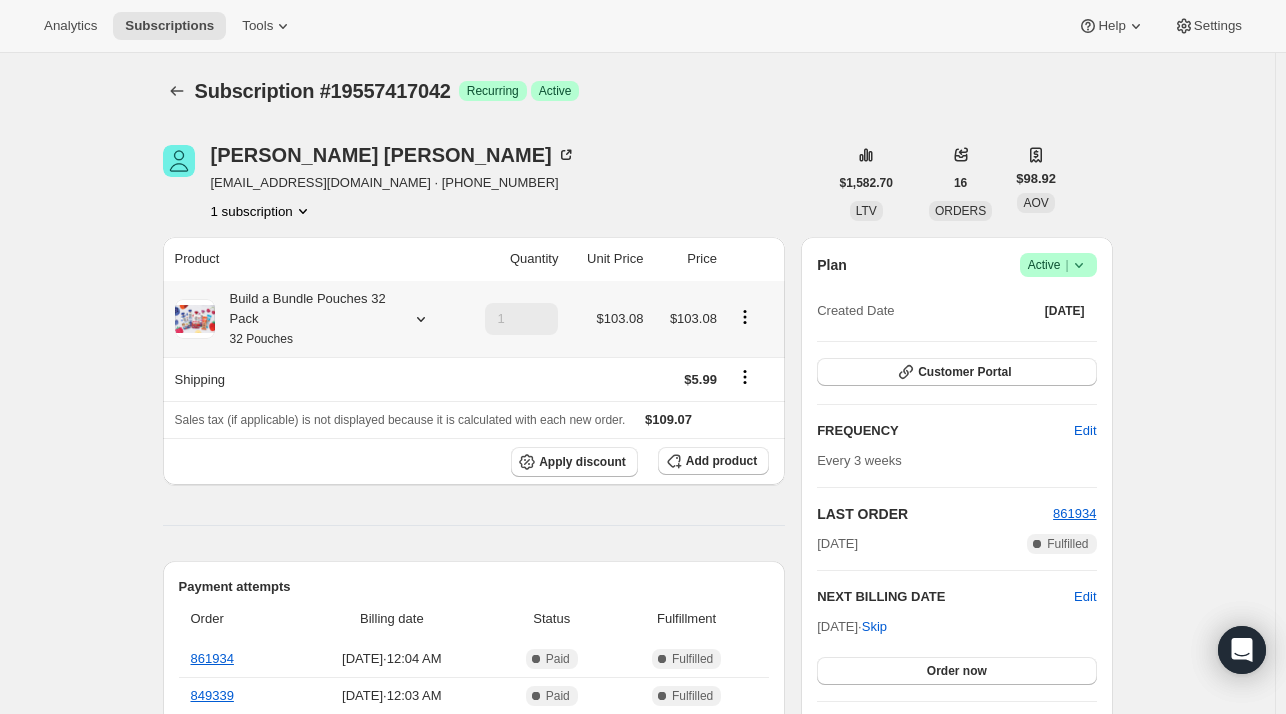 click 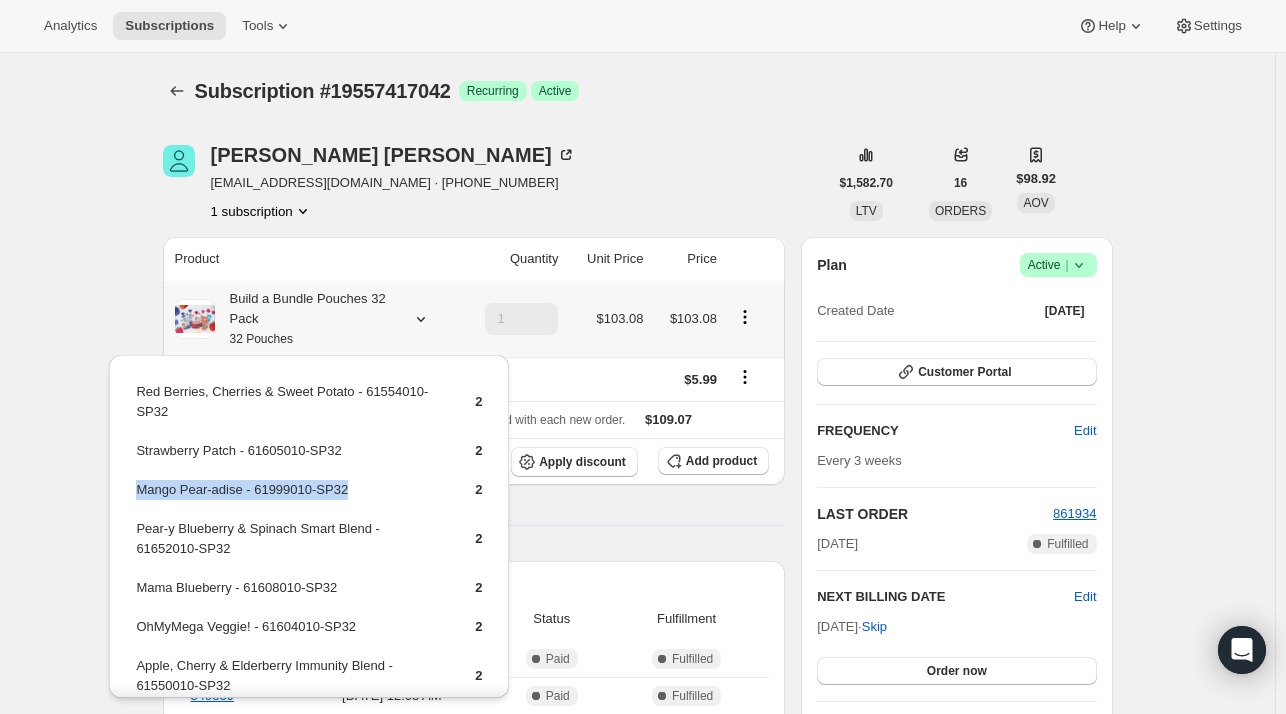 drag, startPoint x: 332, startPoint y: 484, endPoint x: 134, endPoint y: 489, distance: 198.06313 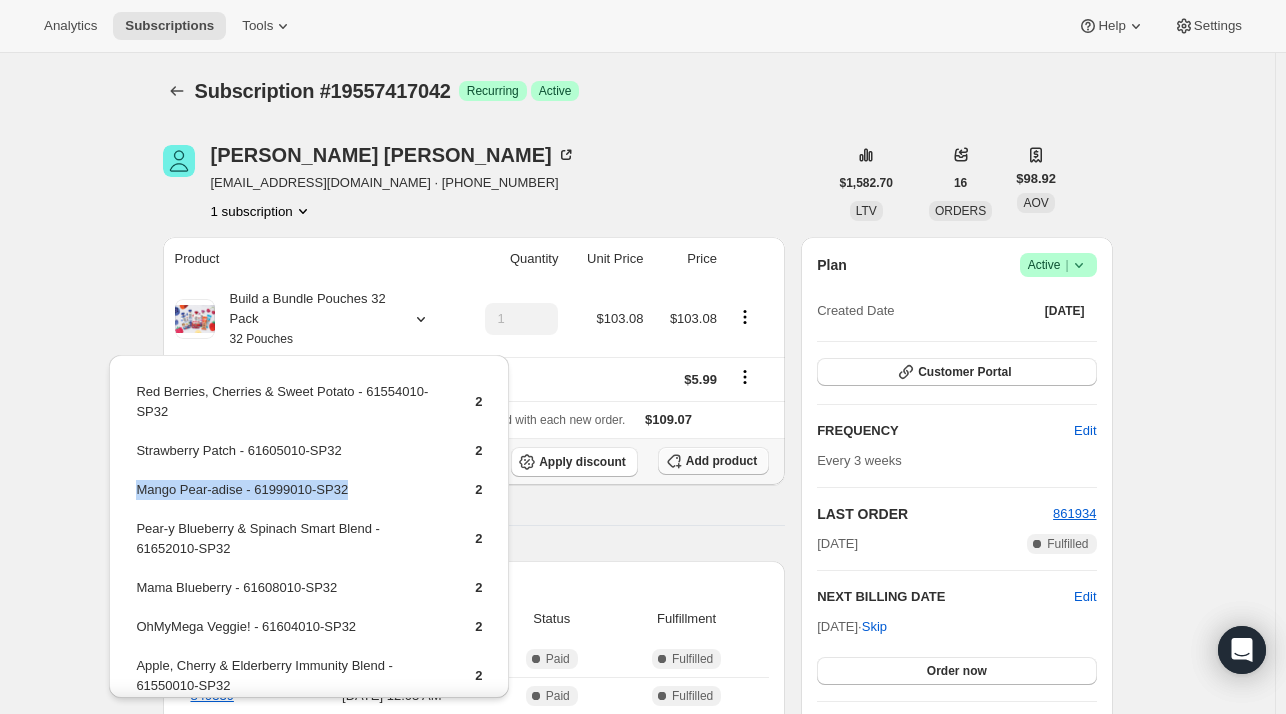 click on "Add product" at bounding box center [713, 461] 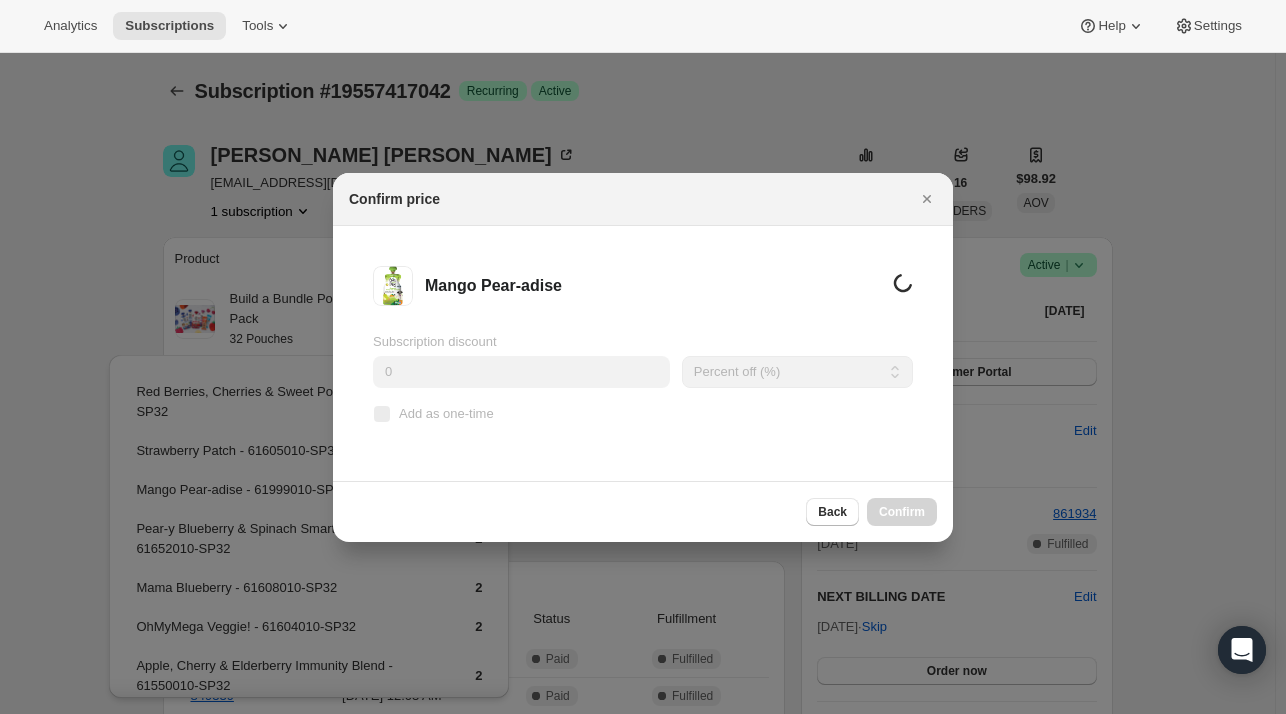 click on "0" at bounding box center (521, 372) 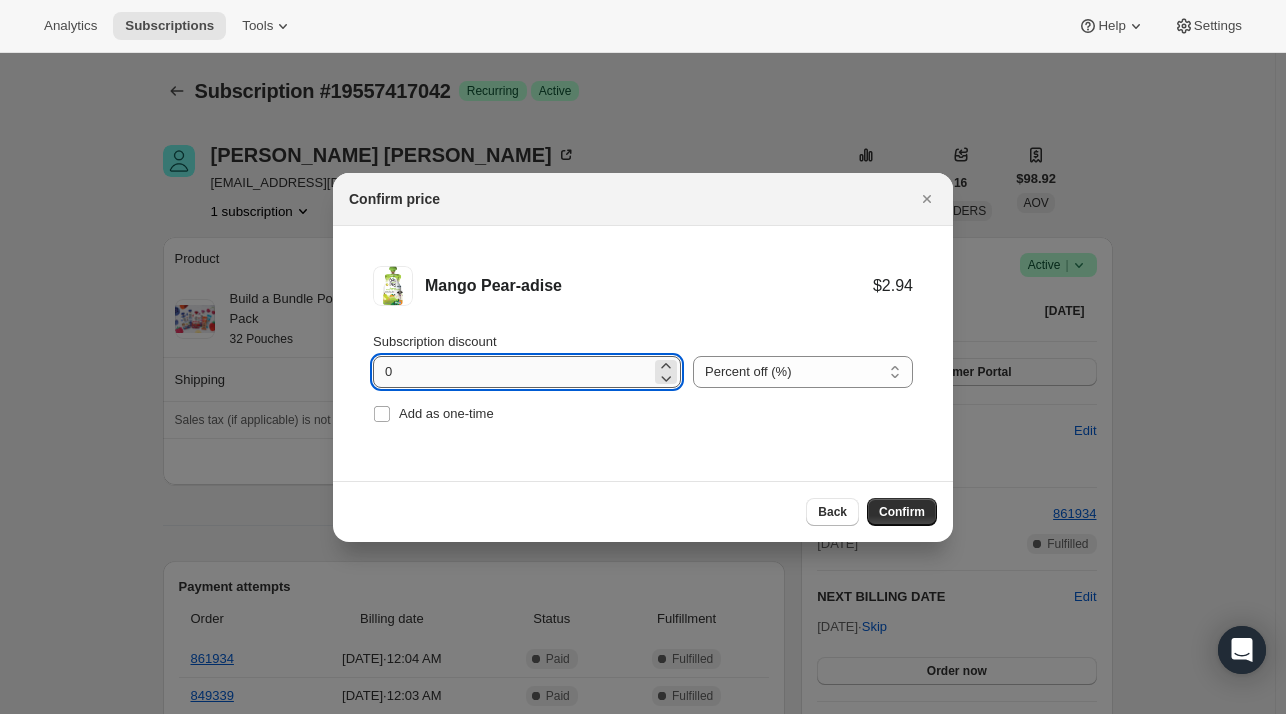click on "0" at bounding box center (512, 372) 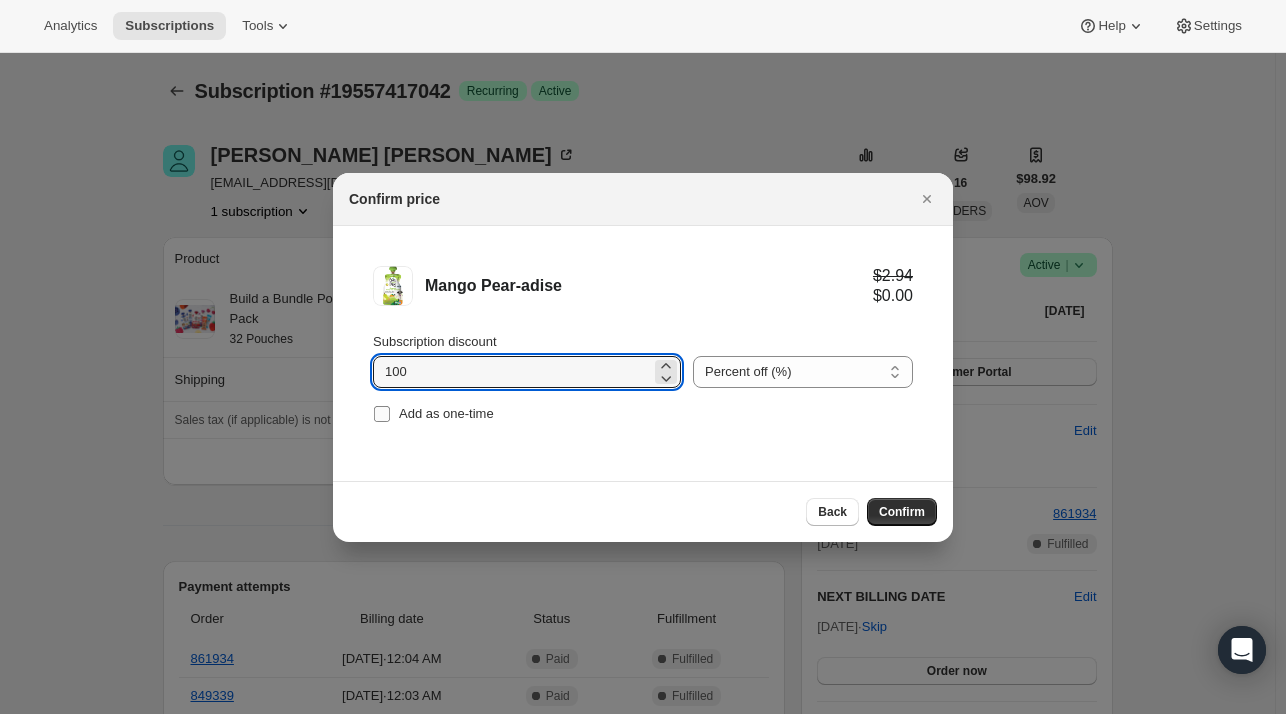 type on "100" 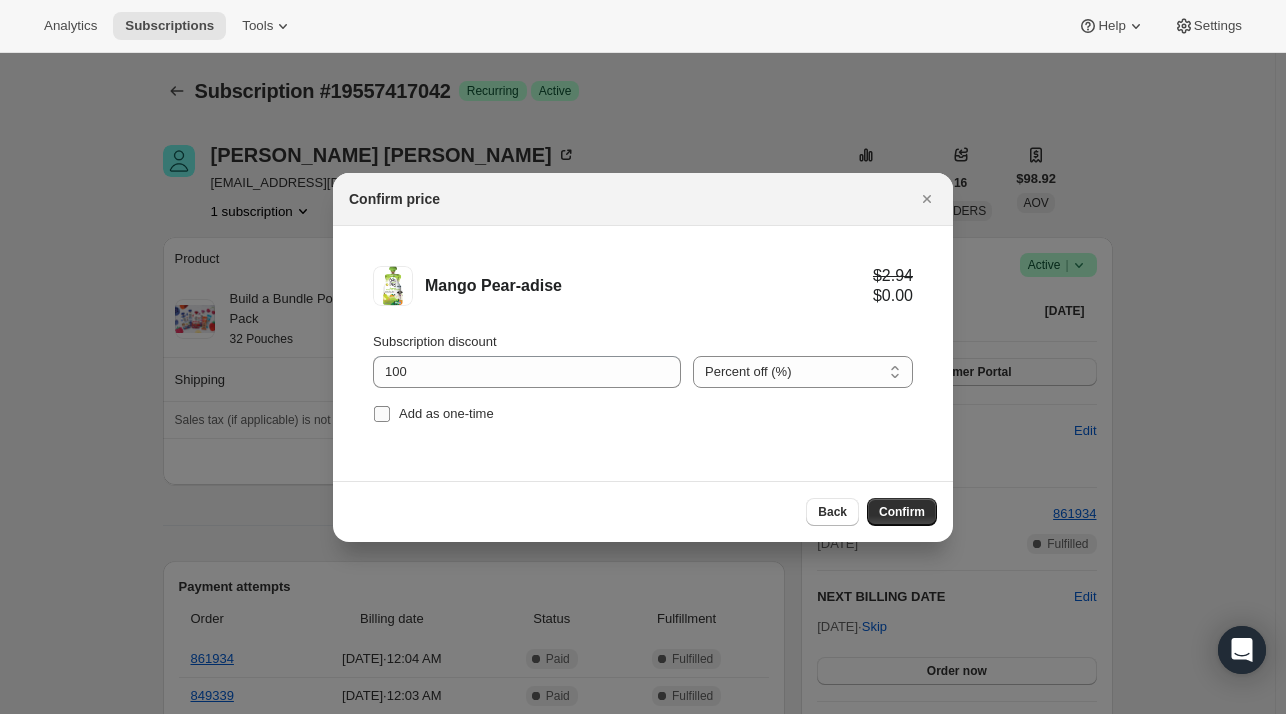 click on "Add as one-time" at bounding box center (446, 413) 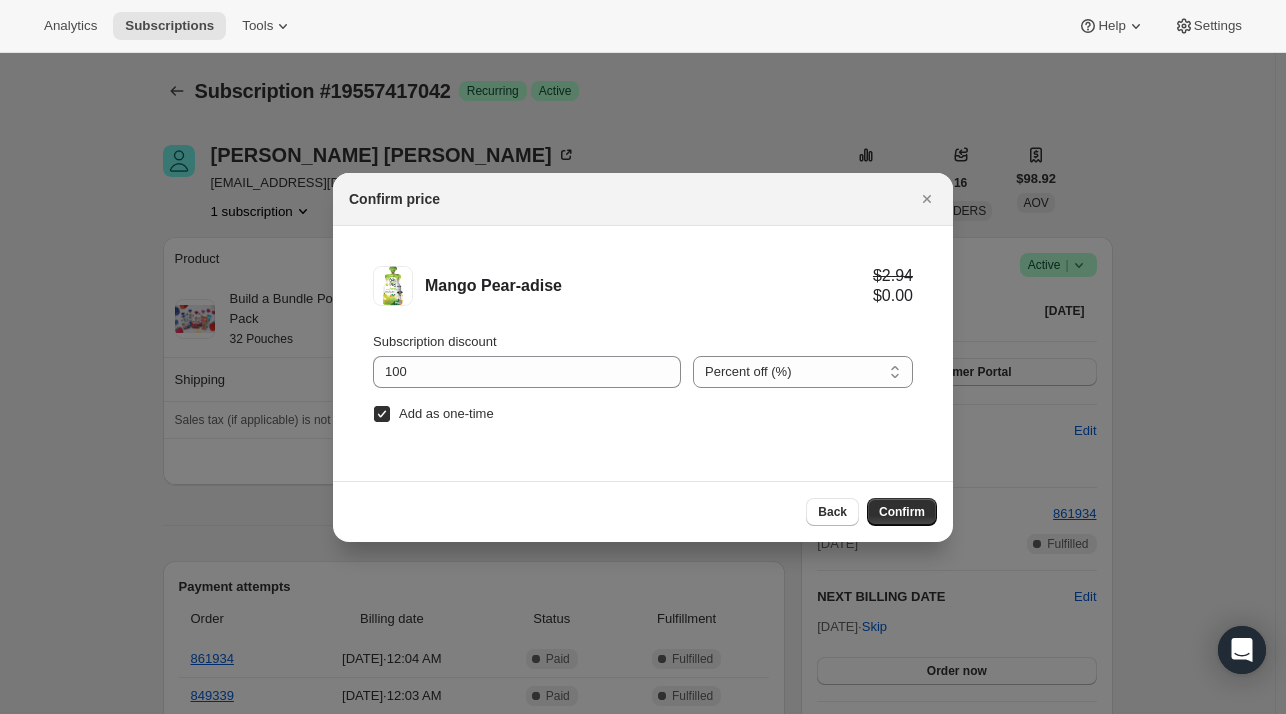 click on "Confirm" at bounding box center (902, 512) 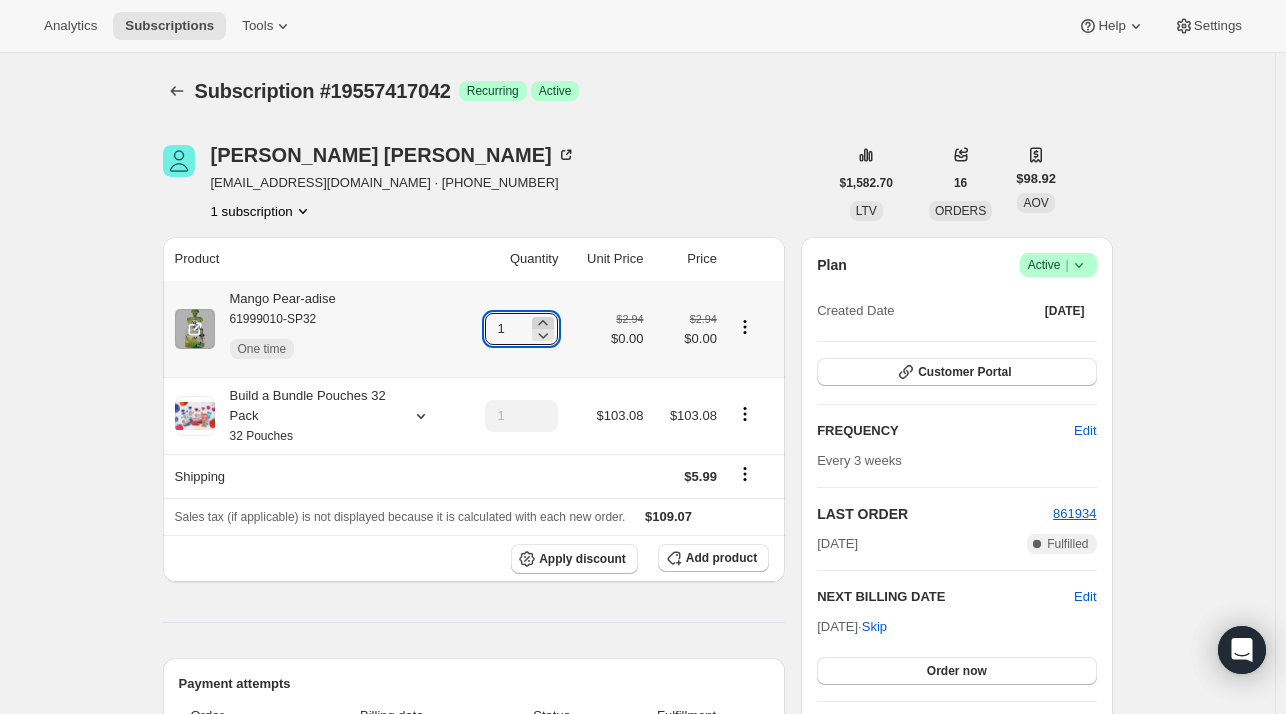 click 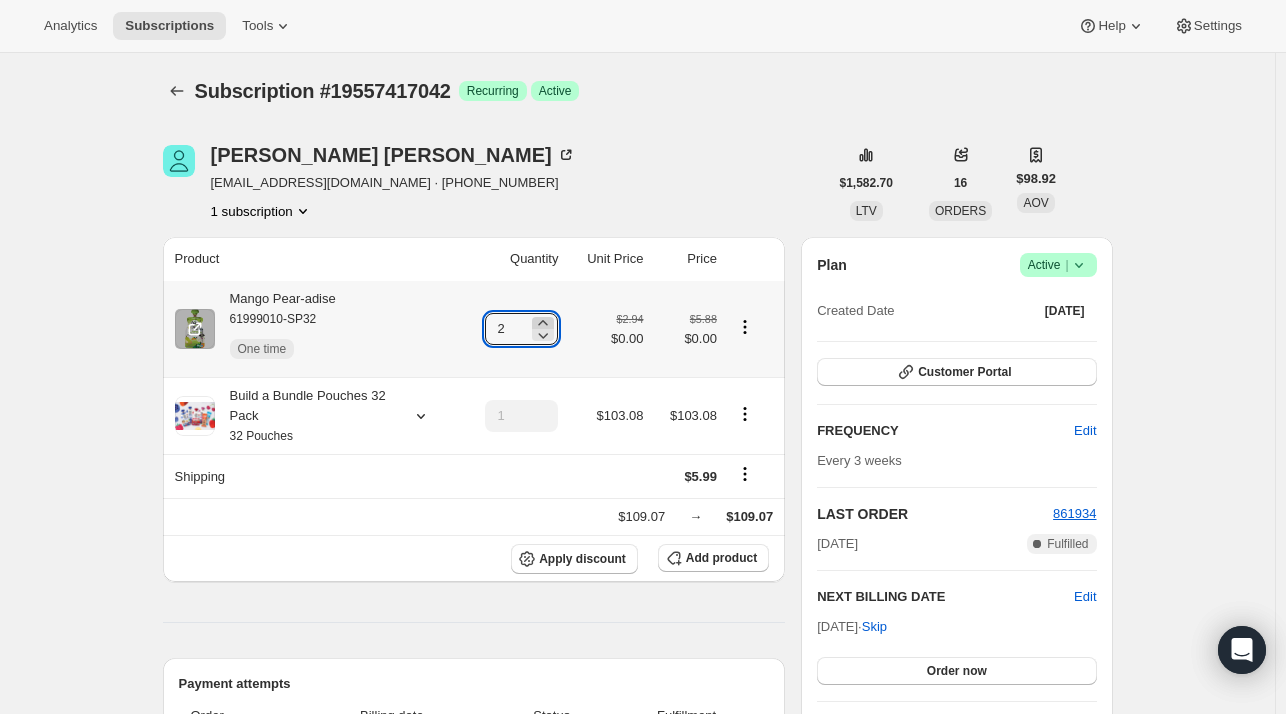 click 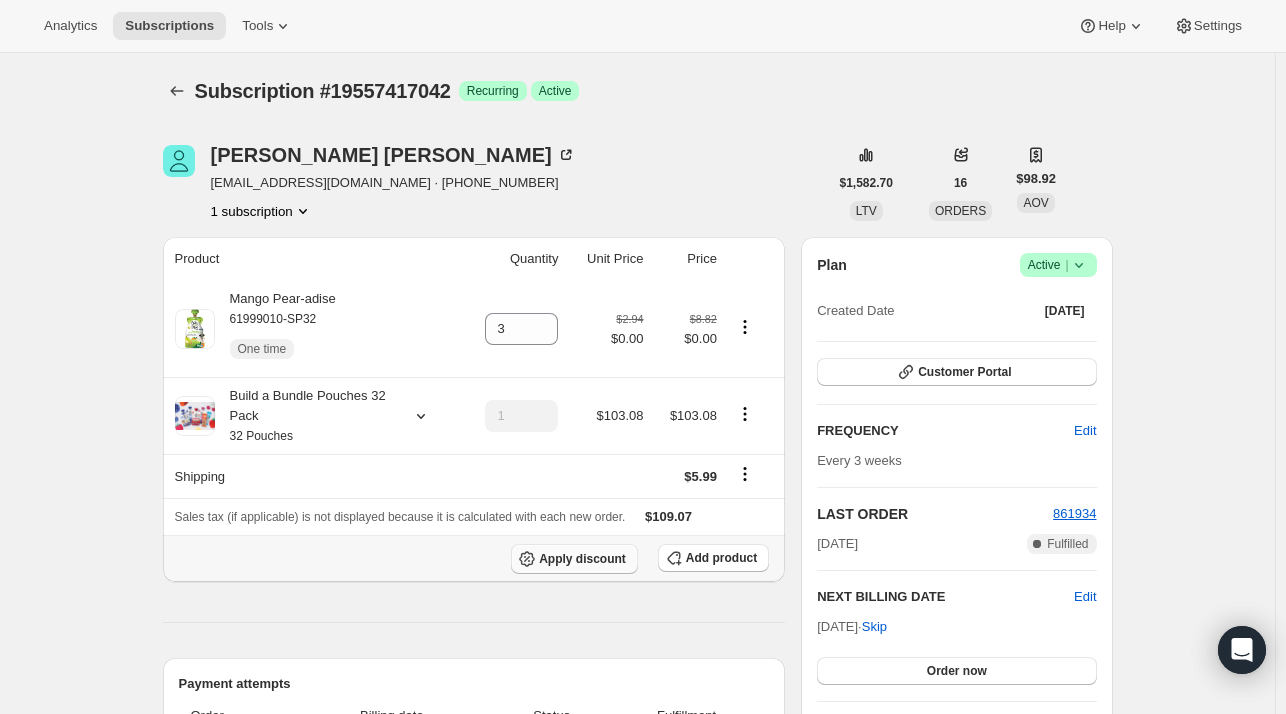 click on "Apply discount" at bounding box center (574, 559) 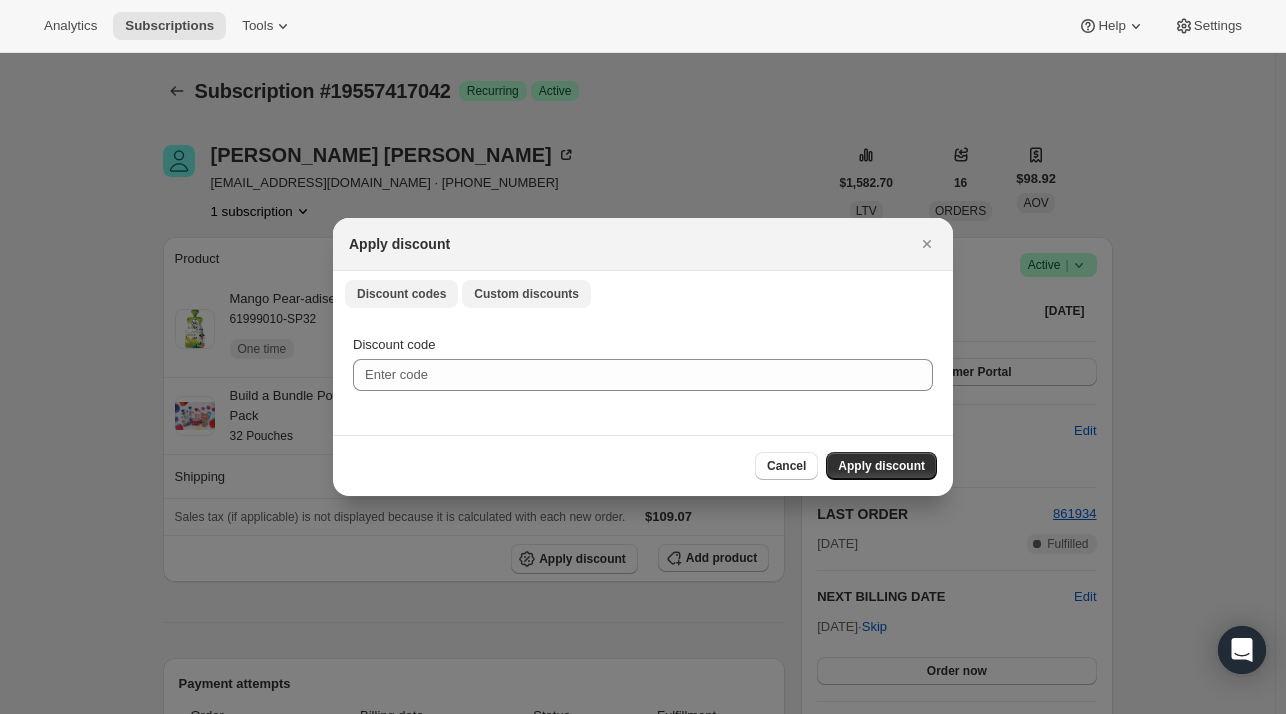 click on "Custom discounts" at bounding box center [526, 294] 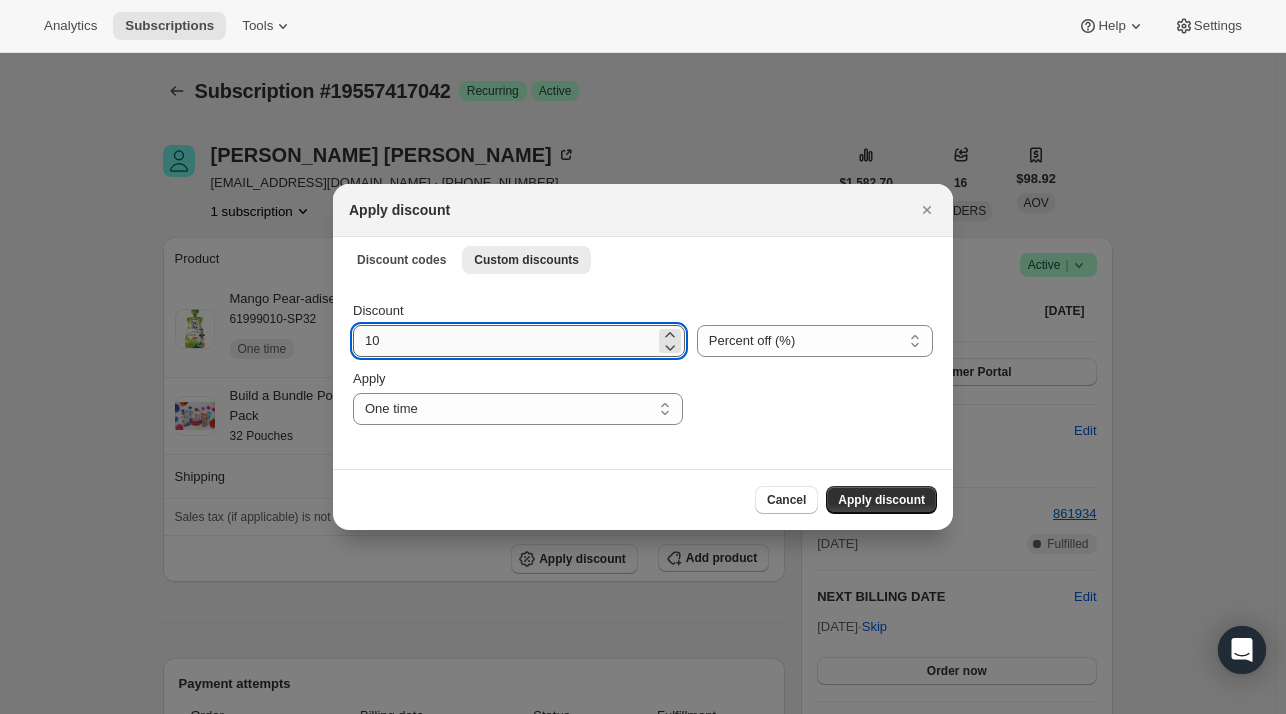 click on "10" at bounding box center (504, 341) 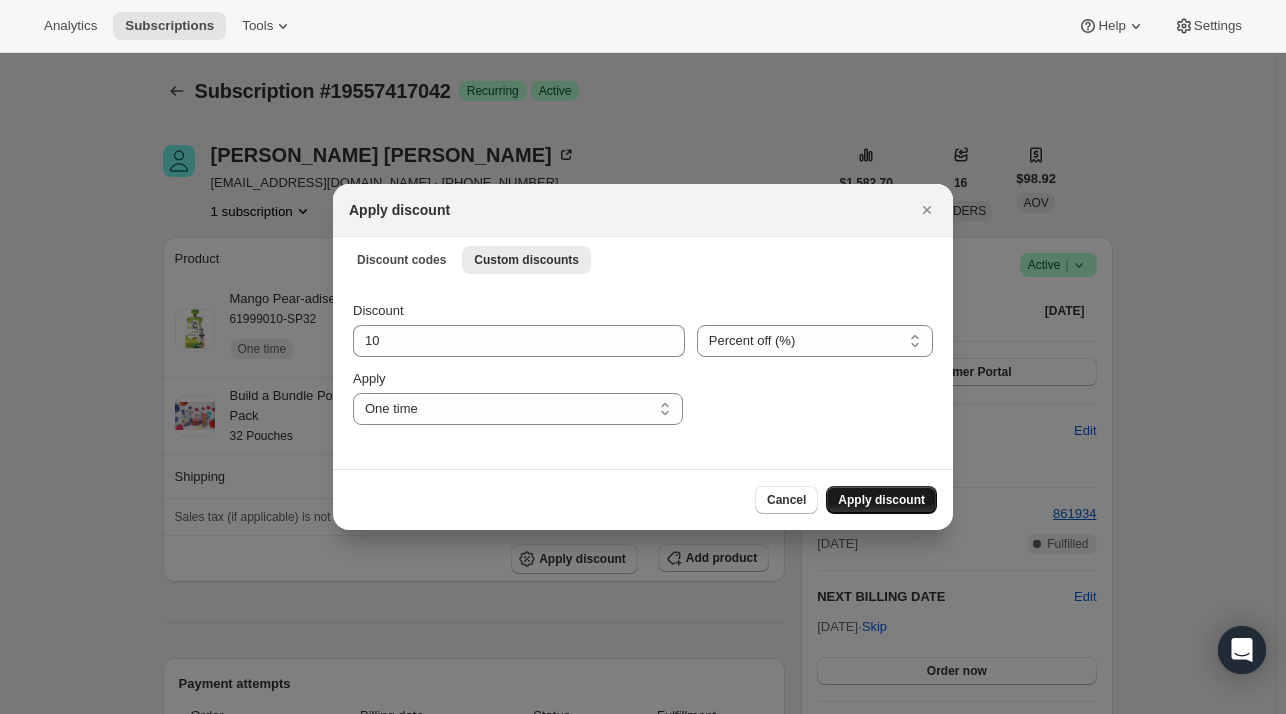 click on "Apply discount" at bounding box center (881, 500) 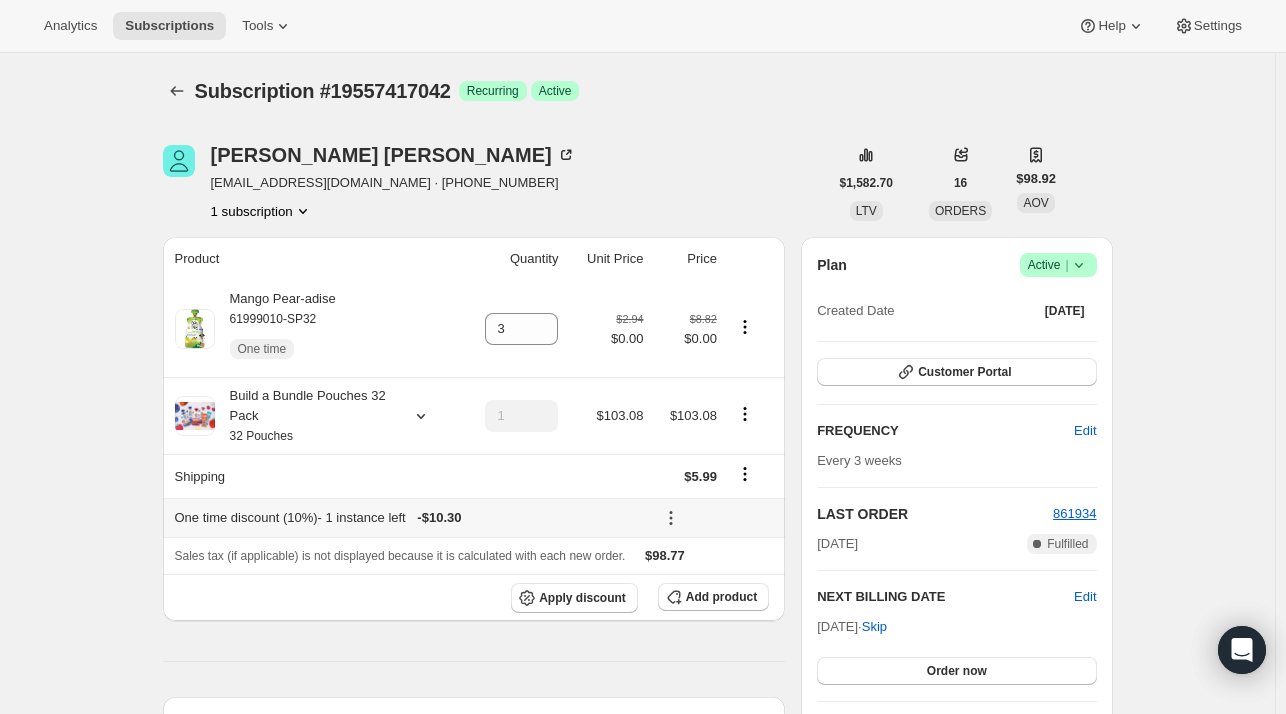 click 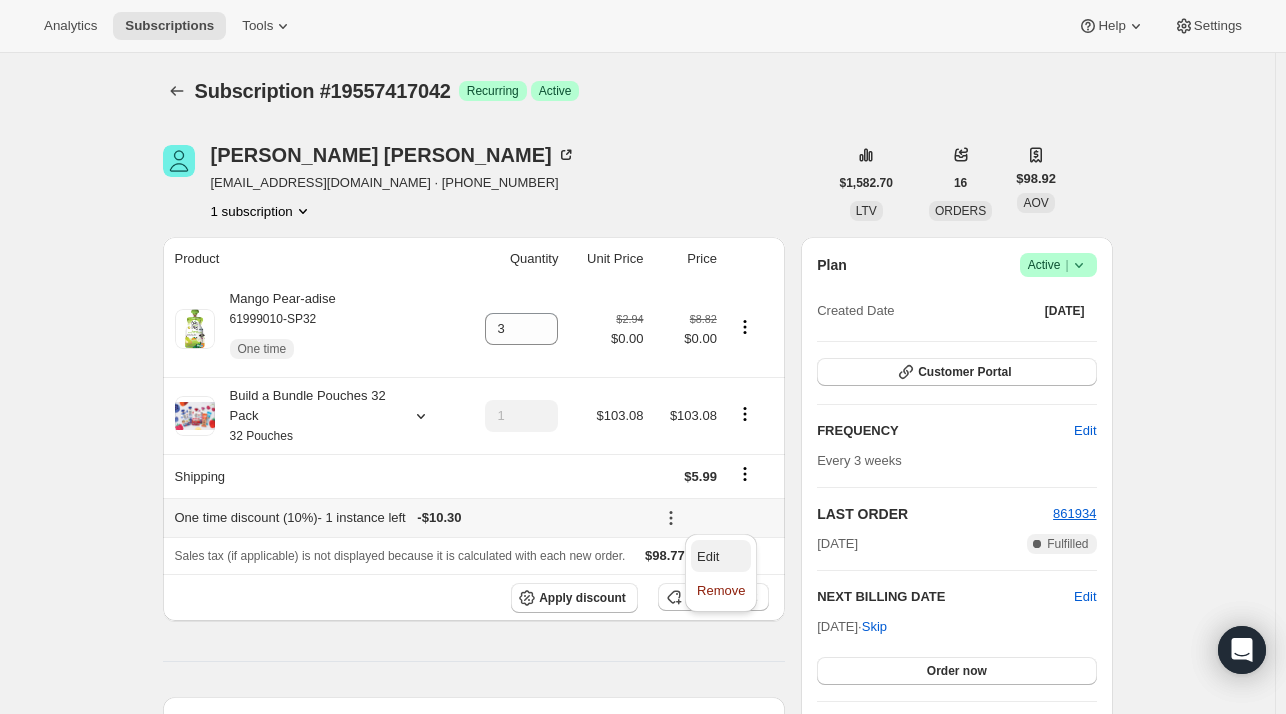 click on "Edit" at bounding box center (708, 556) 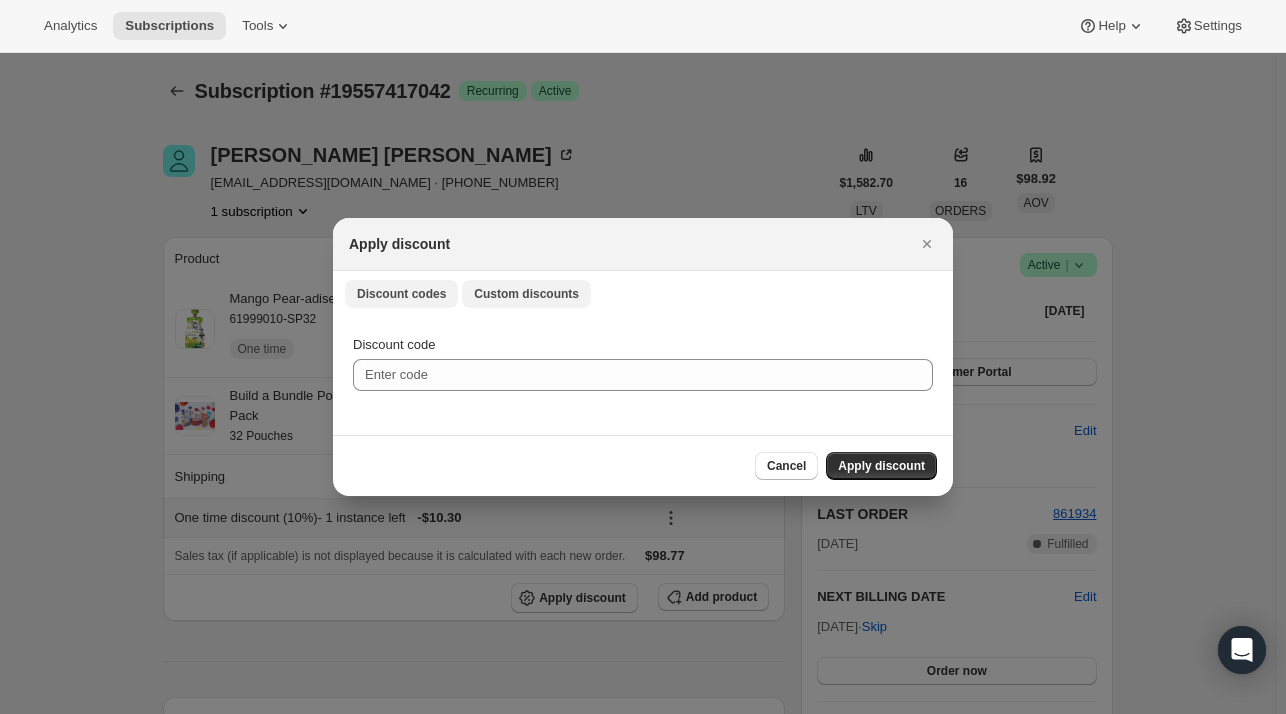 click on "Custom discounts" at bounding box center [526, 294] 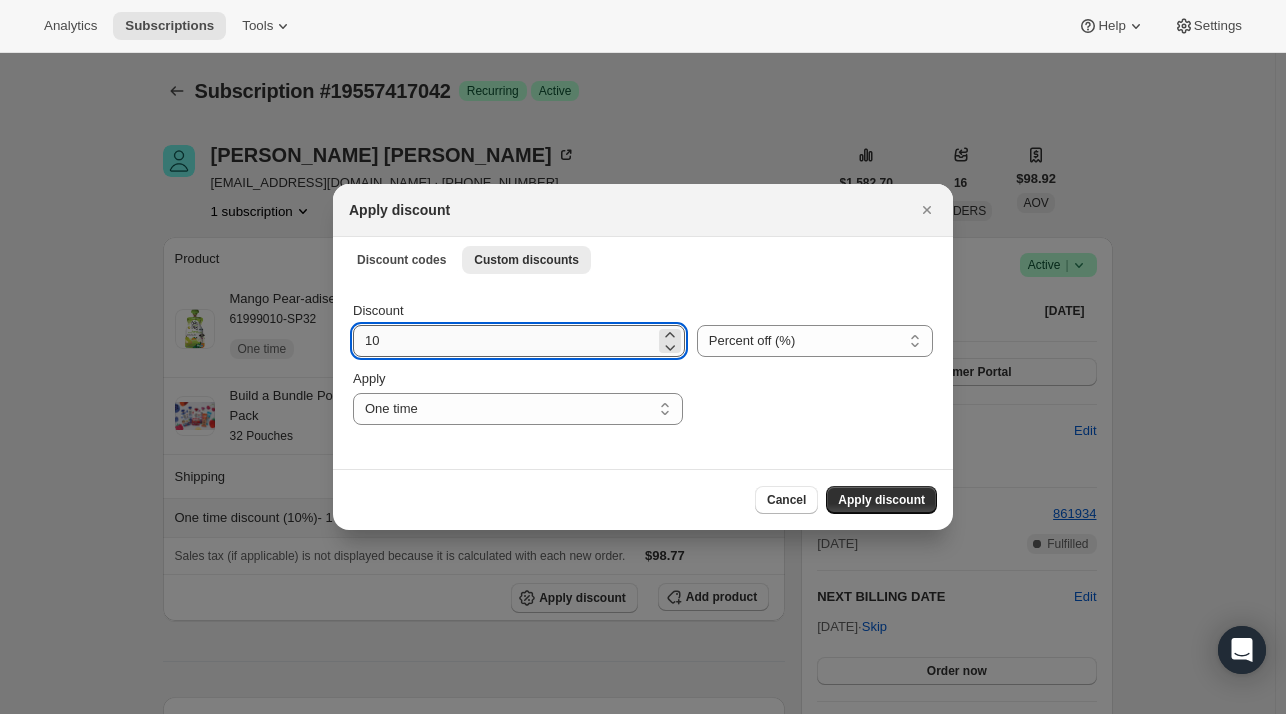 drag, startPoint x: 404, startPoint y: 346, endPoint x: 465, endPoint y: 346, distance: 61 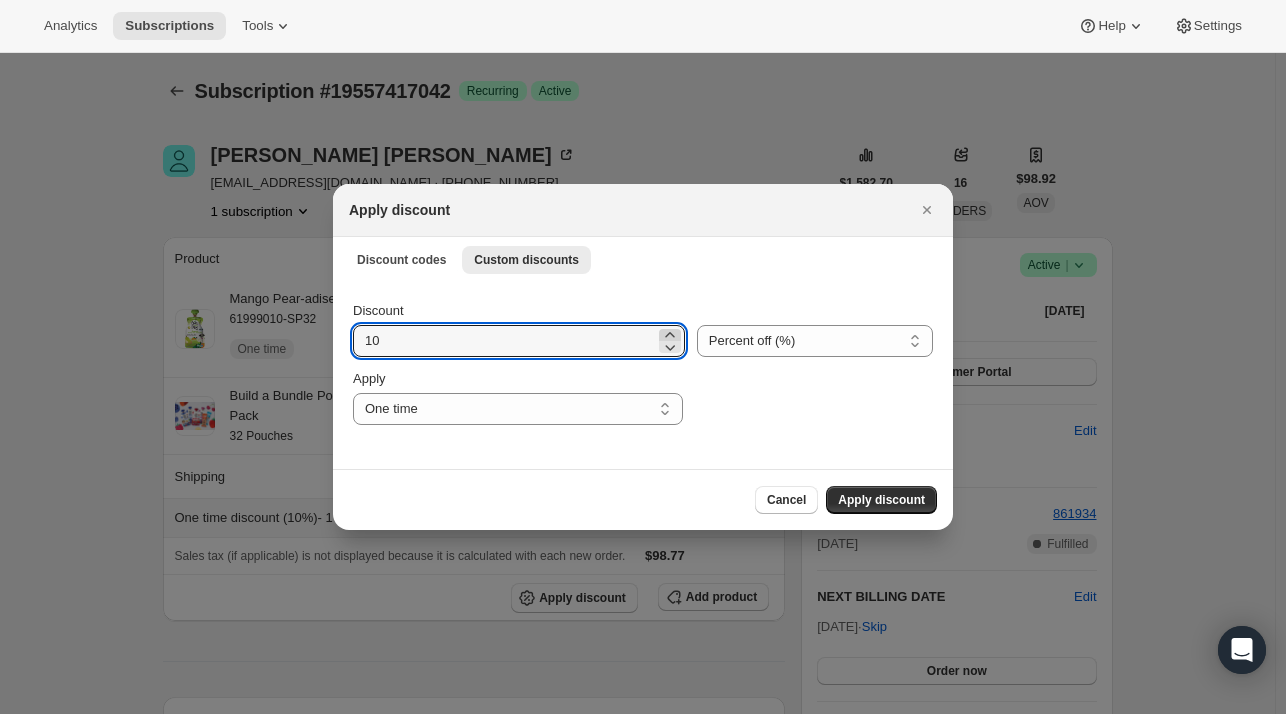 click 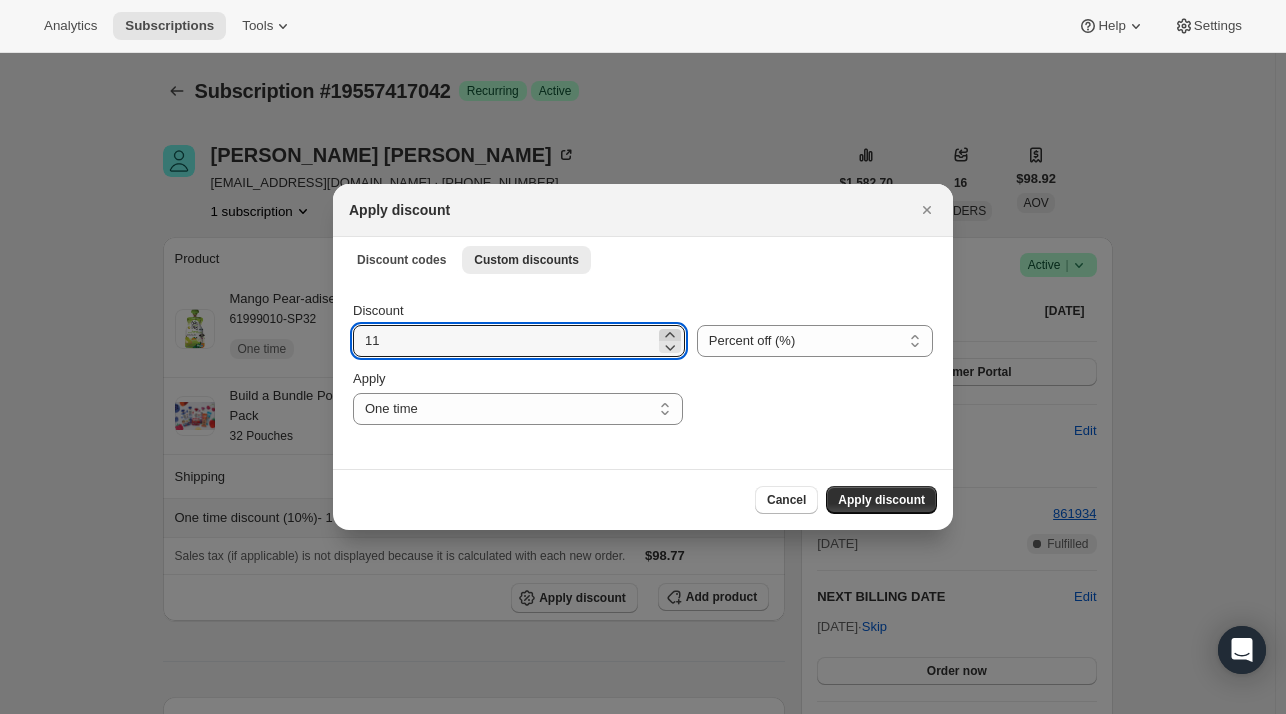 click 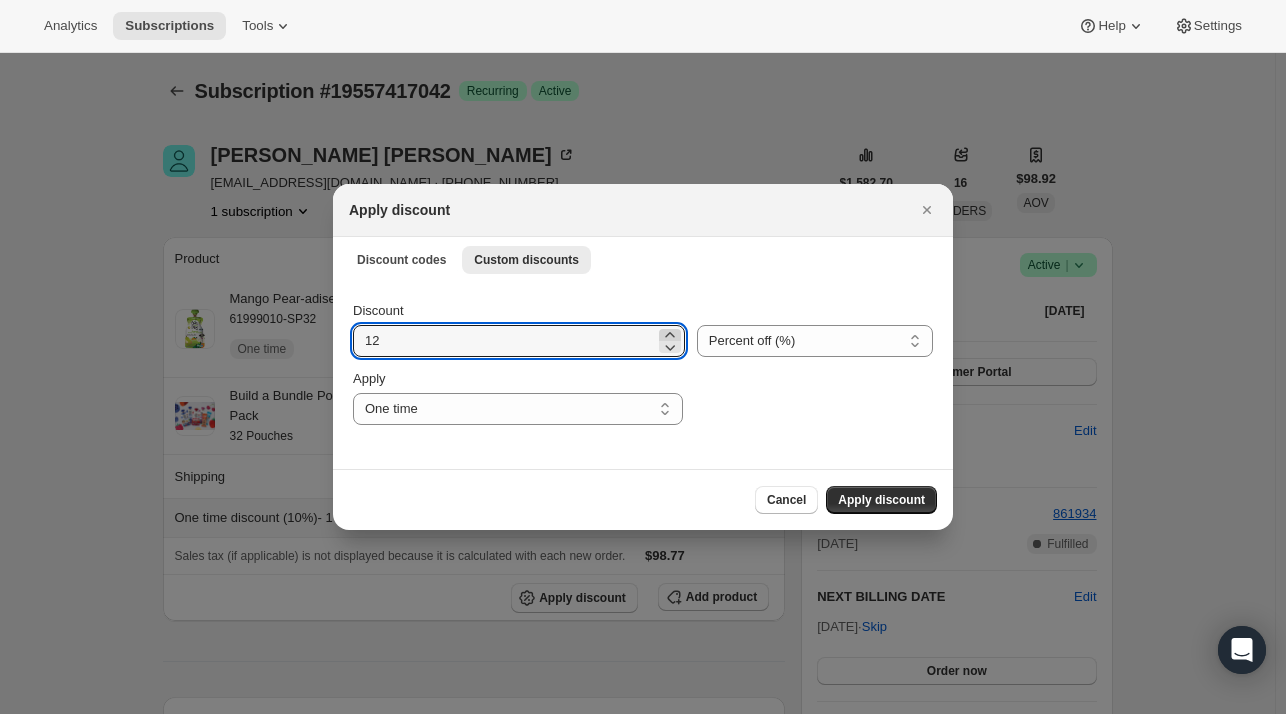 click 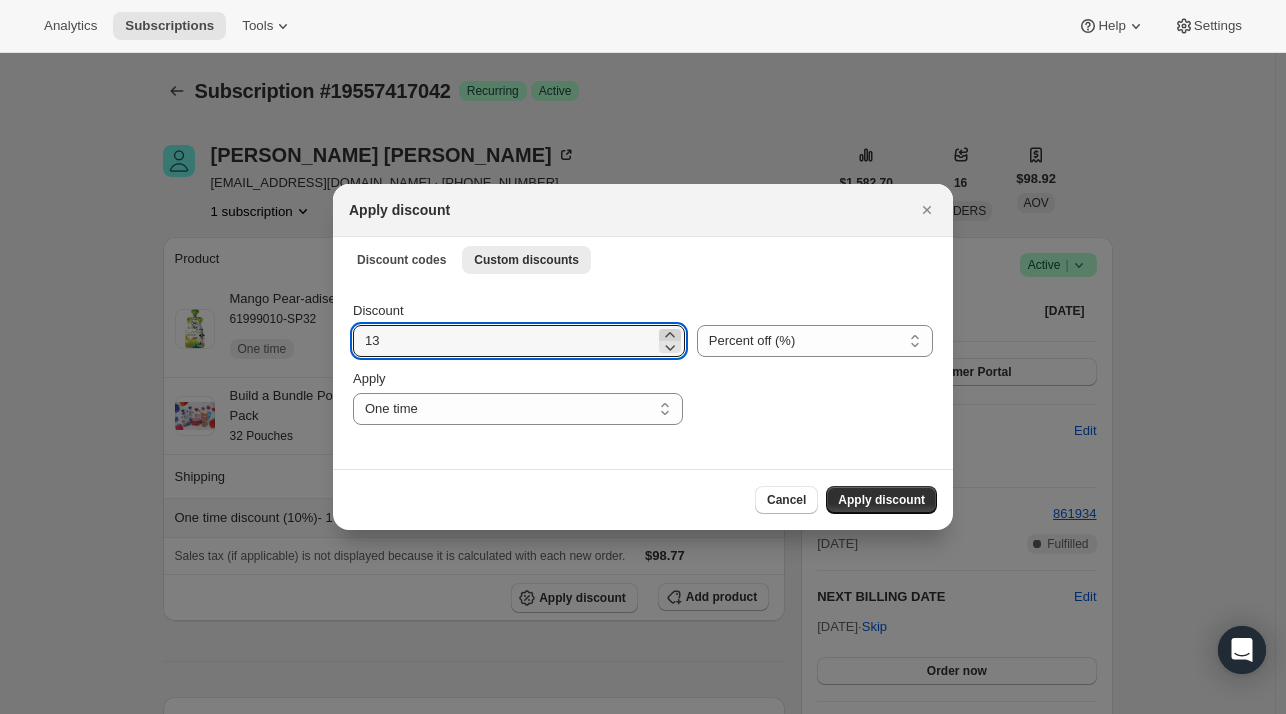 click 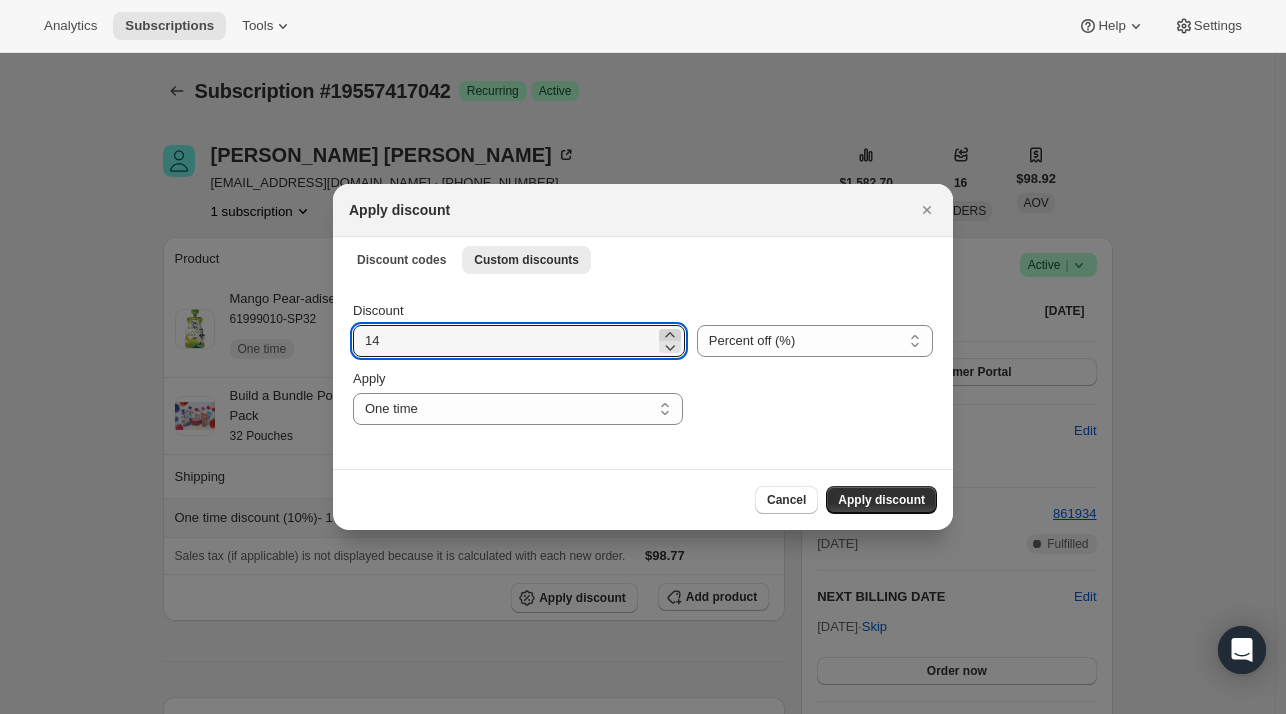click 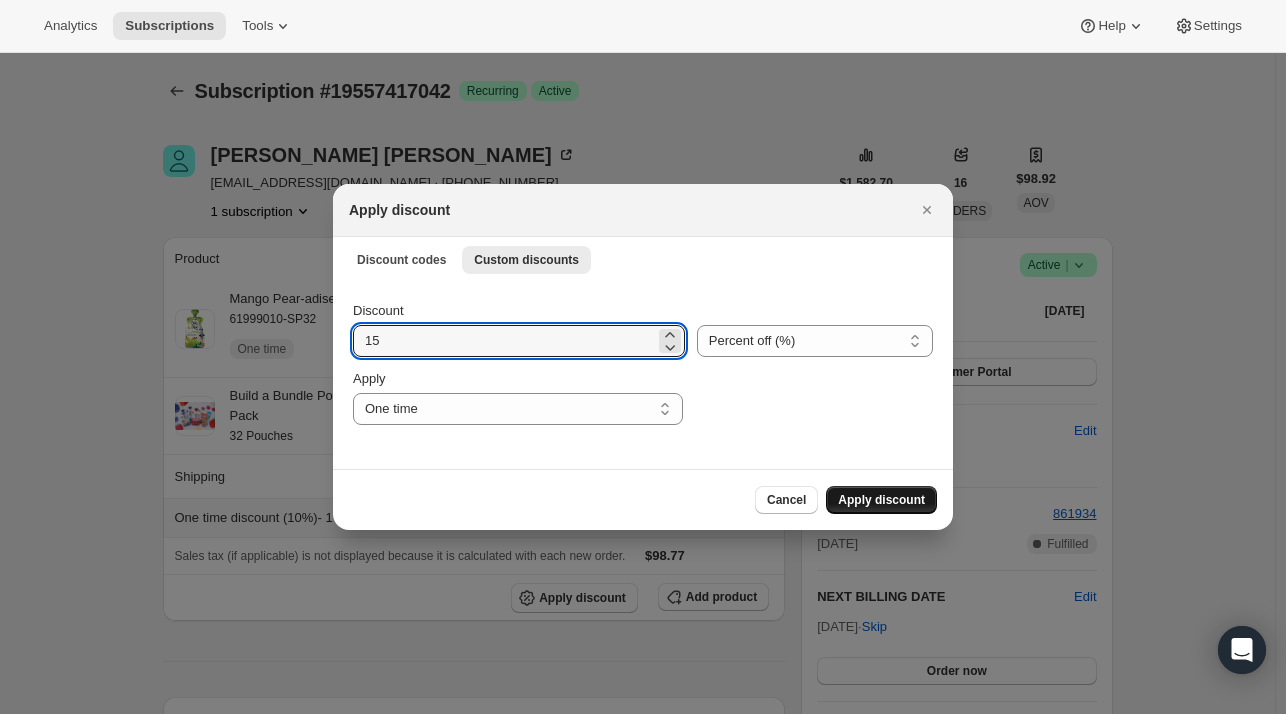 click on "Apply discount" at bounding box center [881, 500] 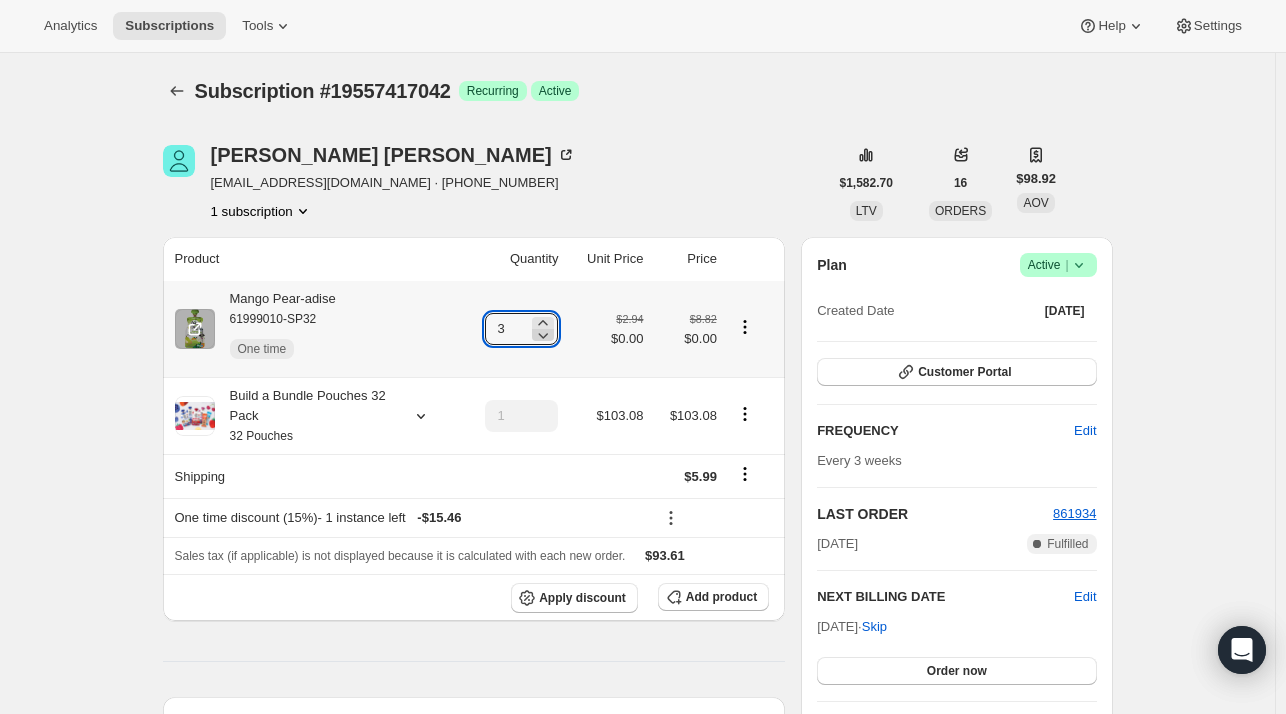 click 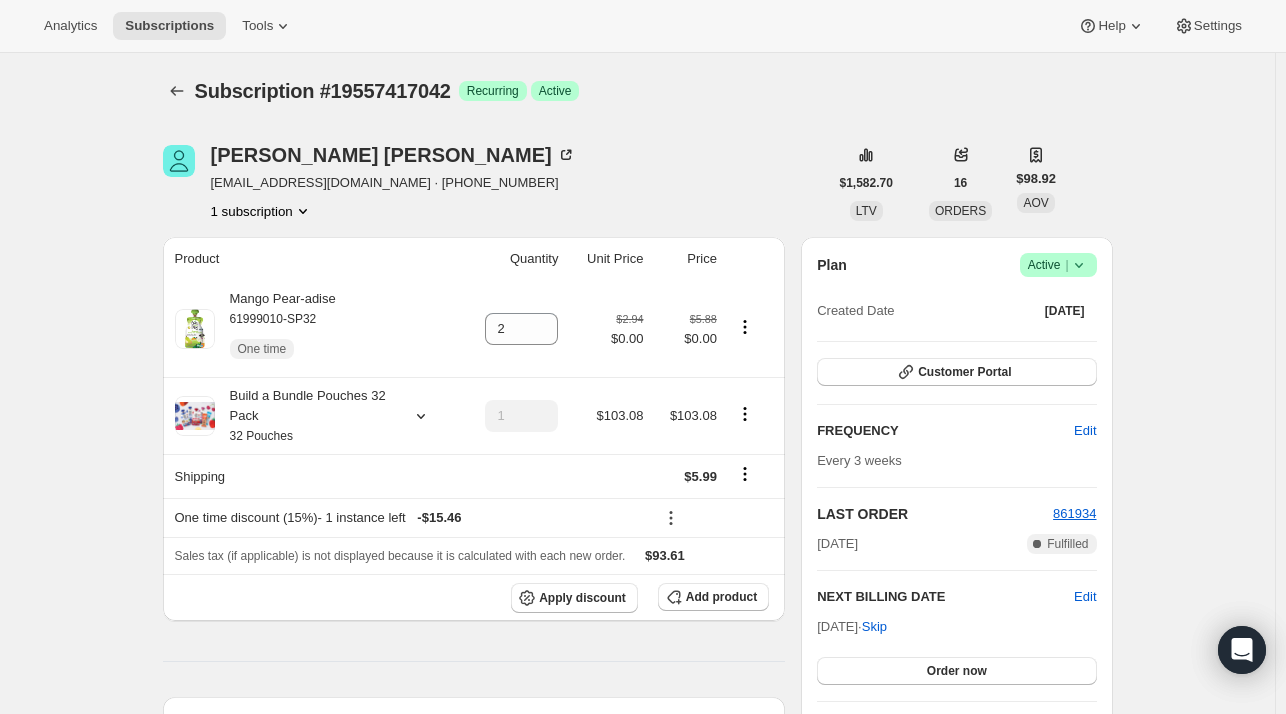 click on "Christine   Hager ckhager9@gmail.com · +19414002554 1 subscription" at bounding box center [495, 183] 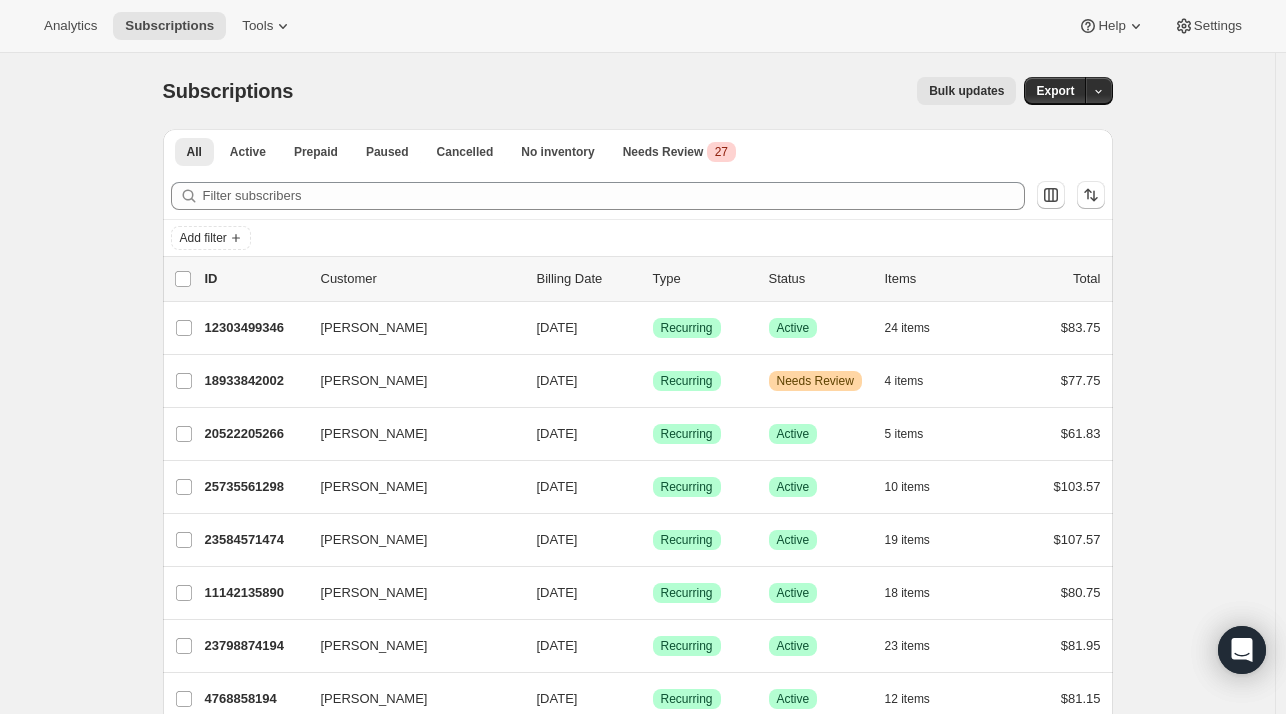 scroll, scrollTop: 0, scrollLeft: 0, axis: both 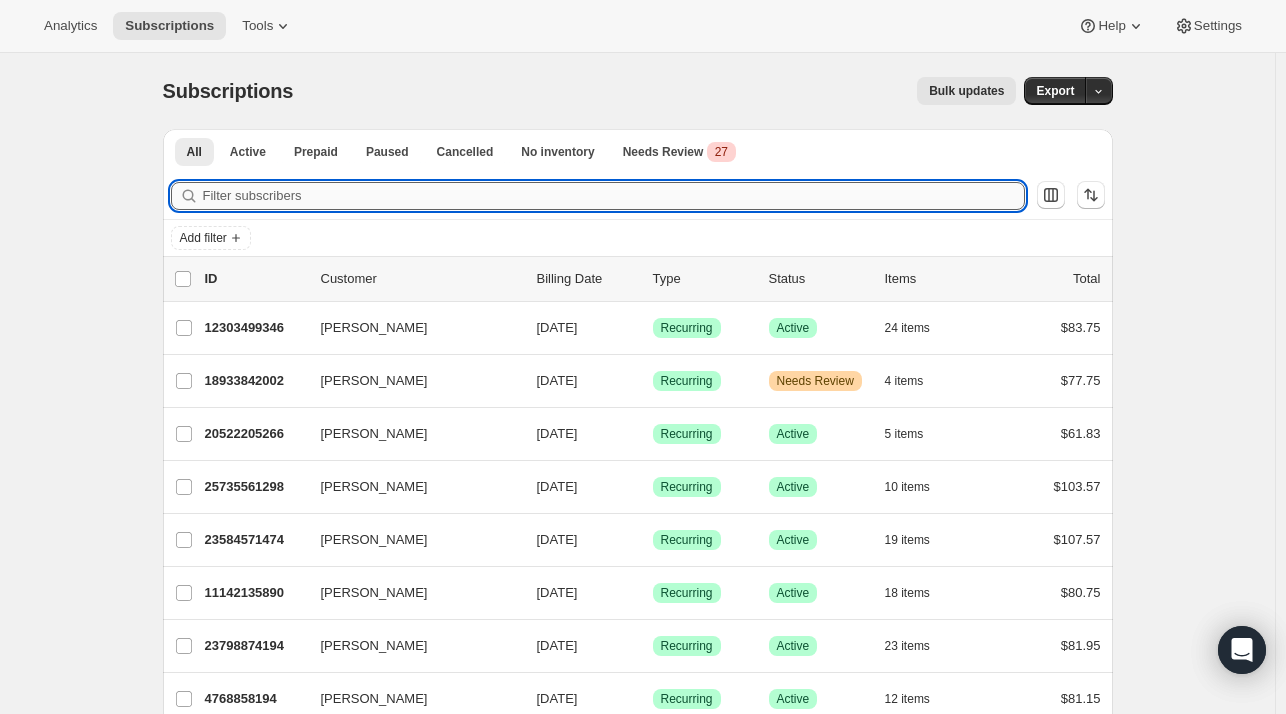 click on "Filter subscribers" at bounding box center [614, 196] 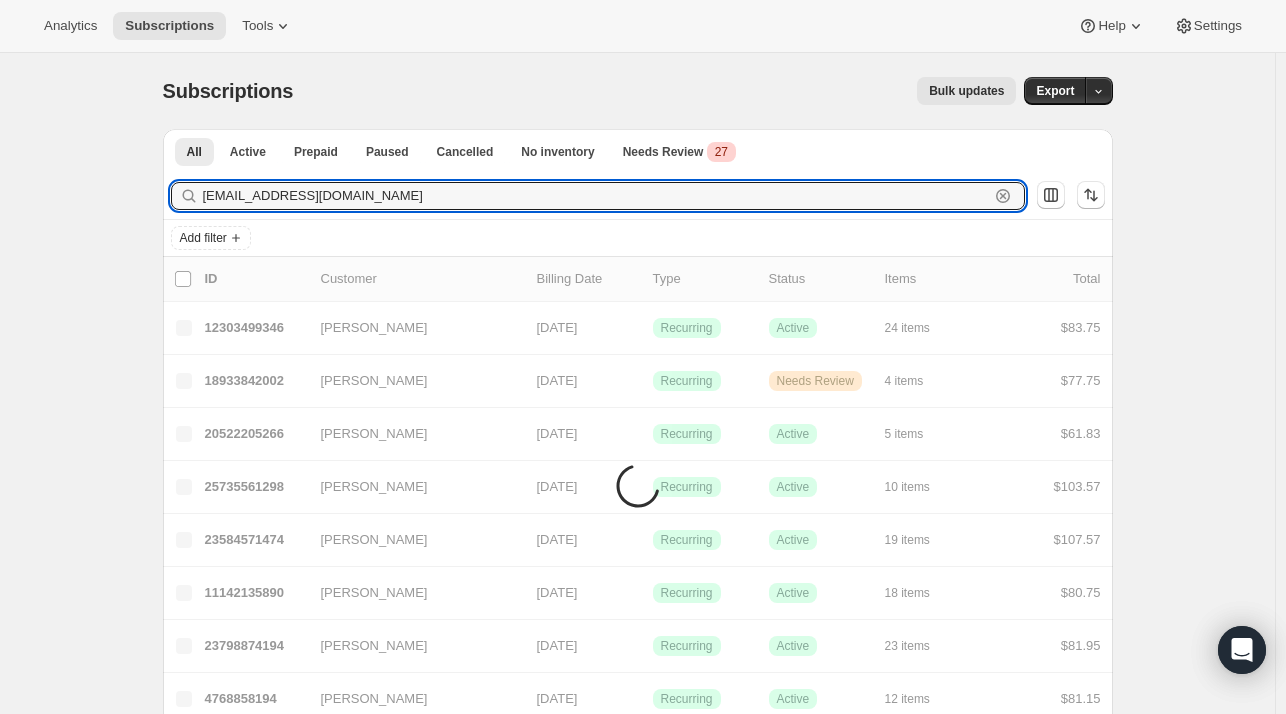 type on "[EMAIL_ADDRESS][DOMAIN_NAME]" 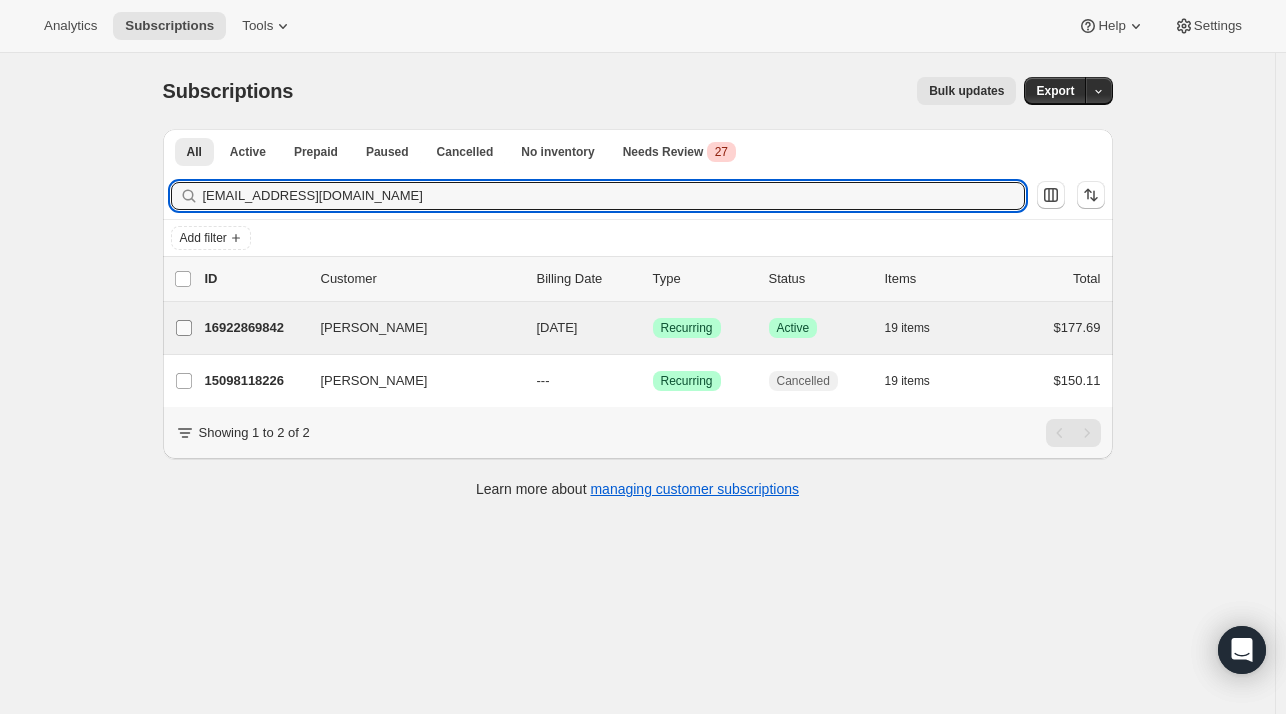 click on "[PERSON_NAME]" at bounding box center [184, 328] 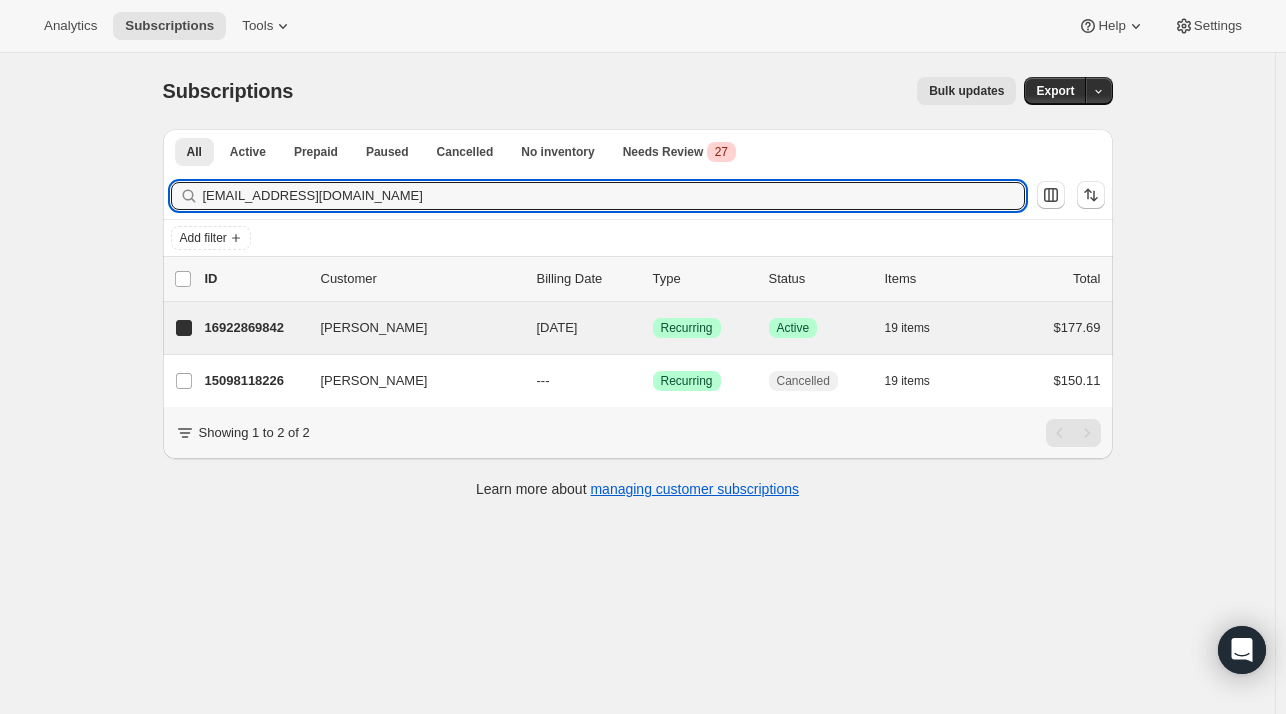 checkbox on "true" 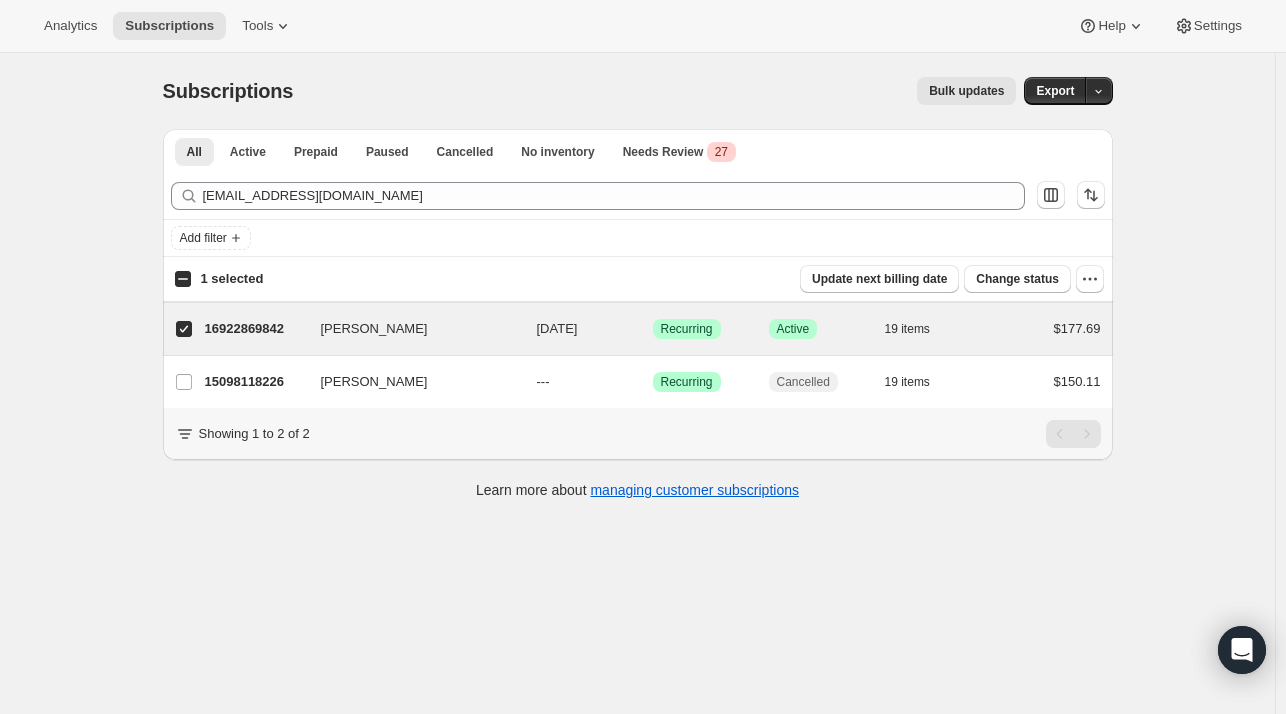 click on "1 selected" at bounding box center (183, 279) 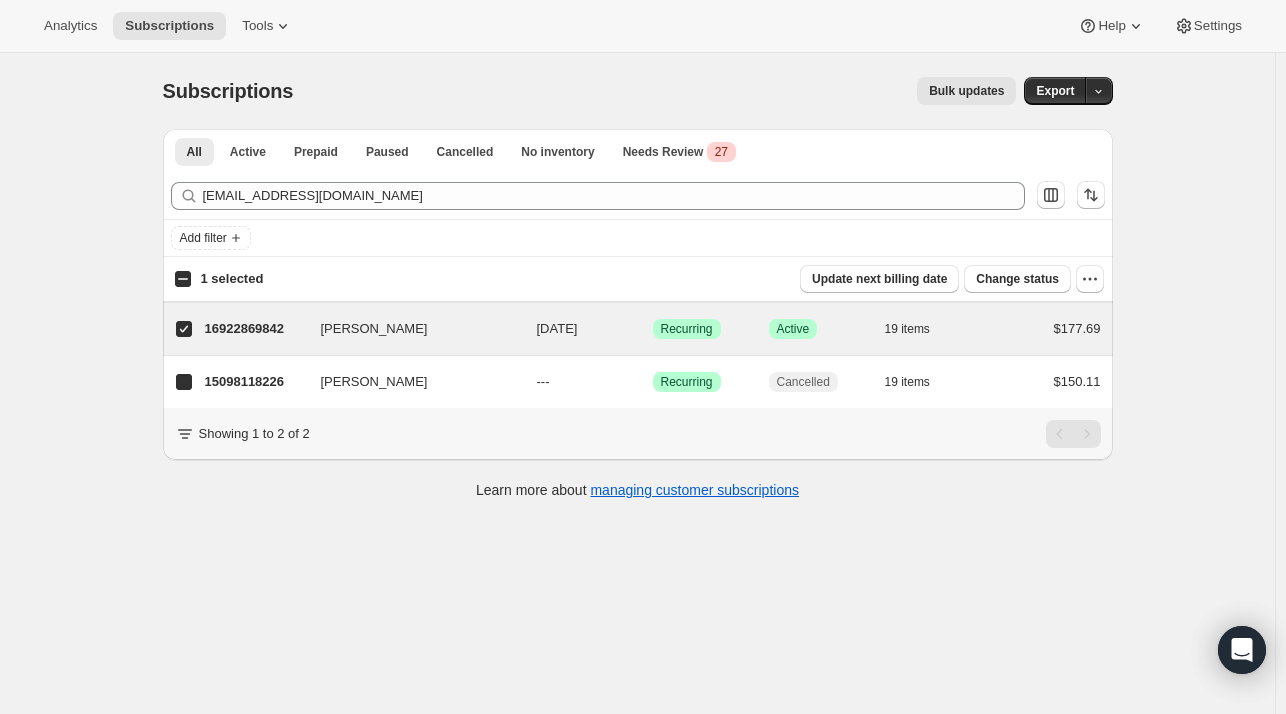 checkbox on "true" 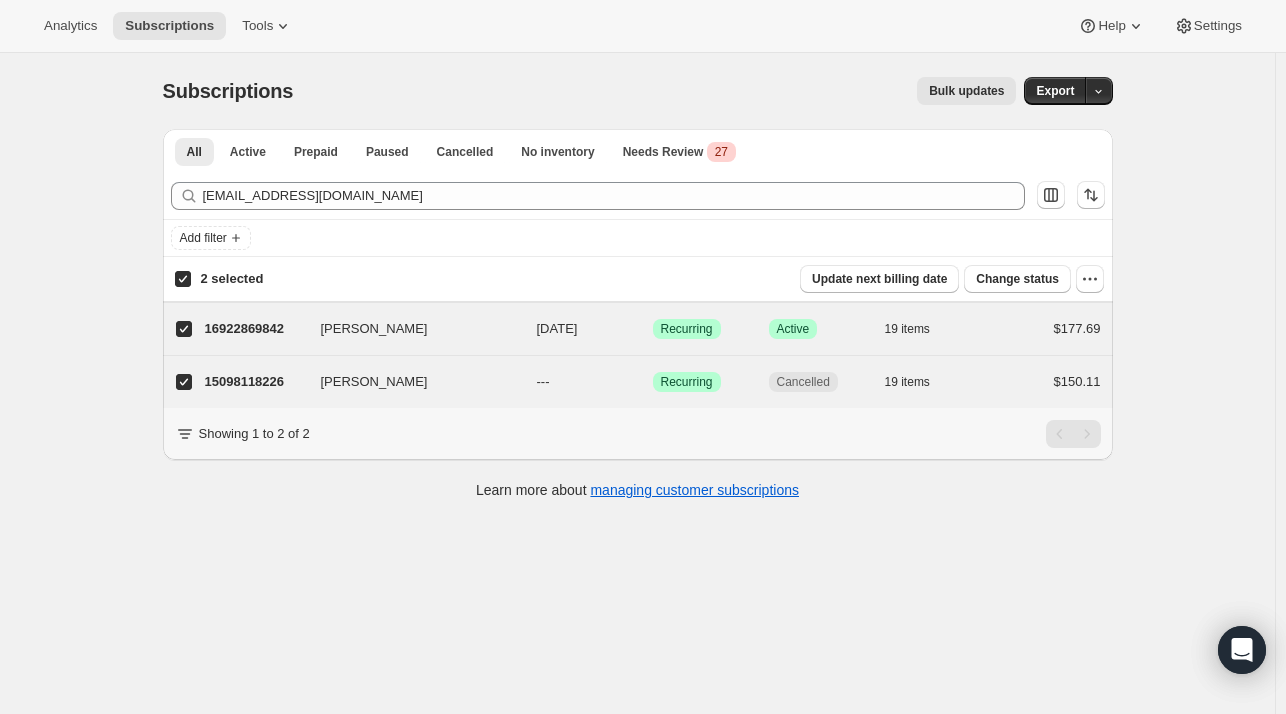click on "2 selected" at bounding box center [183, 279] 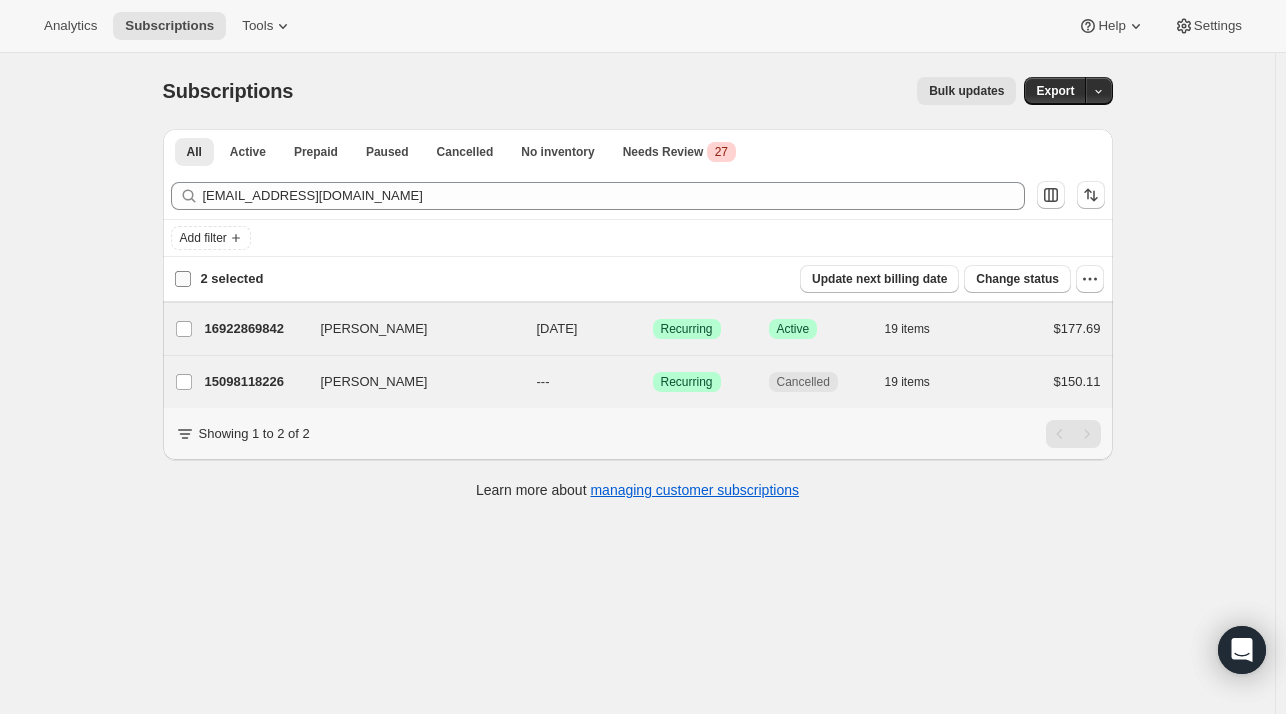 checkbox on "false" 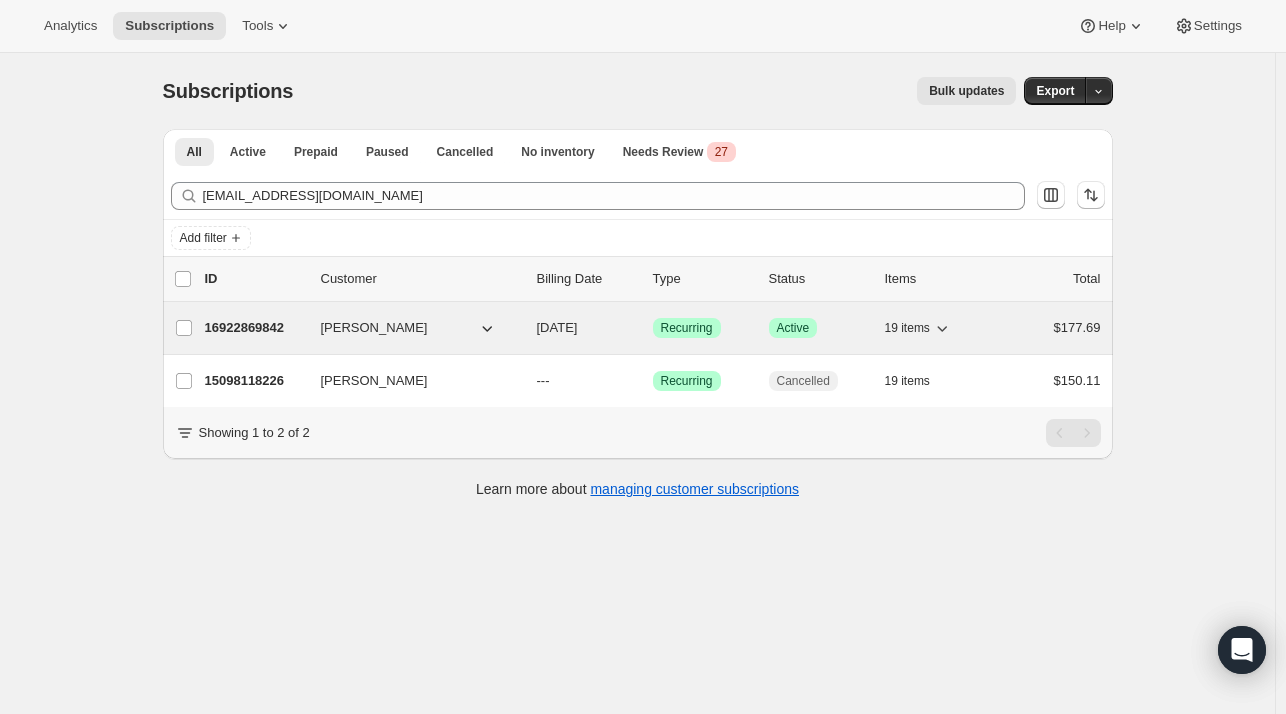 click on "16922869842" at bounding box center [255, 328] 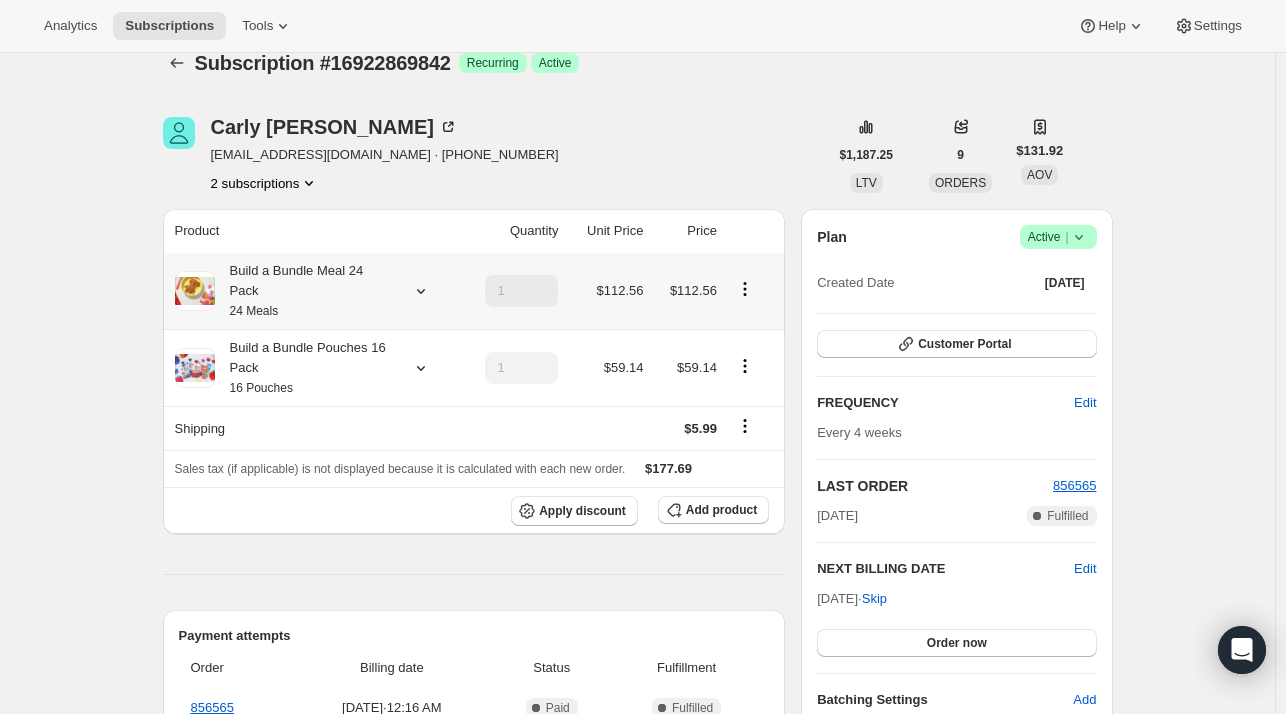 scroll, scrollTop: 0, scrollLeft: 0, axis: both 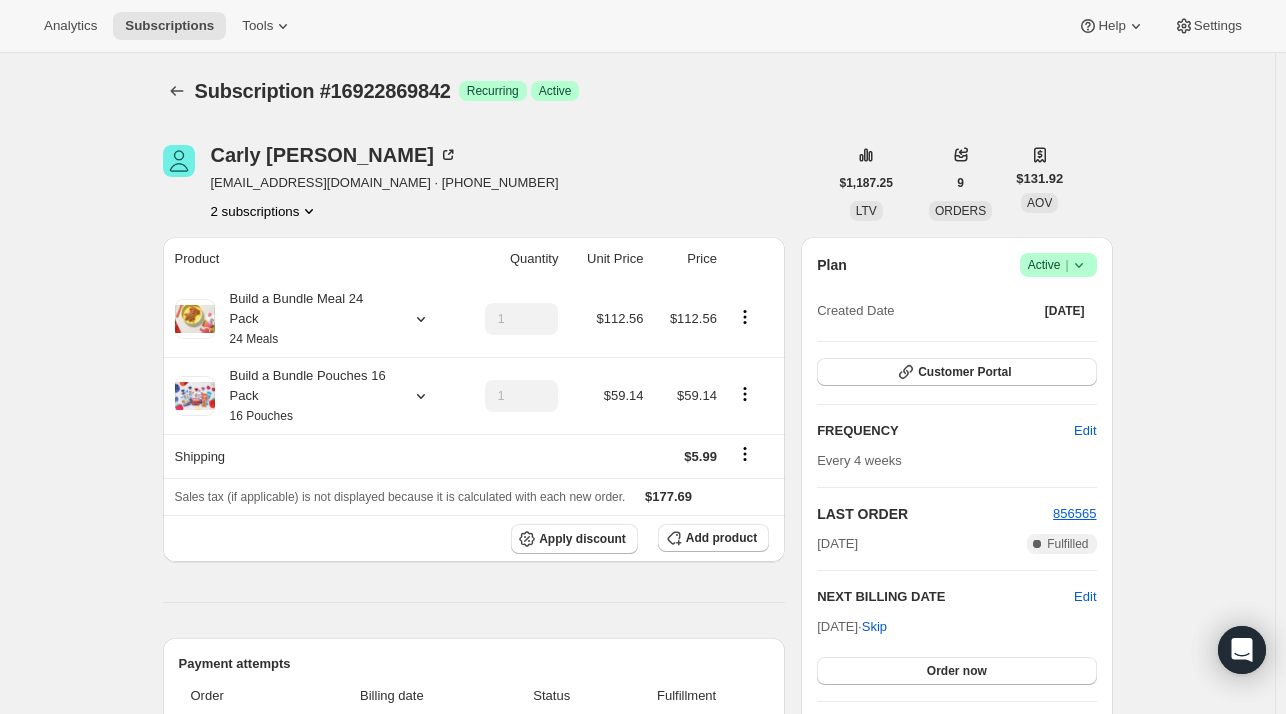click 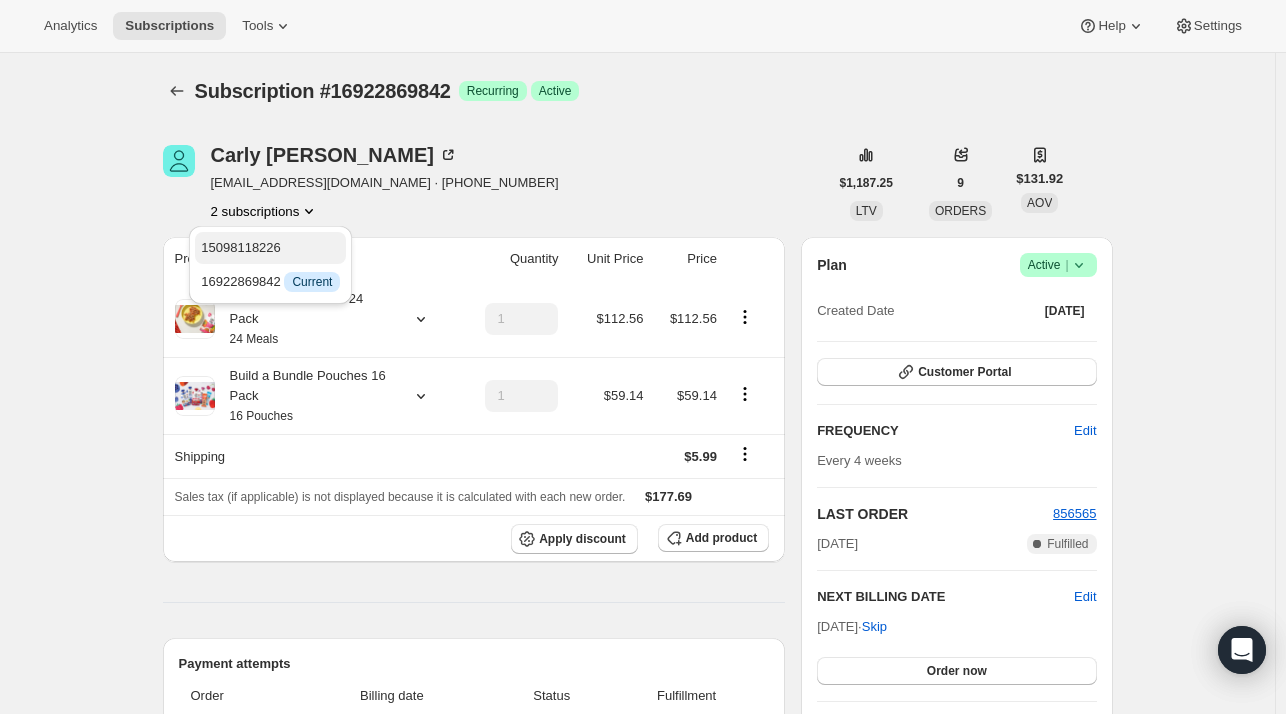 click on "15098118226" at bounding box center (241, 247) 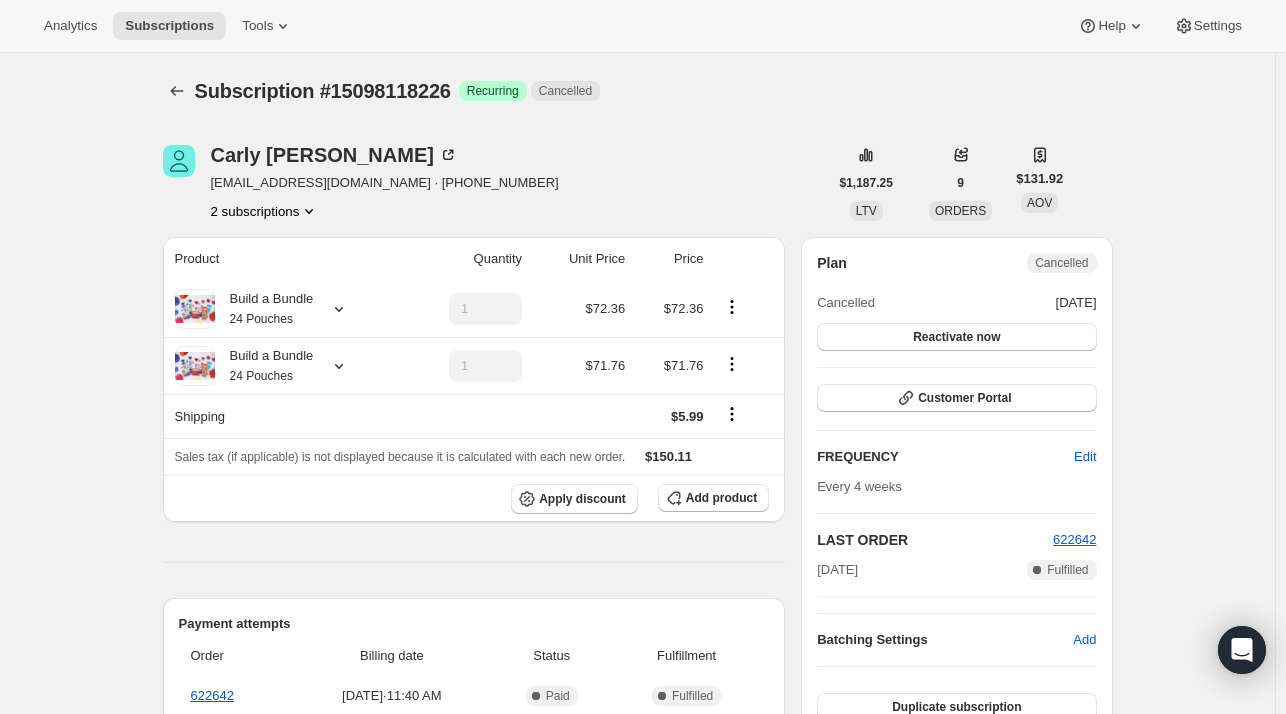 click on "2 subscriptions" at bounding box center (265, 211) 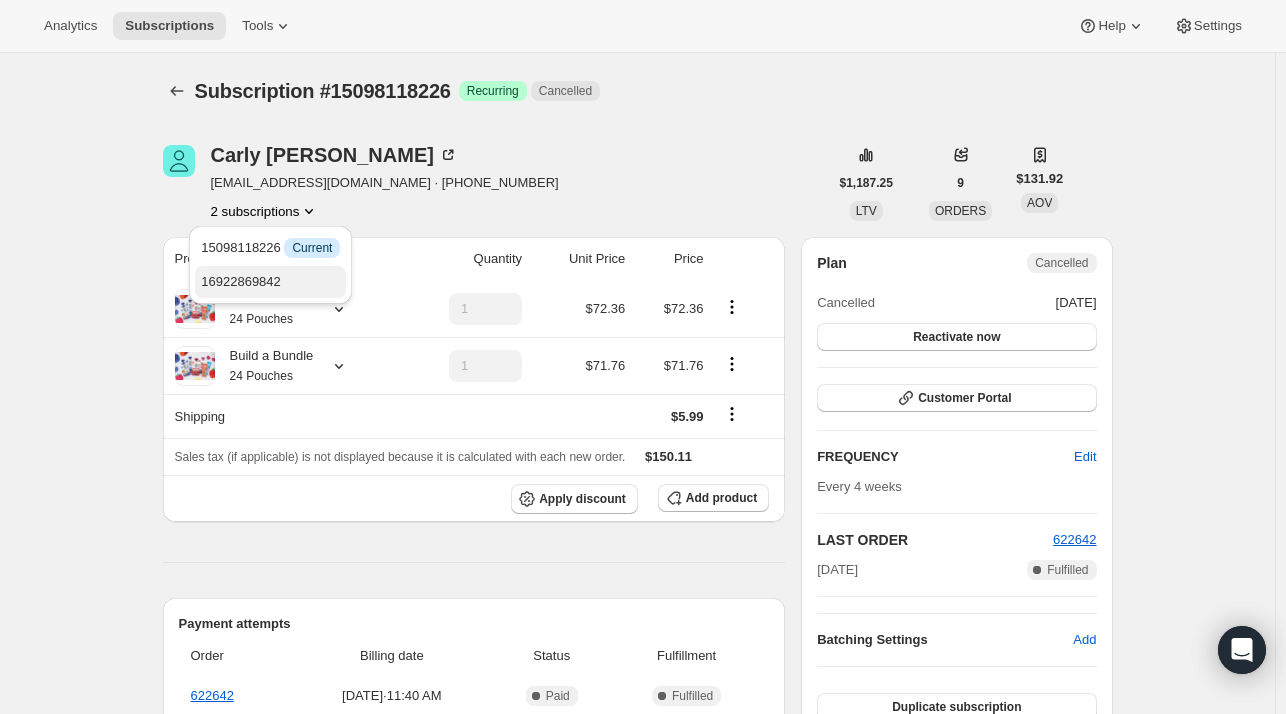click on "16922869842" at bounding box center [270, 282] 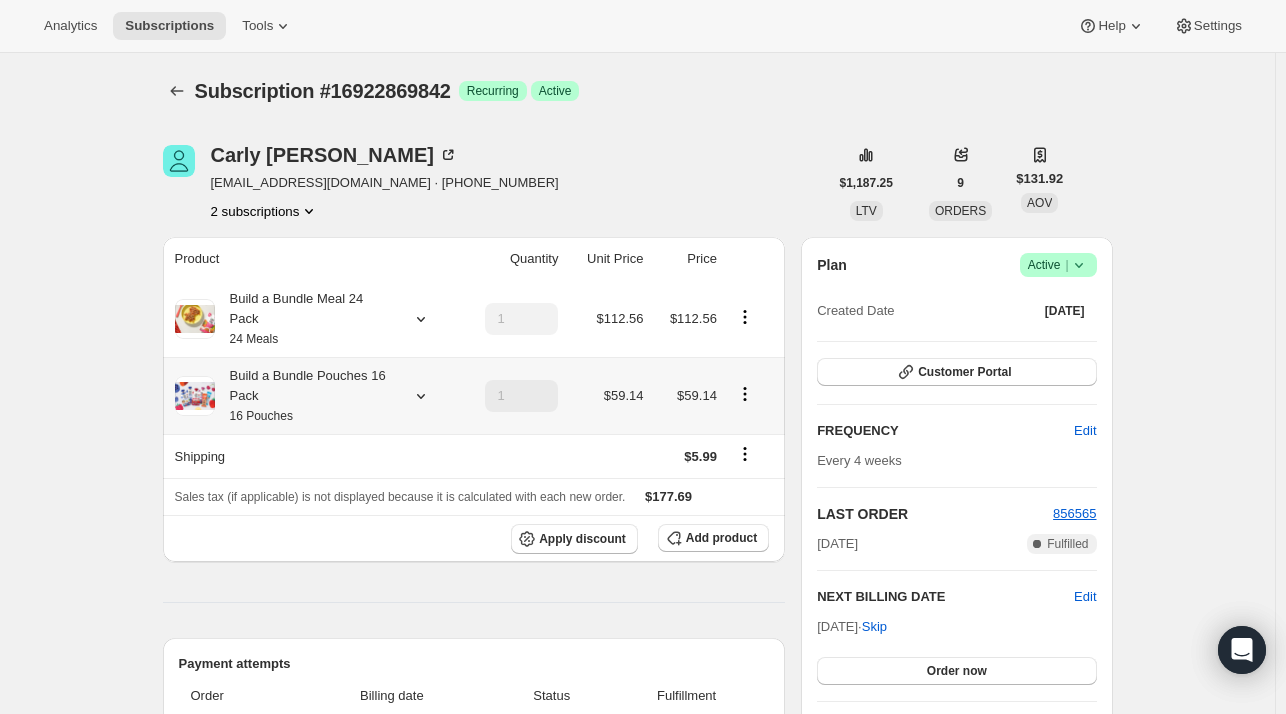 click 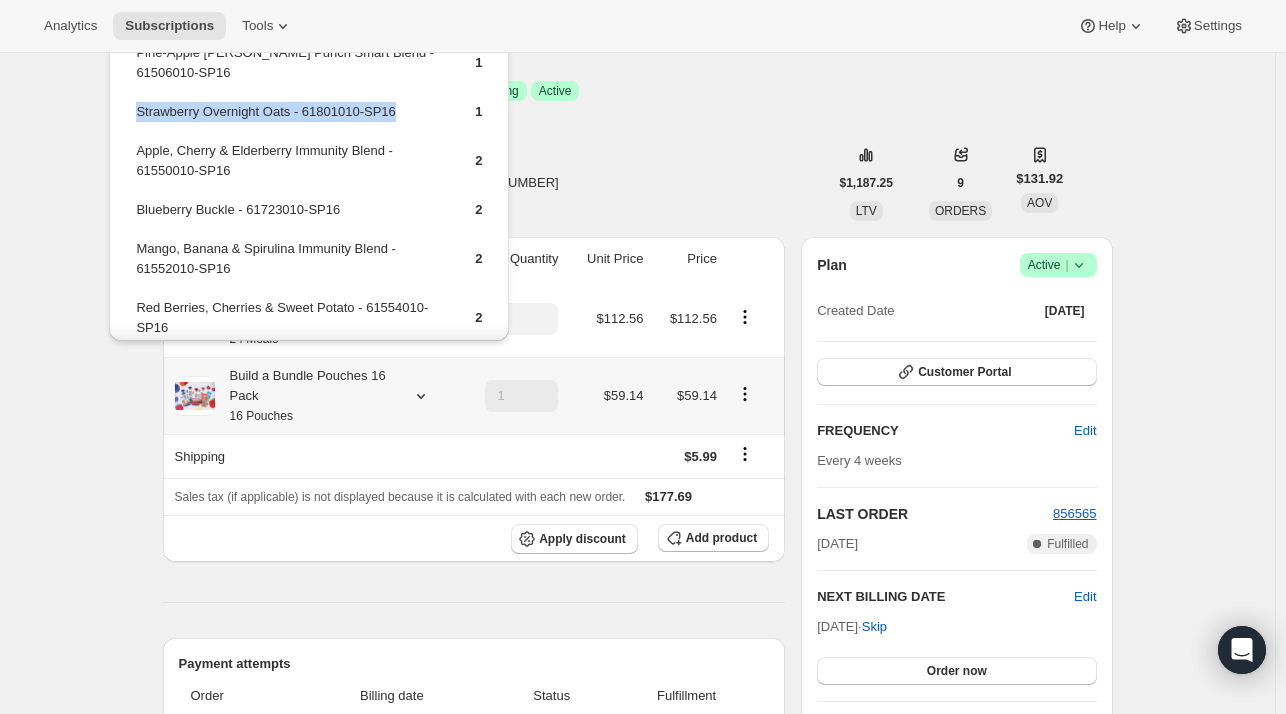 drag, startPoint x: 408, startPoint y: 112, endPoint x: 137, endPoint y: 125, distance: 271.3116 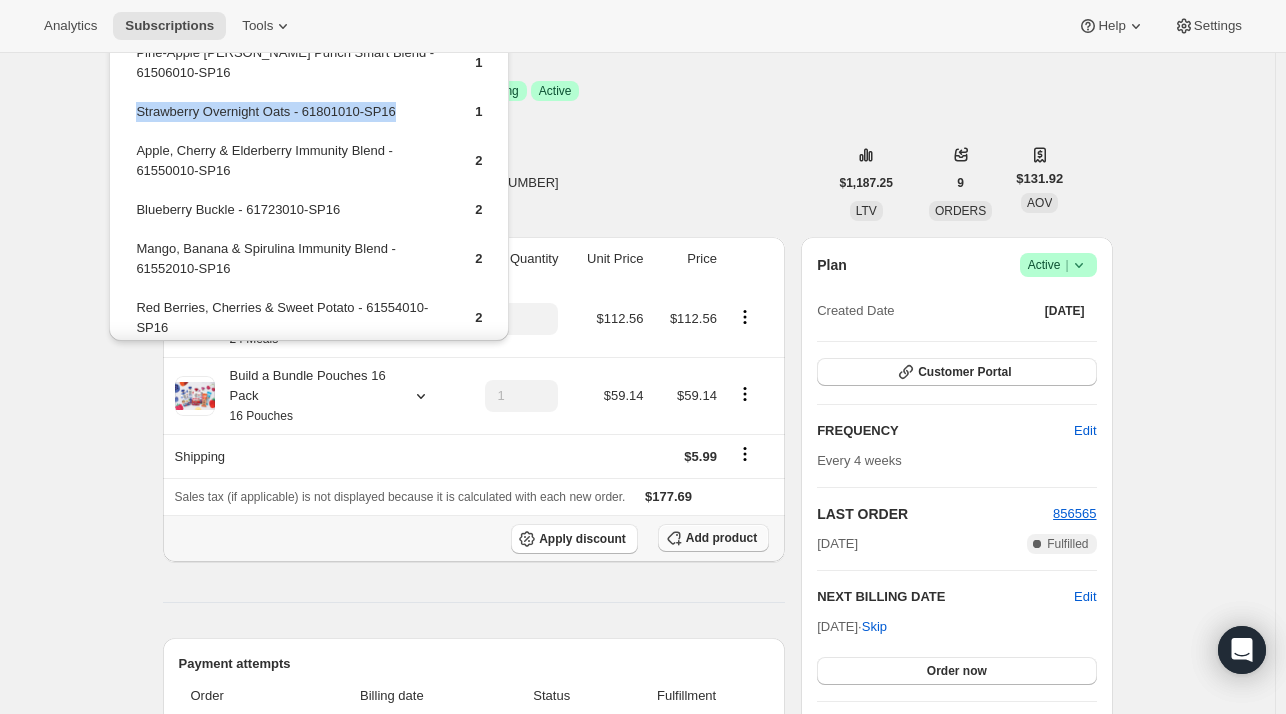 click on "Add product" at bounding box center [721, 538] 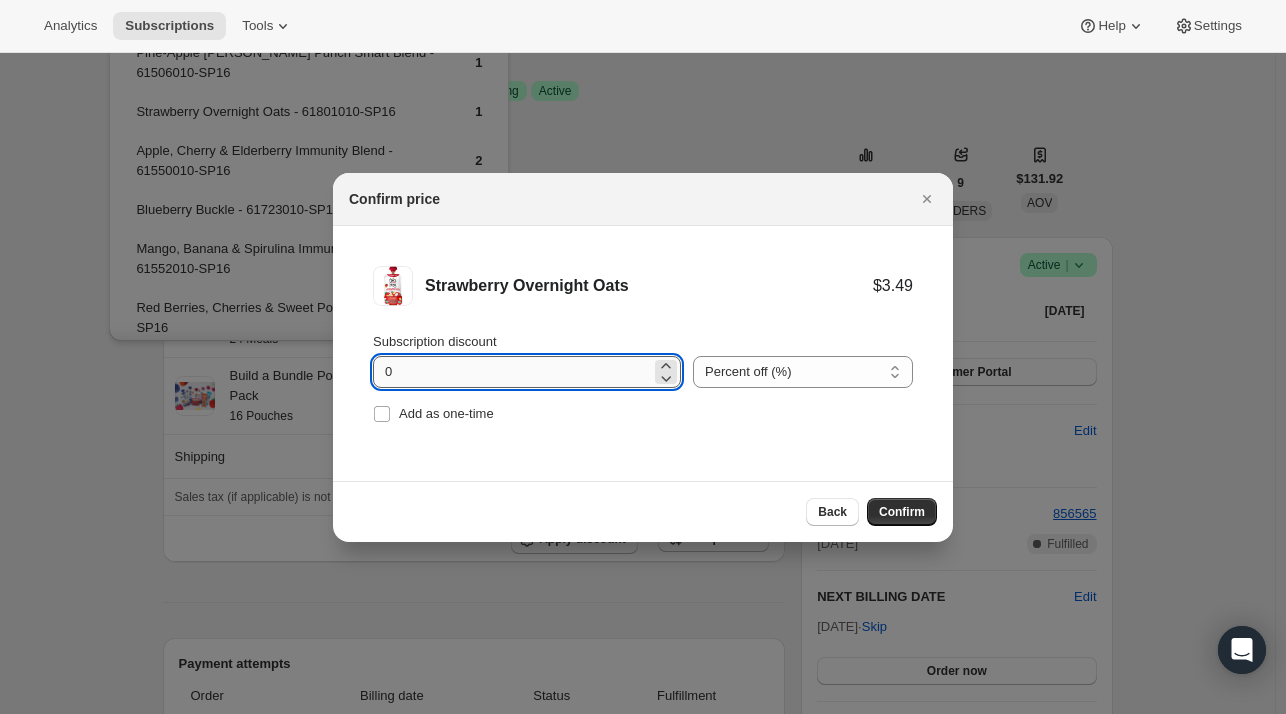 click on "0" at bounding box center [512, 372] 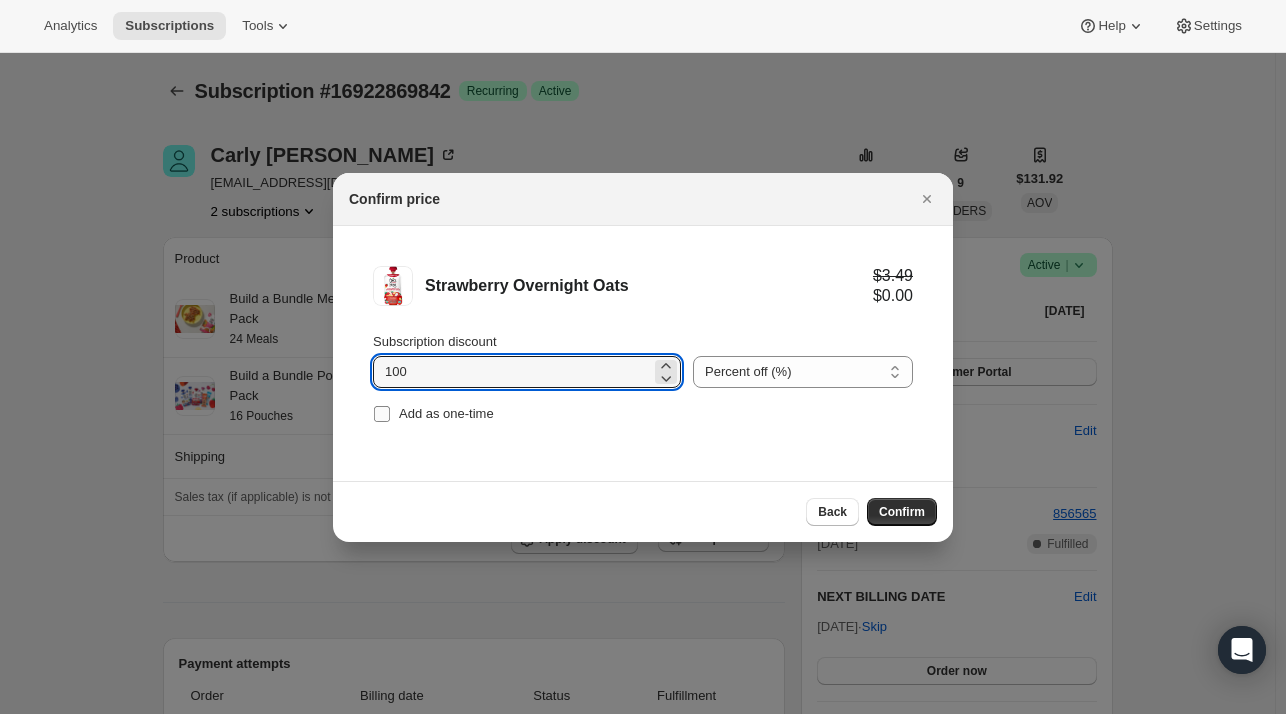 type on "100" 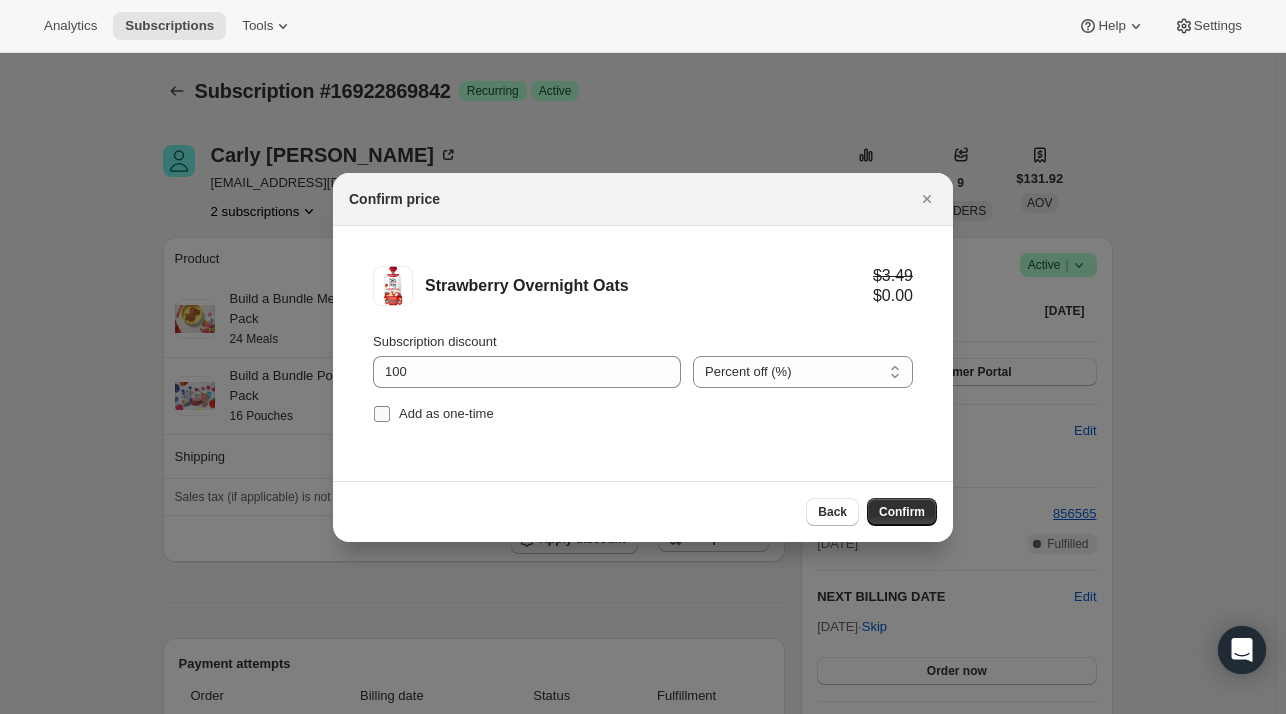 click on "Add as one-time" at bounding box center (446, 413) 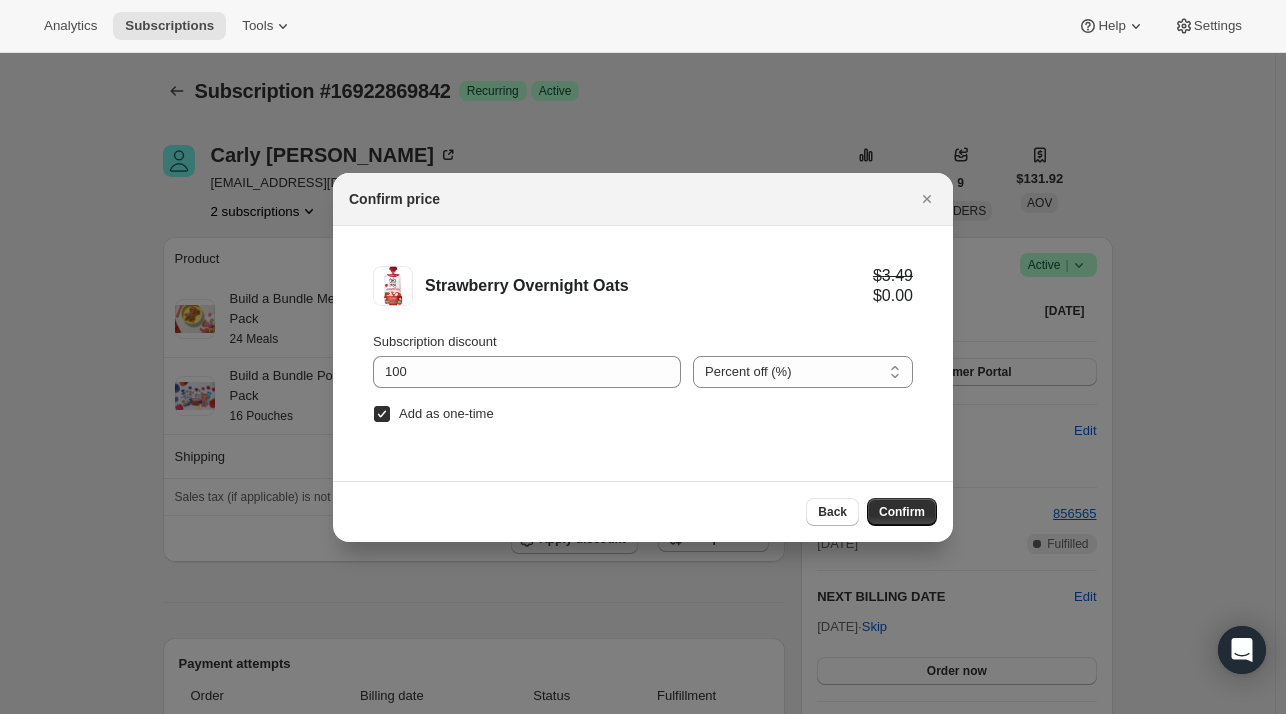click on "Confirm" at bounding box center [902, 512] 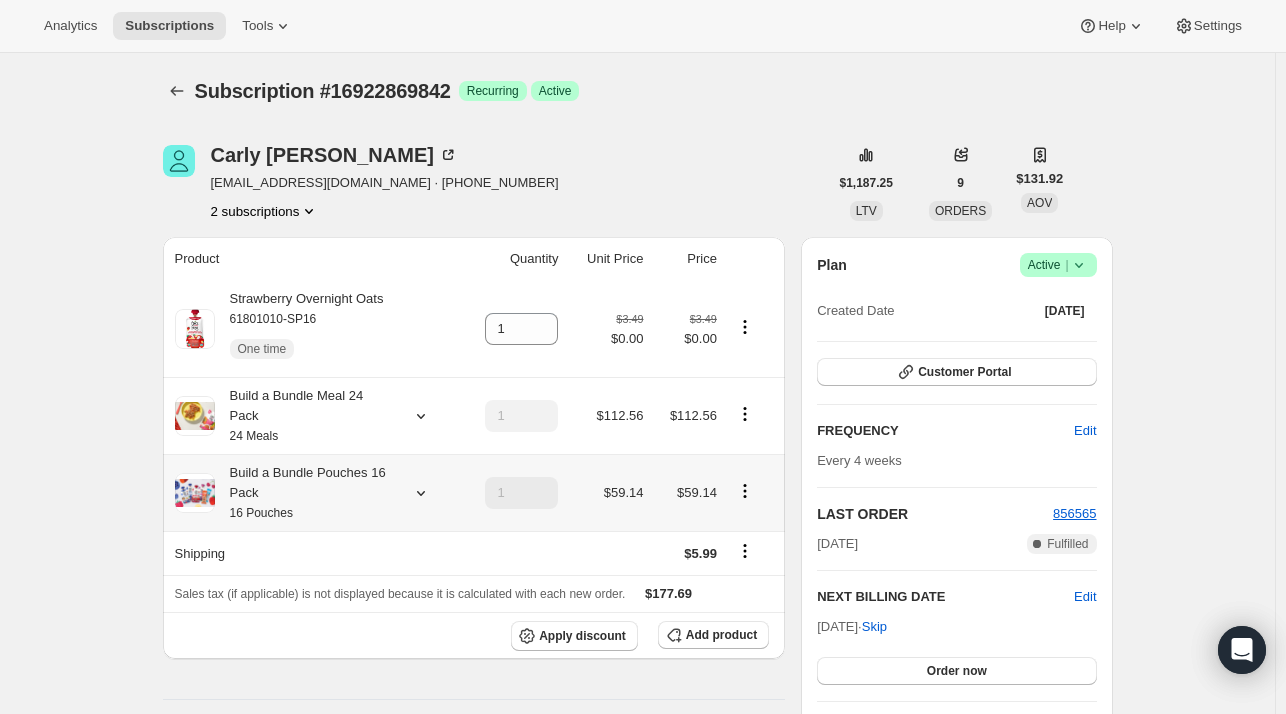 click 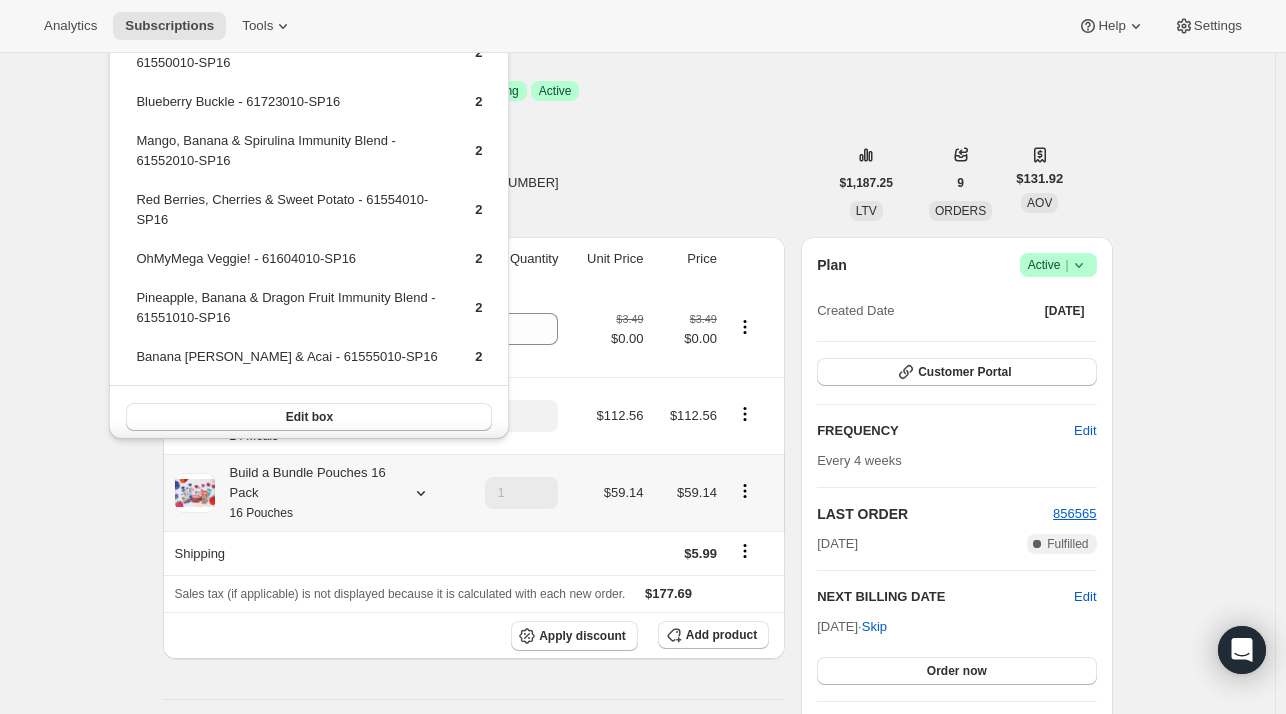 scroll, scrollTop: 112, scrollLeft: 0, axis: vertical 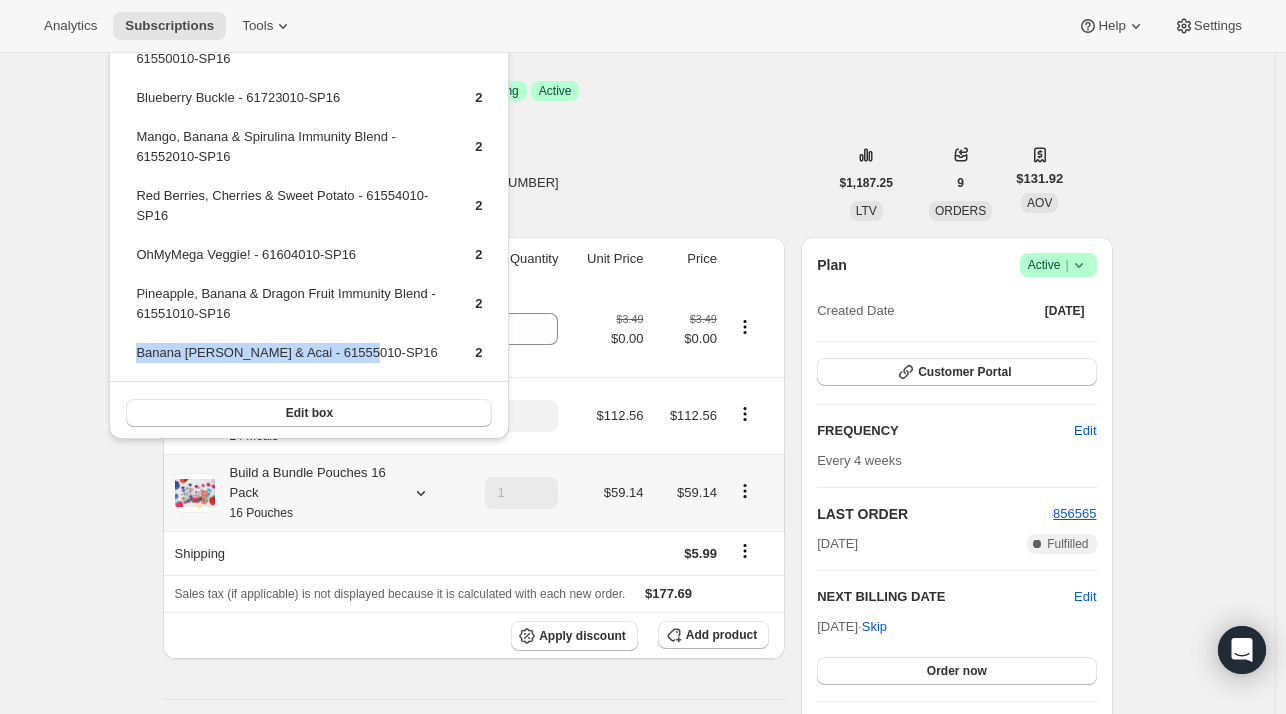 drag, startPoint x: 369, startPoint y: 350, endPoint x: 135, endPoint y: 354, distance: 234.03418 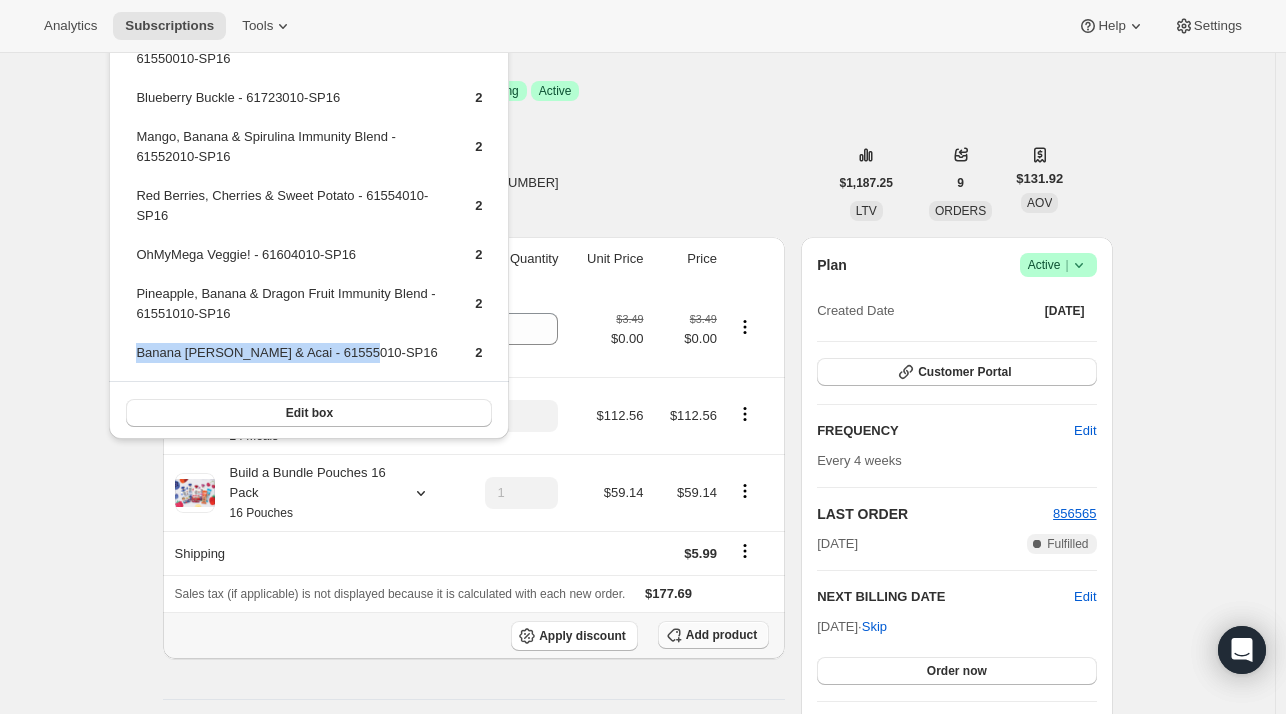 click 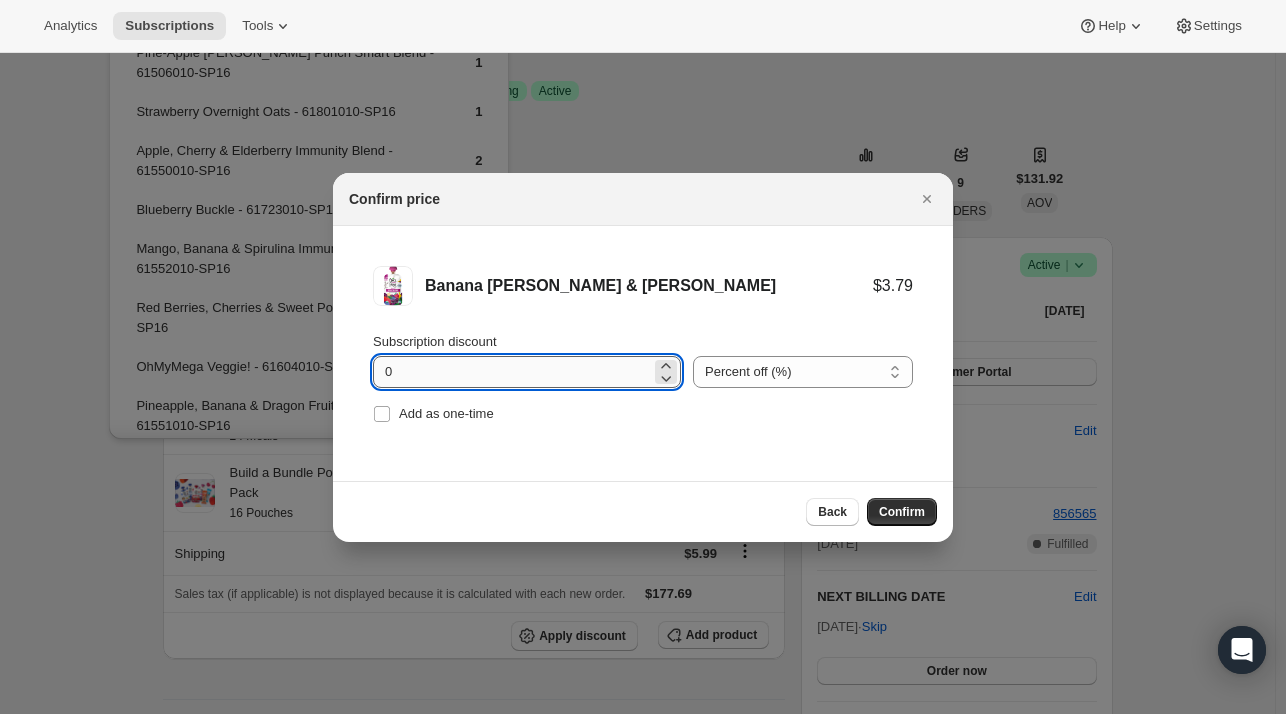 click on "0" at bounding box center (512, 372) 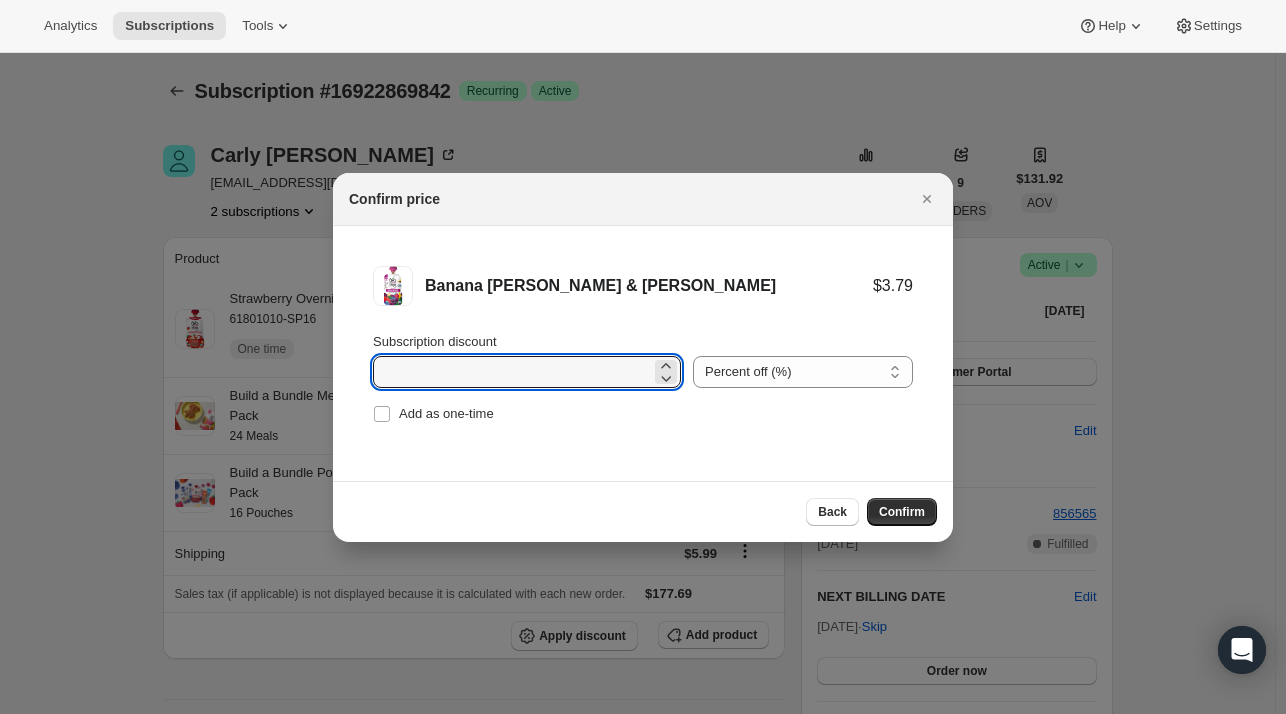 type on "0" 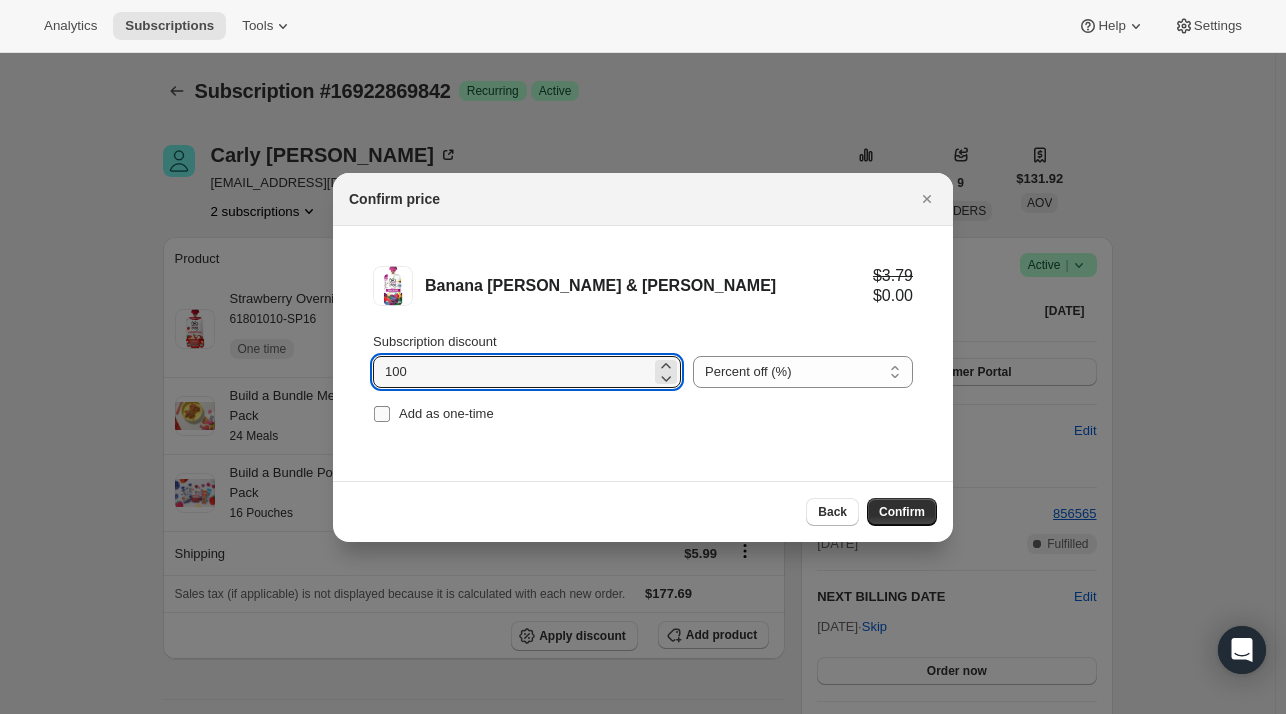 type on "100" 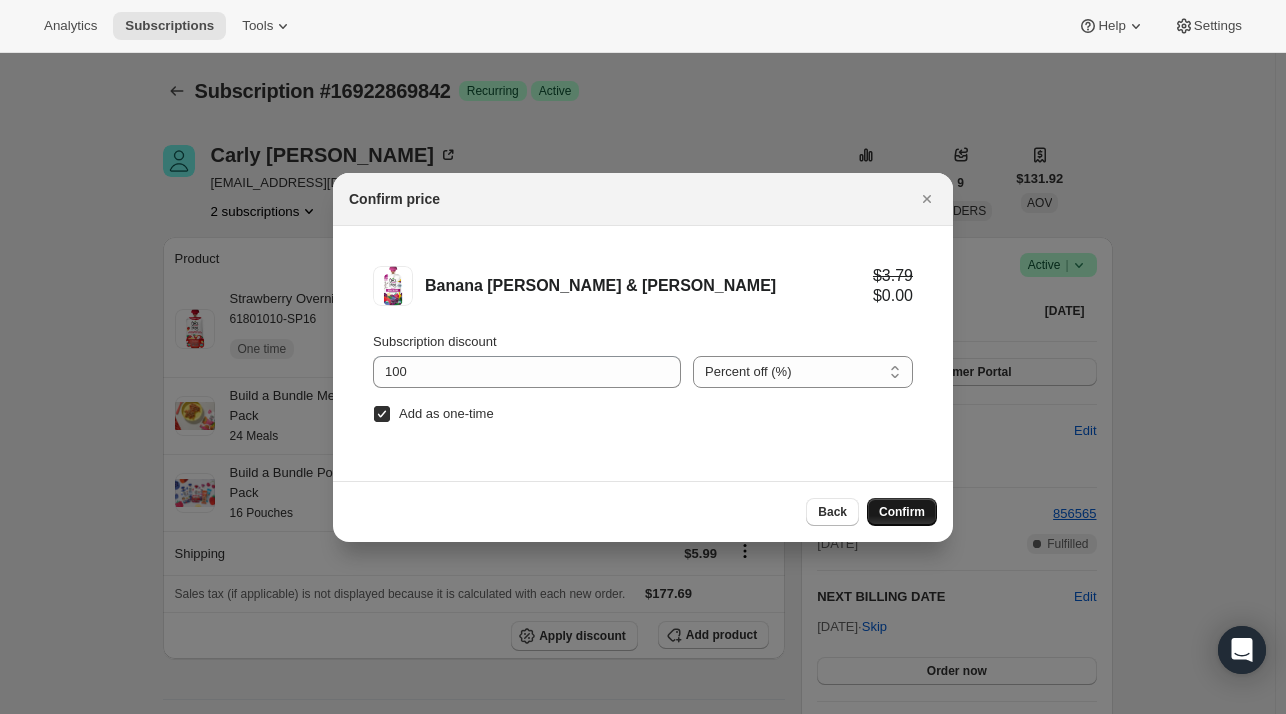 click on "Confirm" at bounding box center (902, 512) 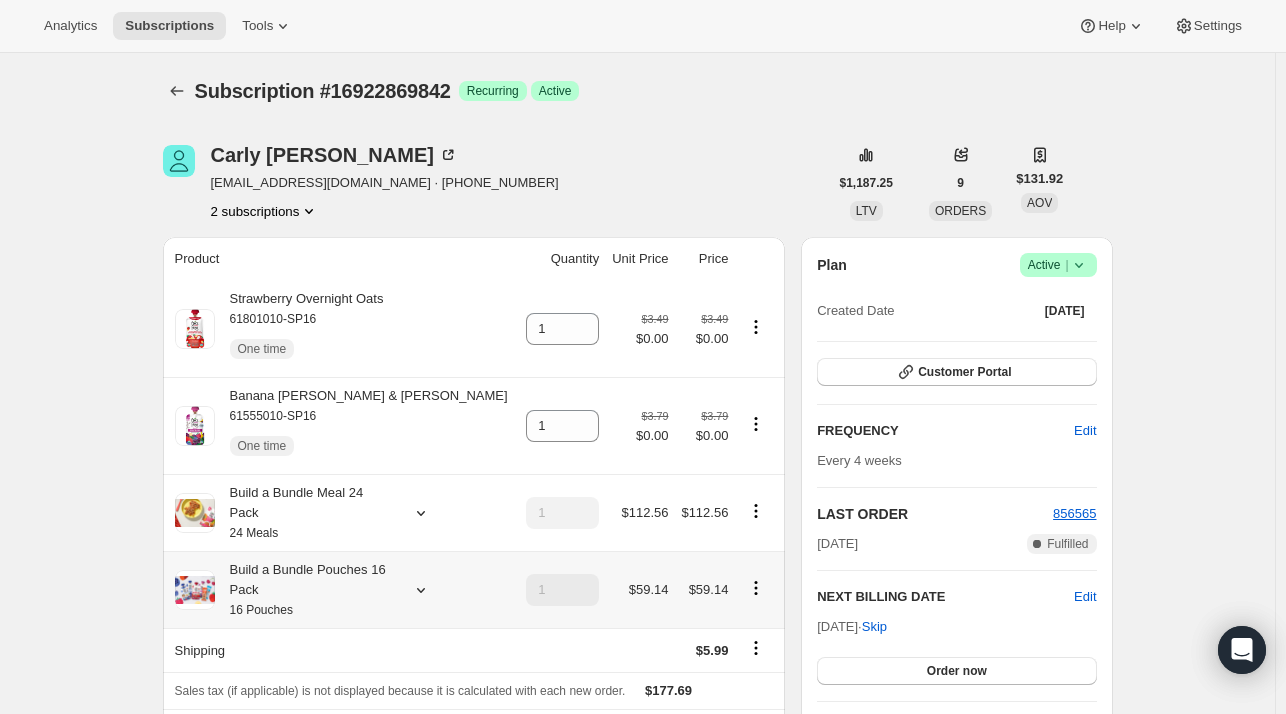 scroll, scrollTop: 100, scrollLeft: 0, axis: vertical 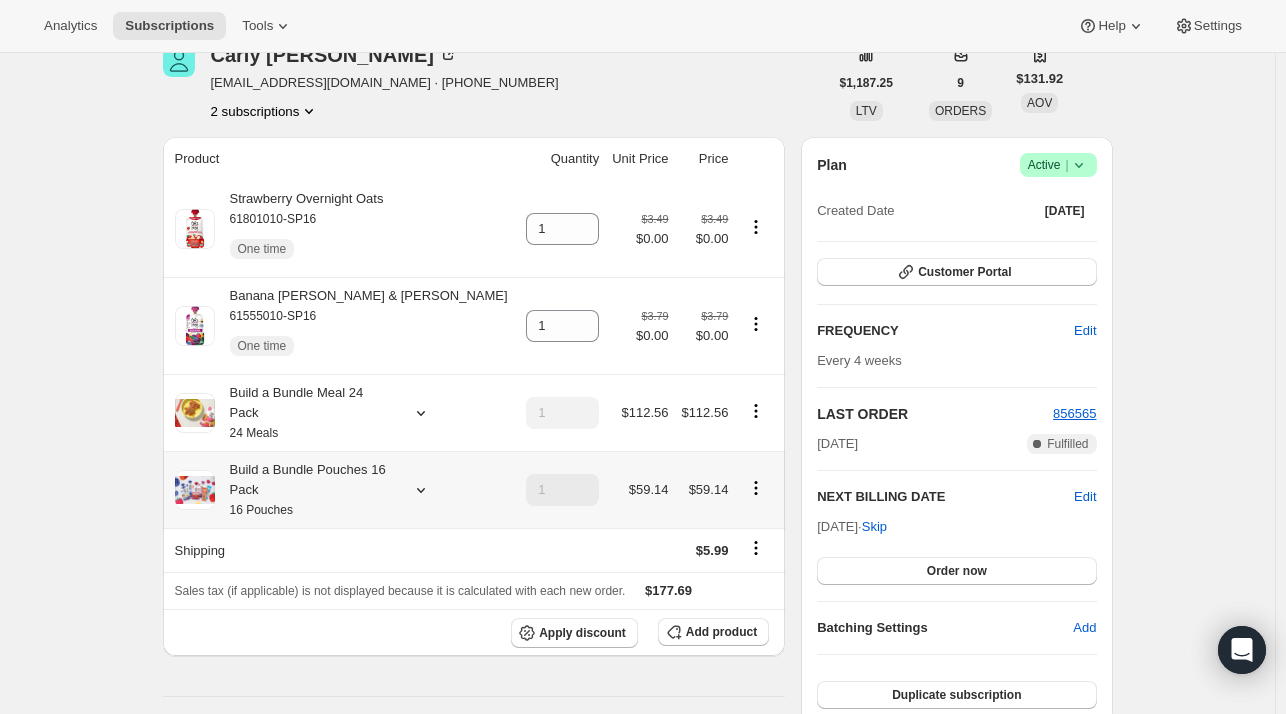 click 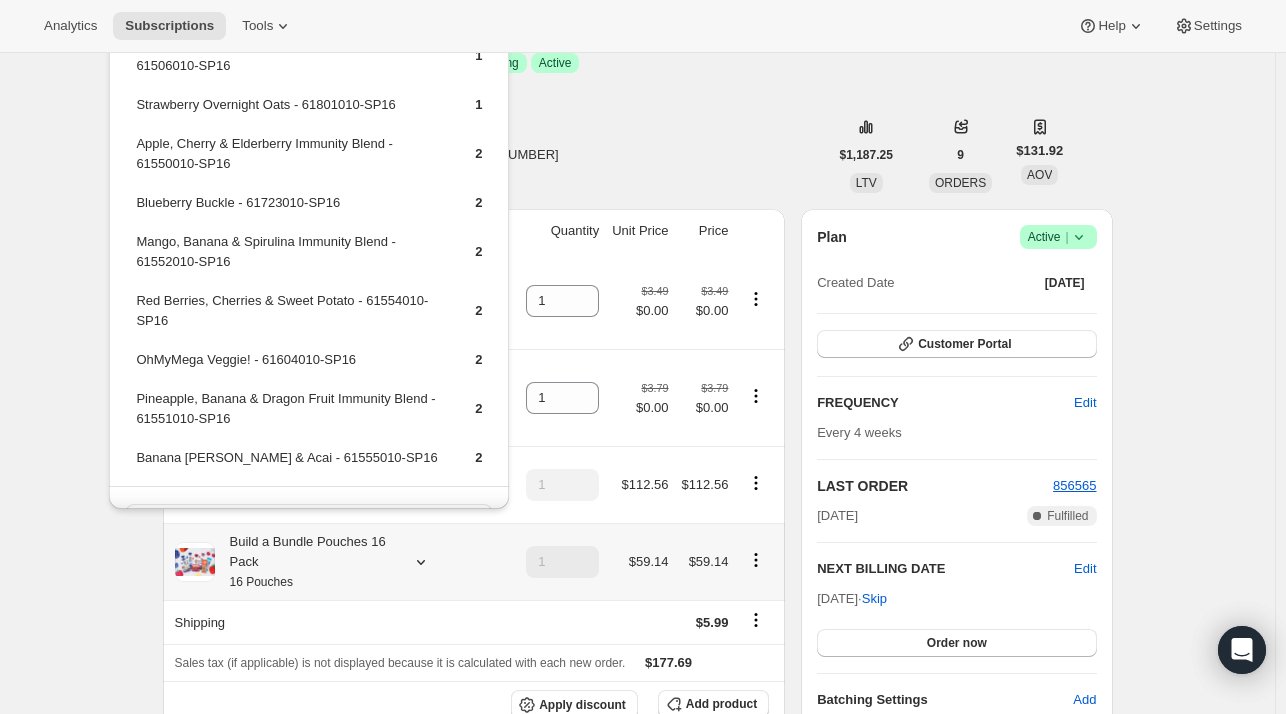 scroll, scrollTop: 0, scrollLeft: 0, axis: both 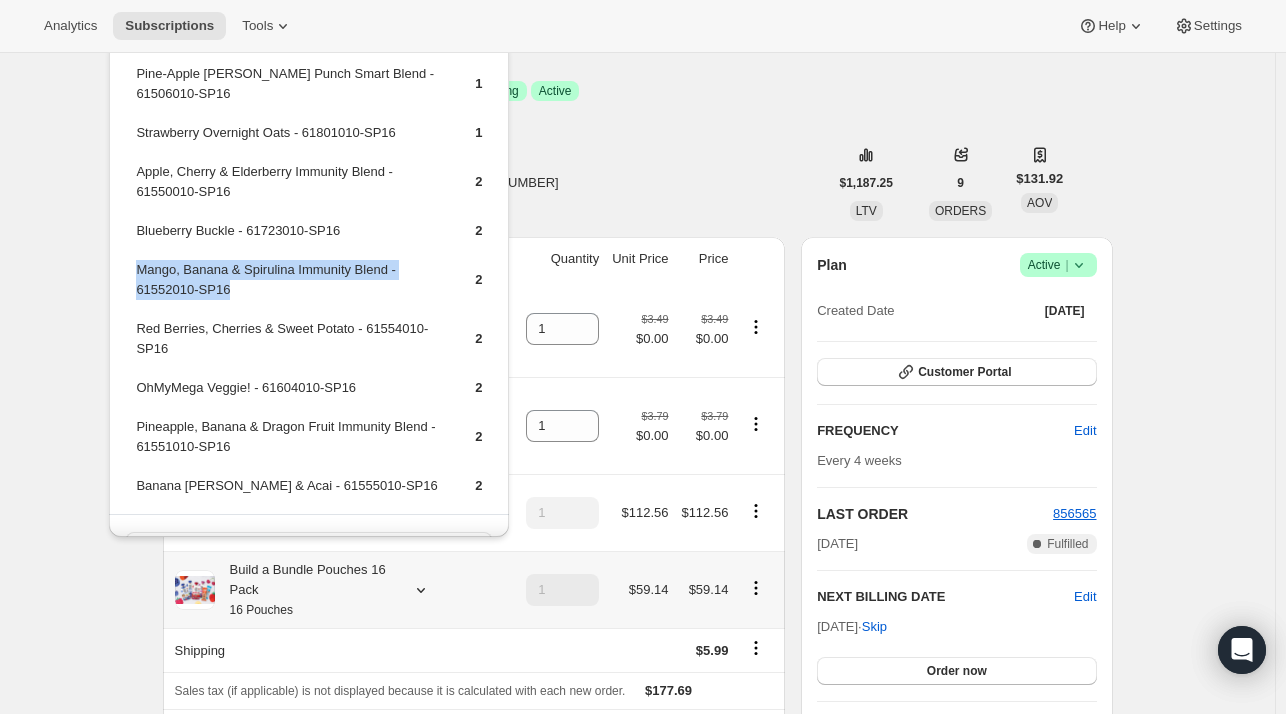 drag, startPoint x: 197, startPoint y: 283, endPoint x: 141, endPoint y: 277, distance: 56.32051 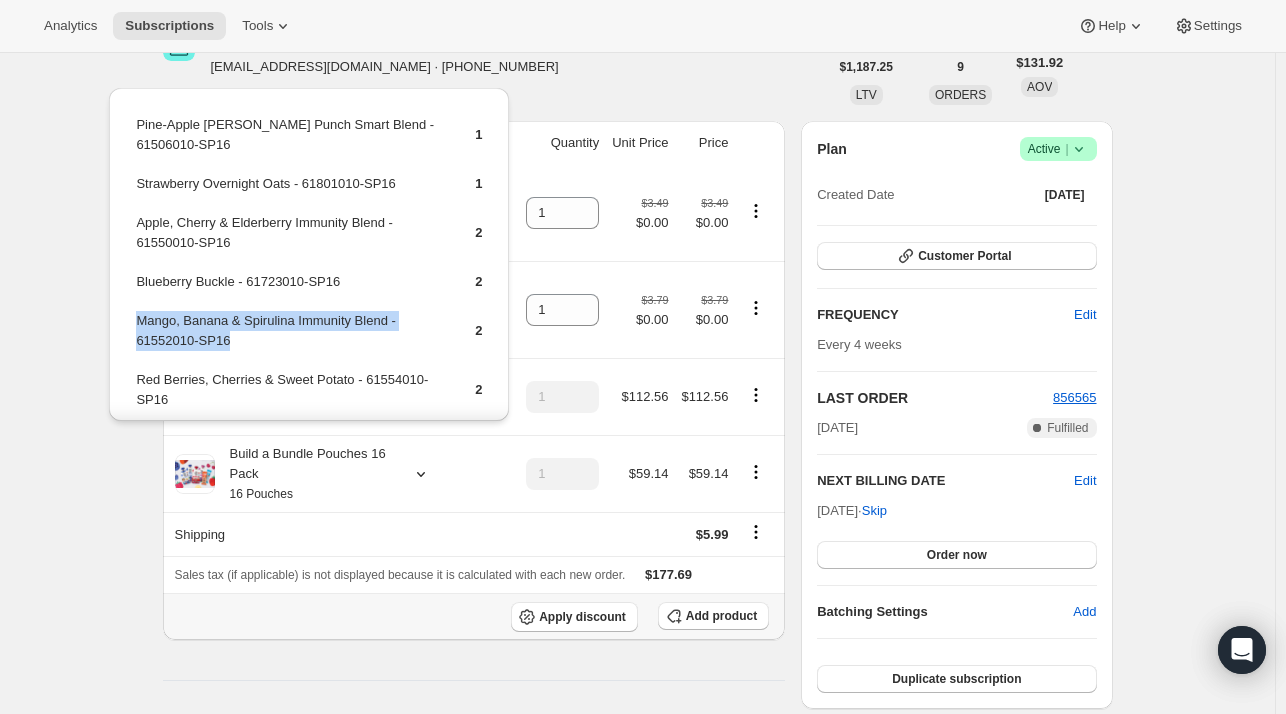 scroll, scrollTop: 200, scrollLeft: 0, axis: vertical 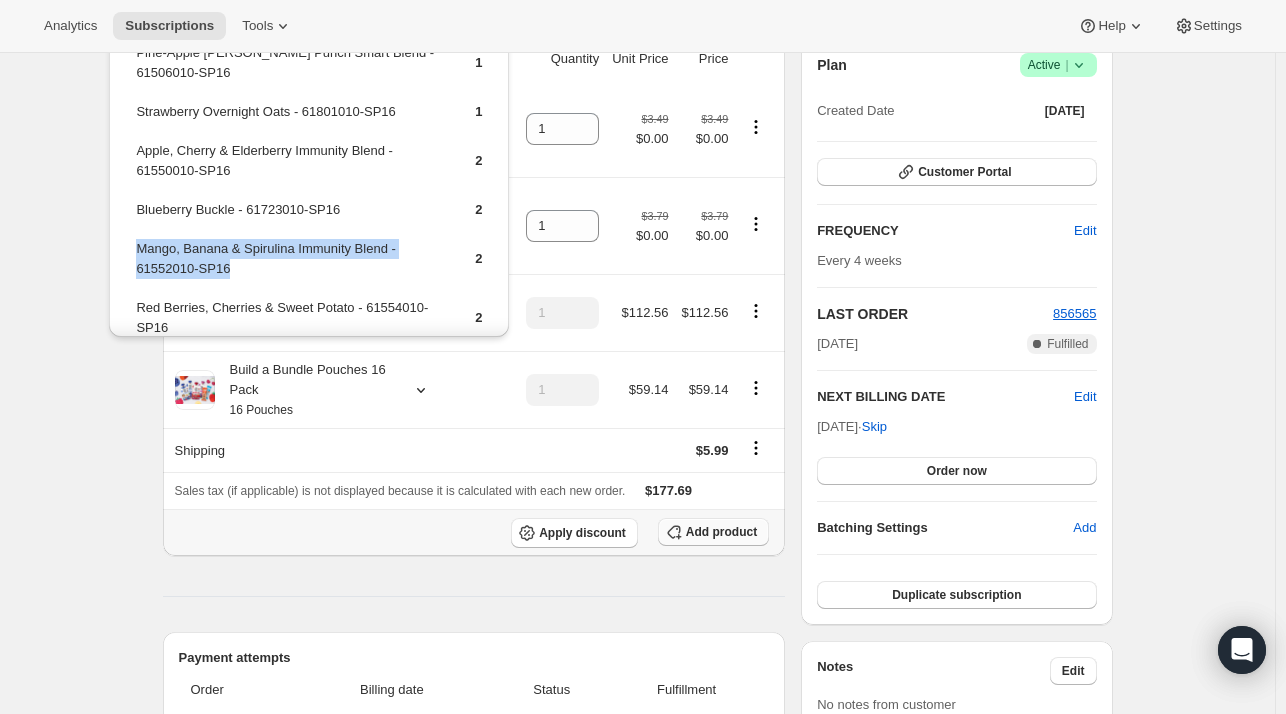 click on "Add product" at bounding box center (713, 532) 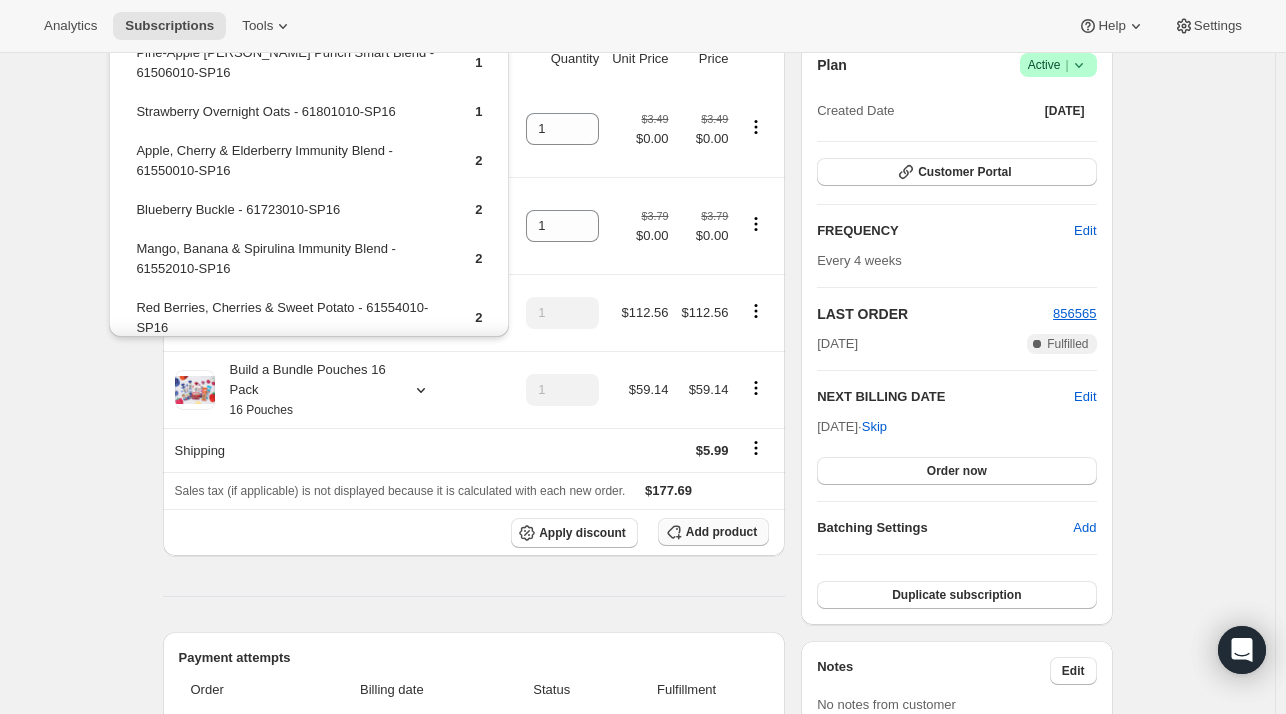scroll, scrollTop: 200, scrollLeft: 0, axis: vertical 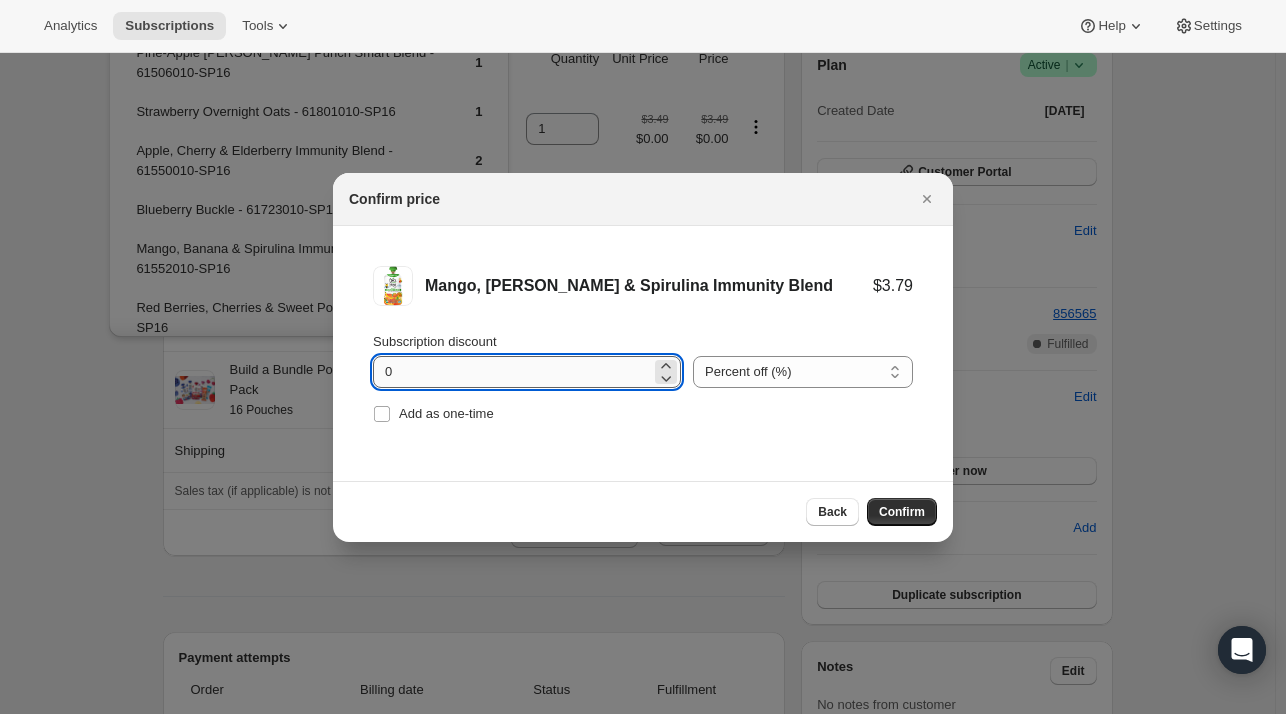 click on "0" at bounding box center [512, 372] 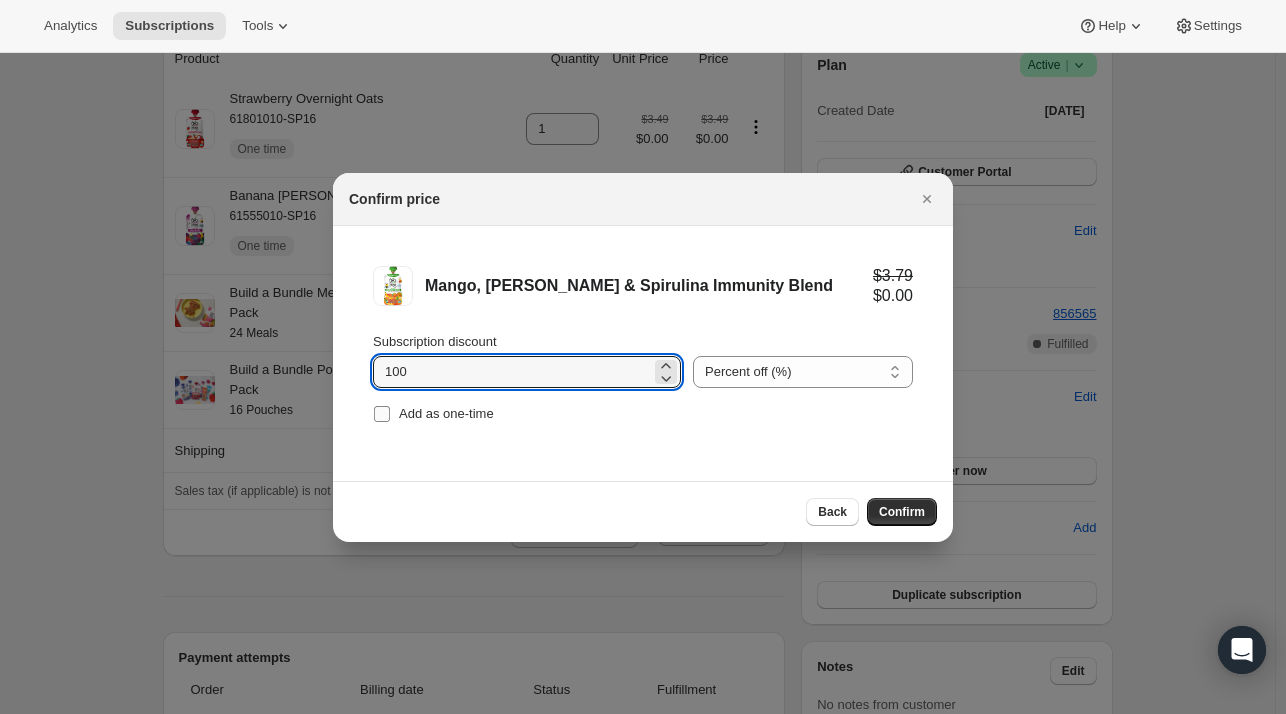 type on "100" 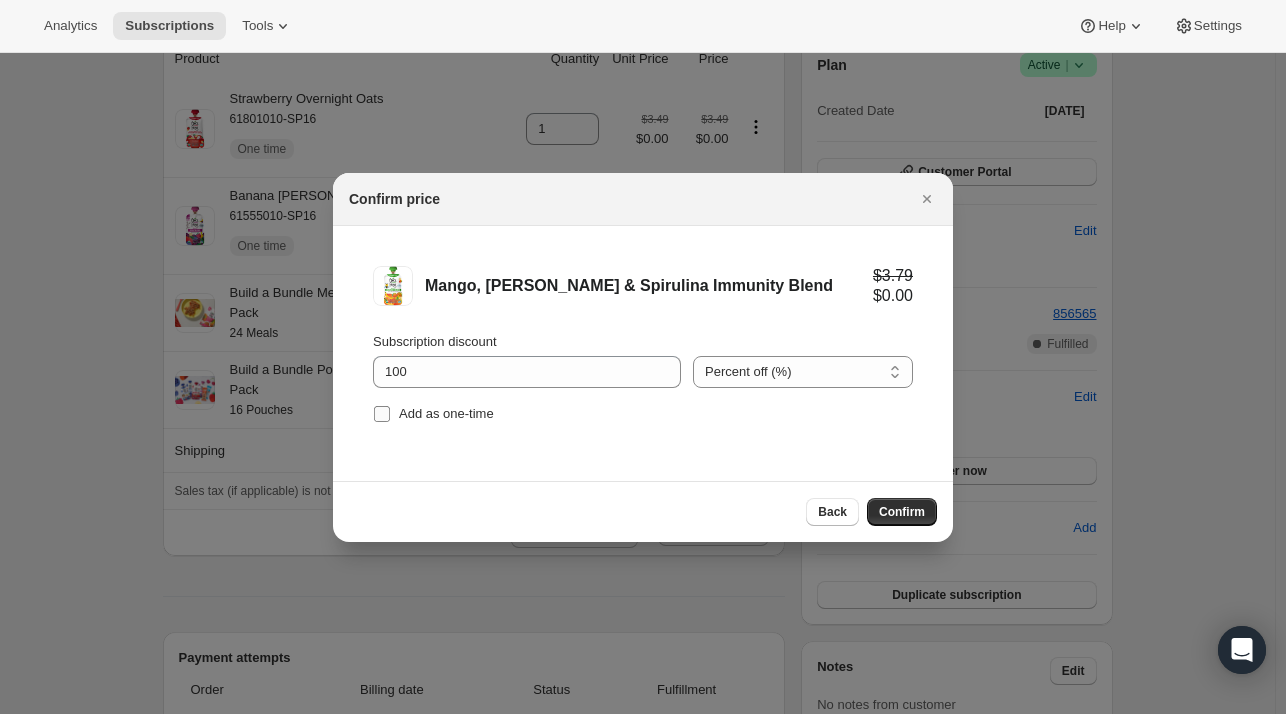 click on "Add as one-time" at bounding box center [446, 413] 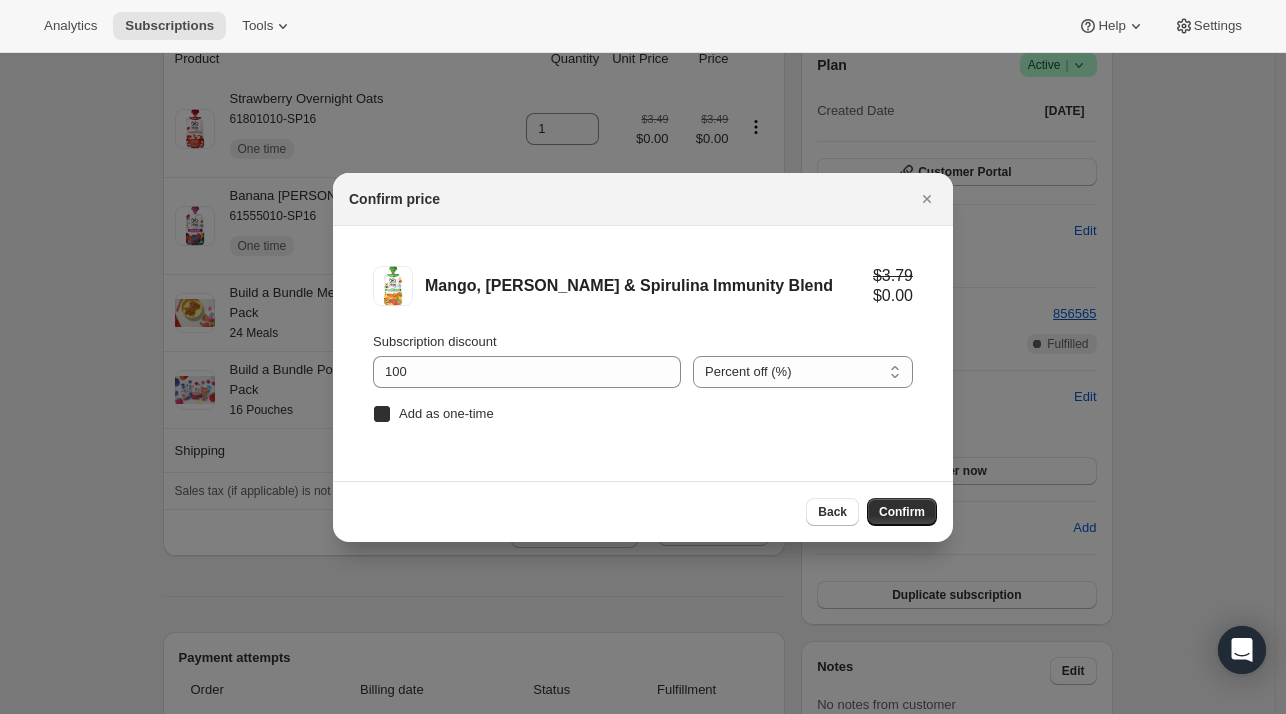 checkbox on "true" 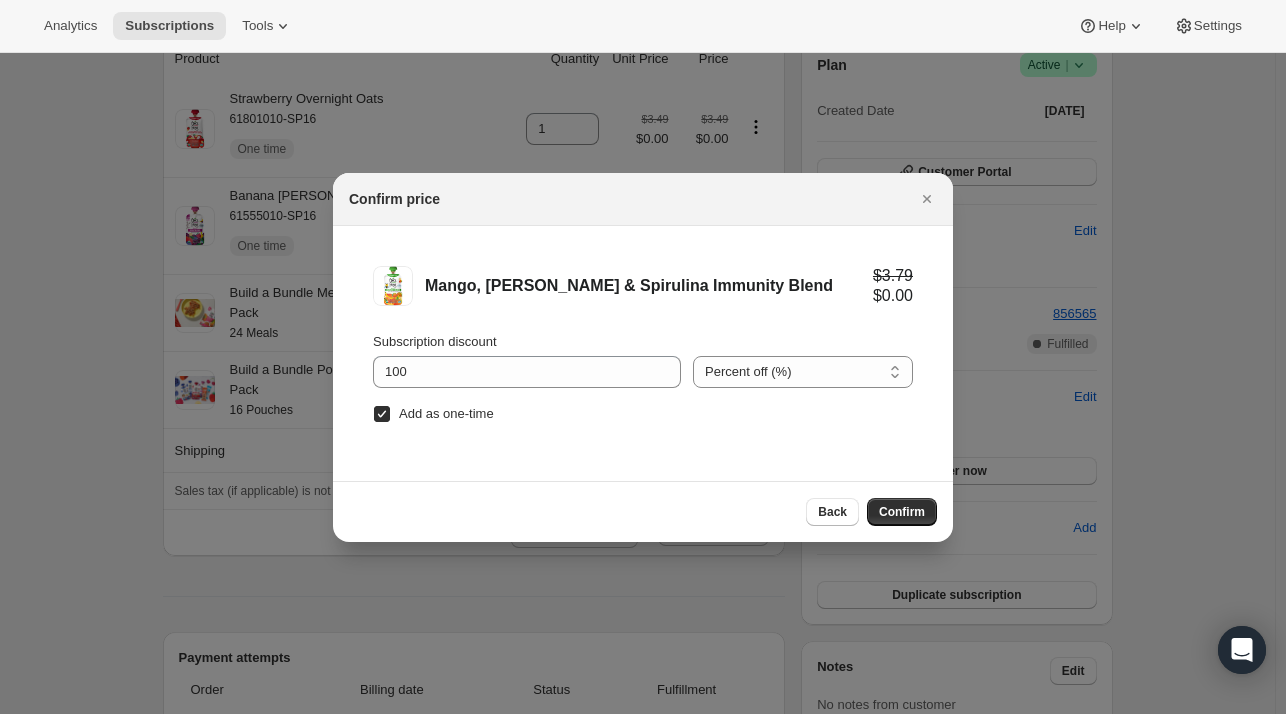 click on "Confirm" at bounding box center (902, 512) 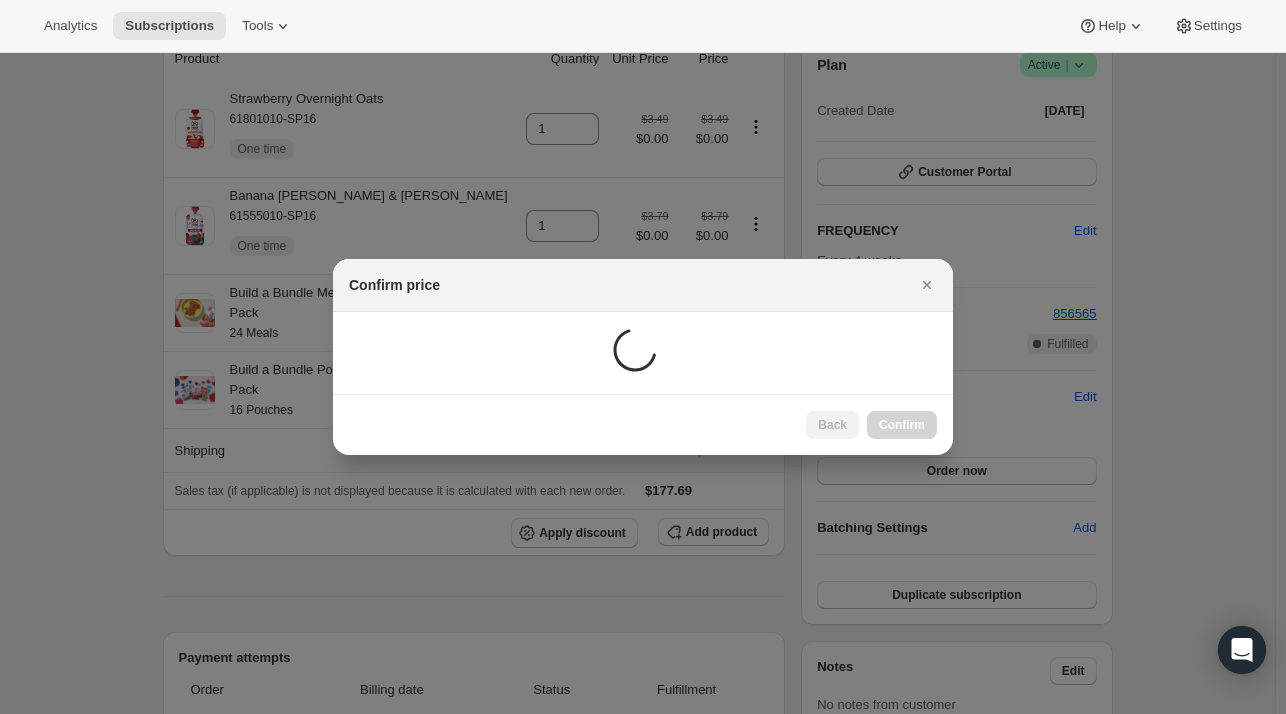 scroll, scrollTop: 188, scrollLeft: 0, axis: vertical 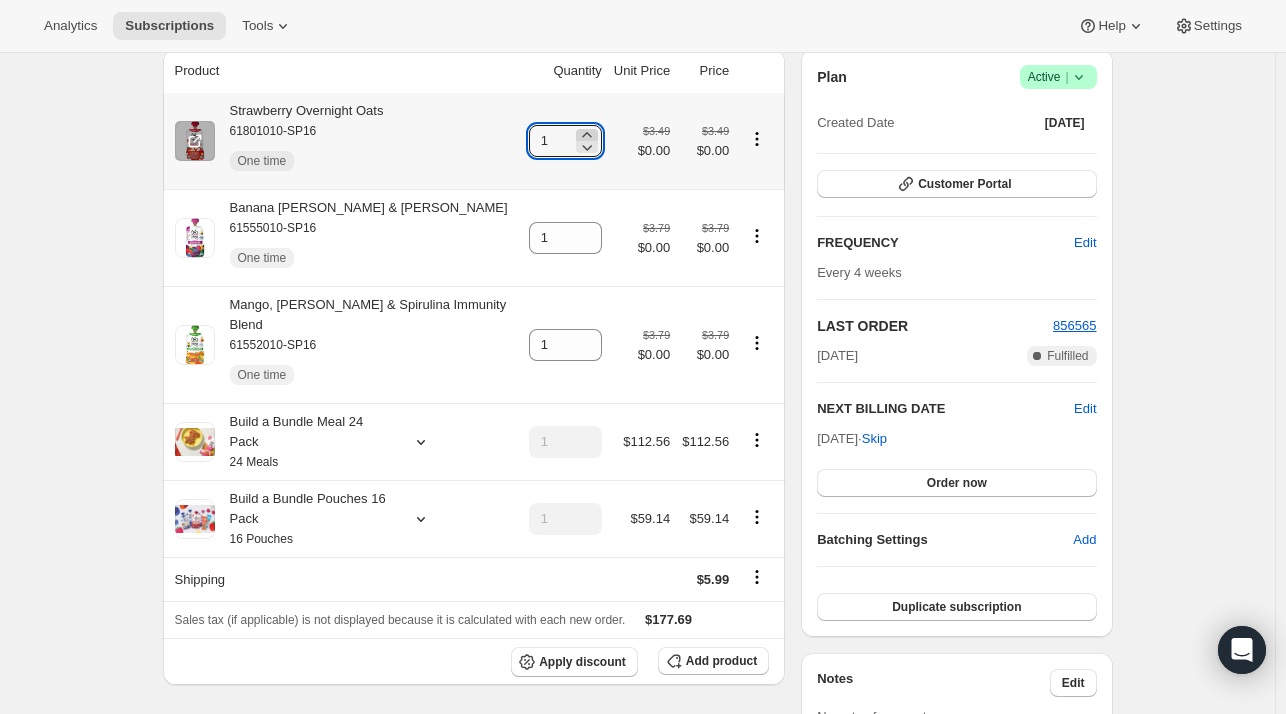 click 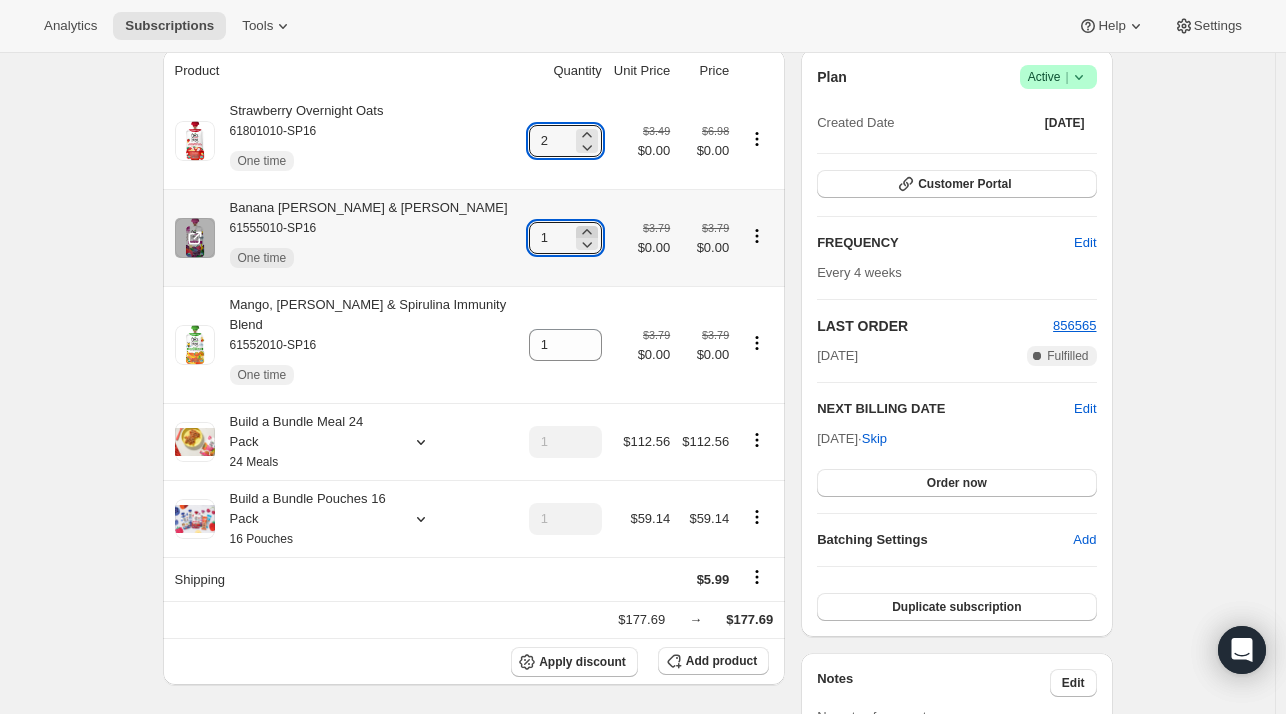 click 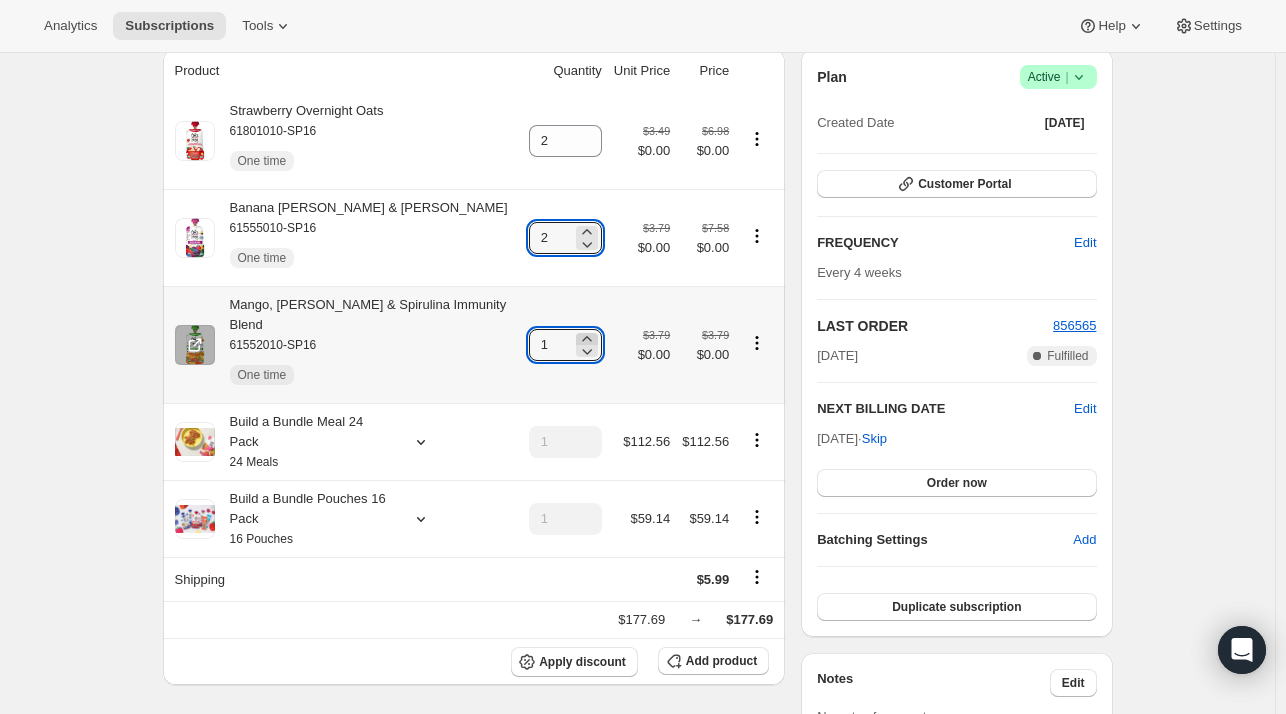 click 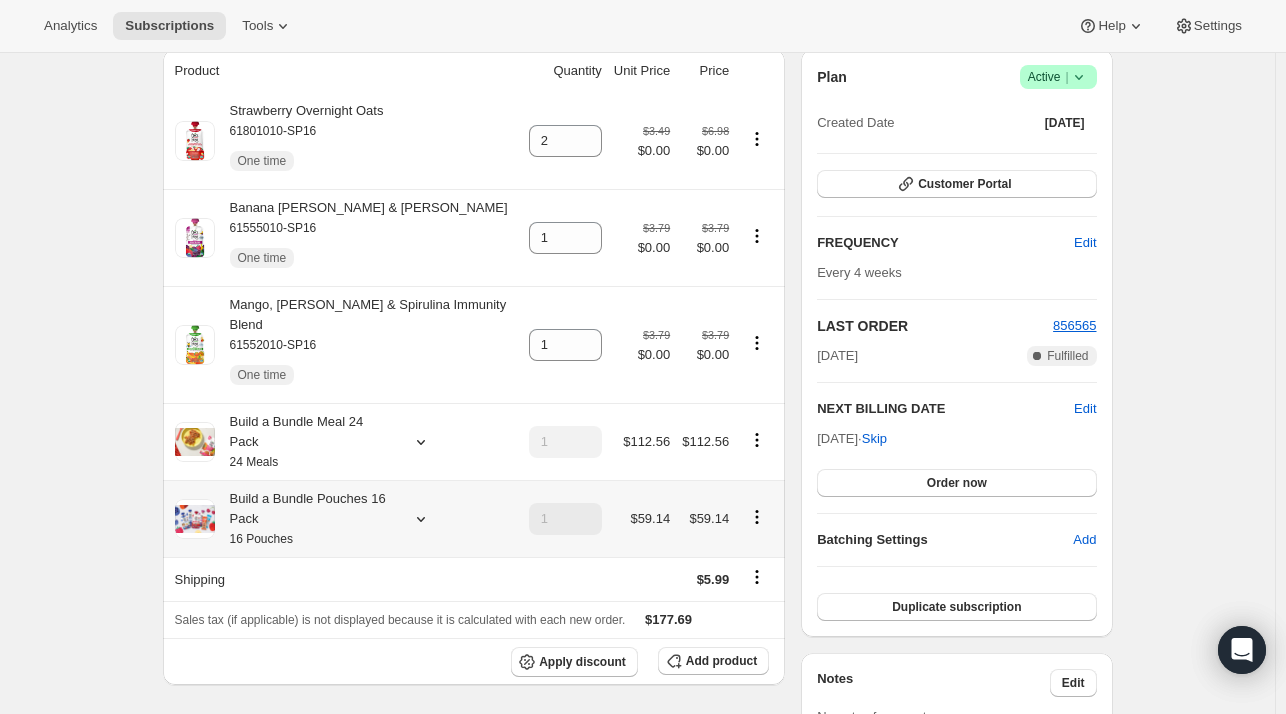 click 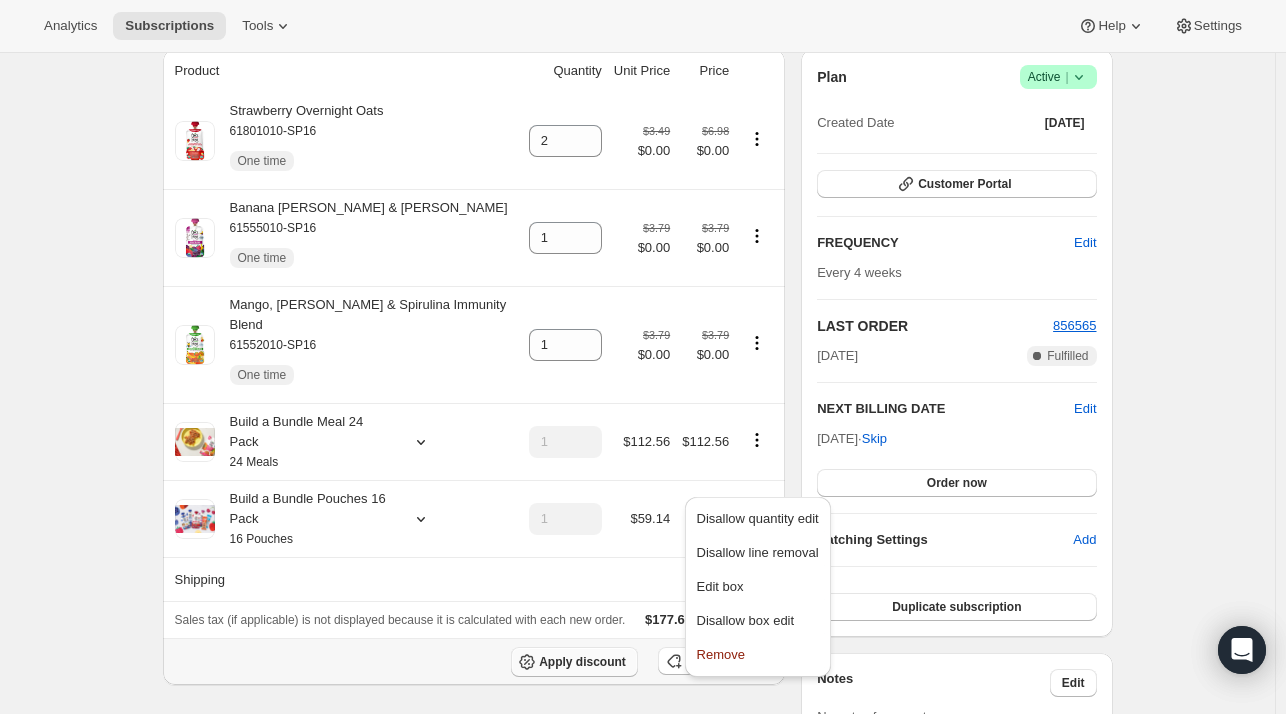 click on "Apply discount" at bounding box center (582, 662) 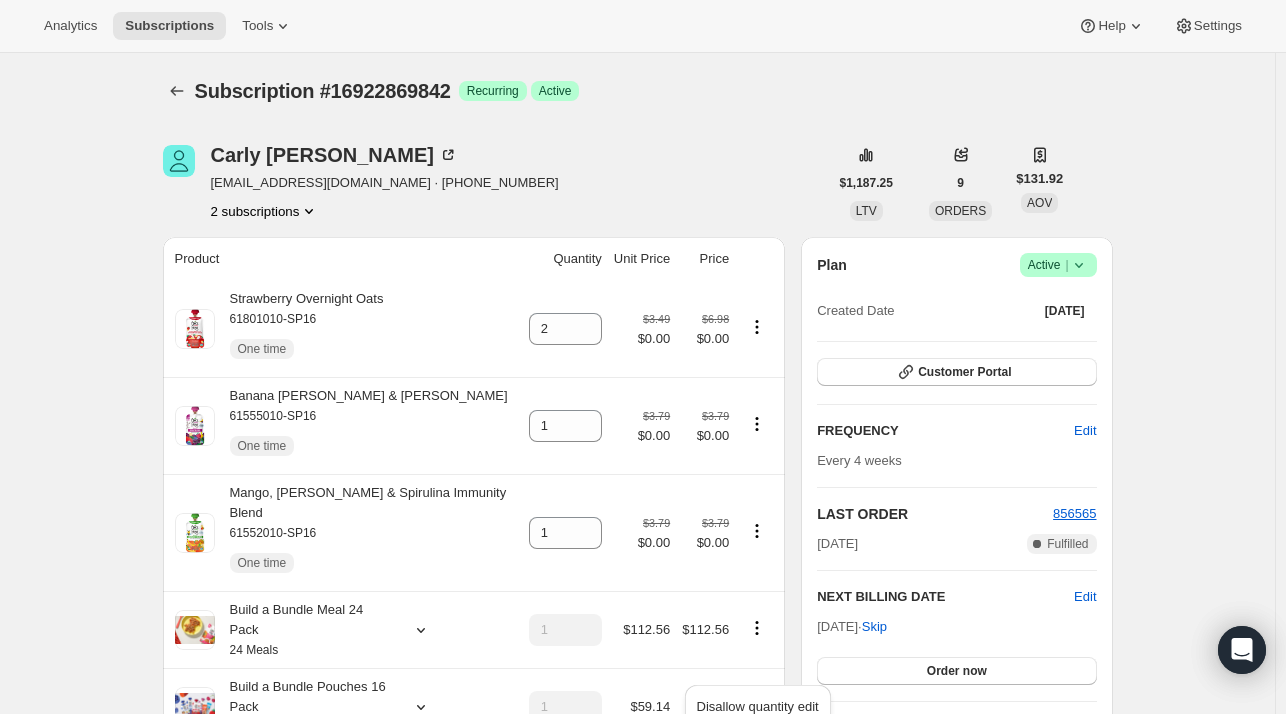 scroll, scrollTop: 188, scrollLeft: 0, axis: vertical 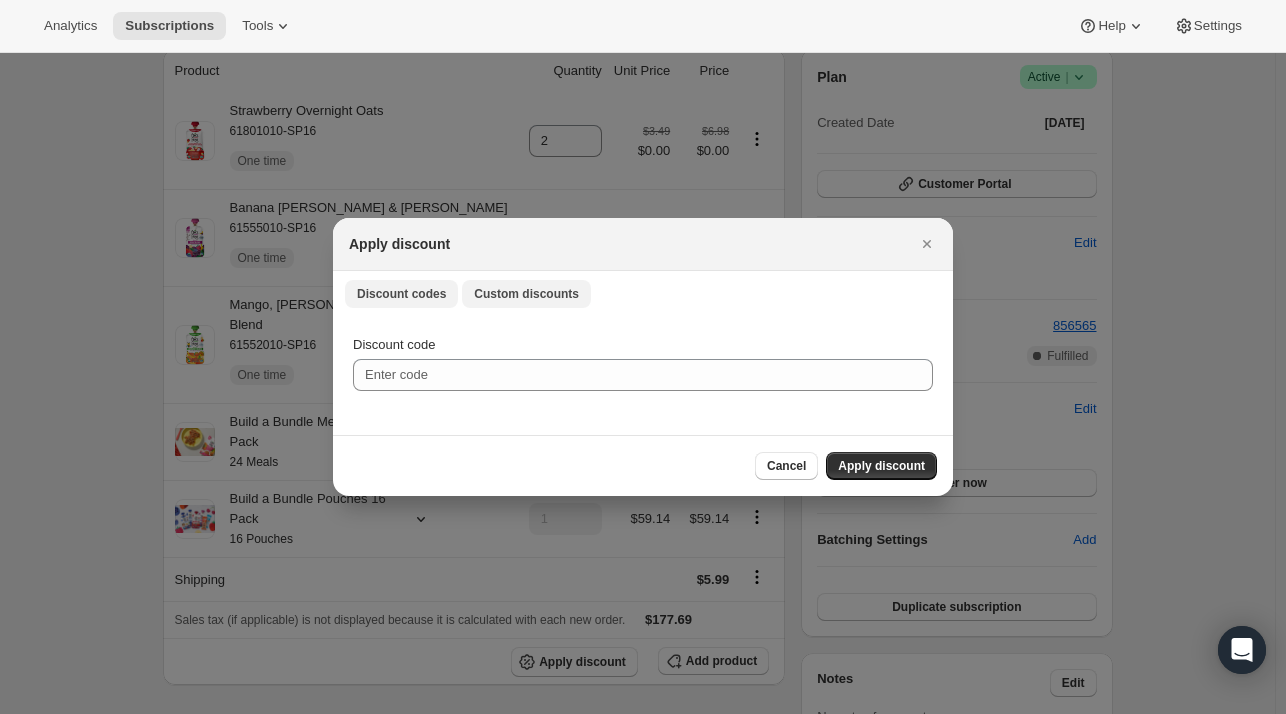 click on "Custom discounts" at bounding box center [526, 294] 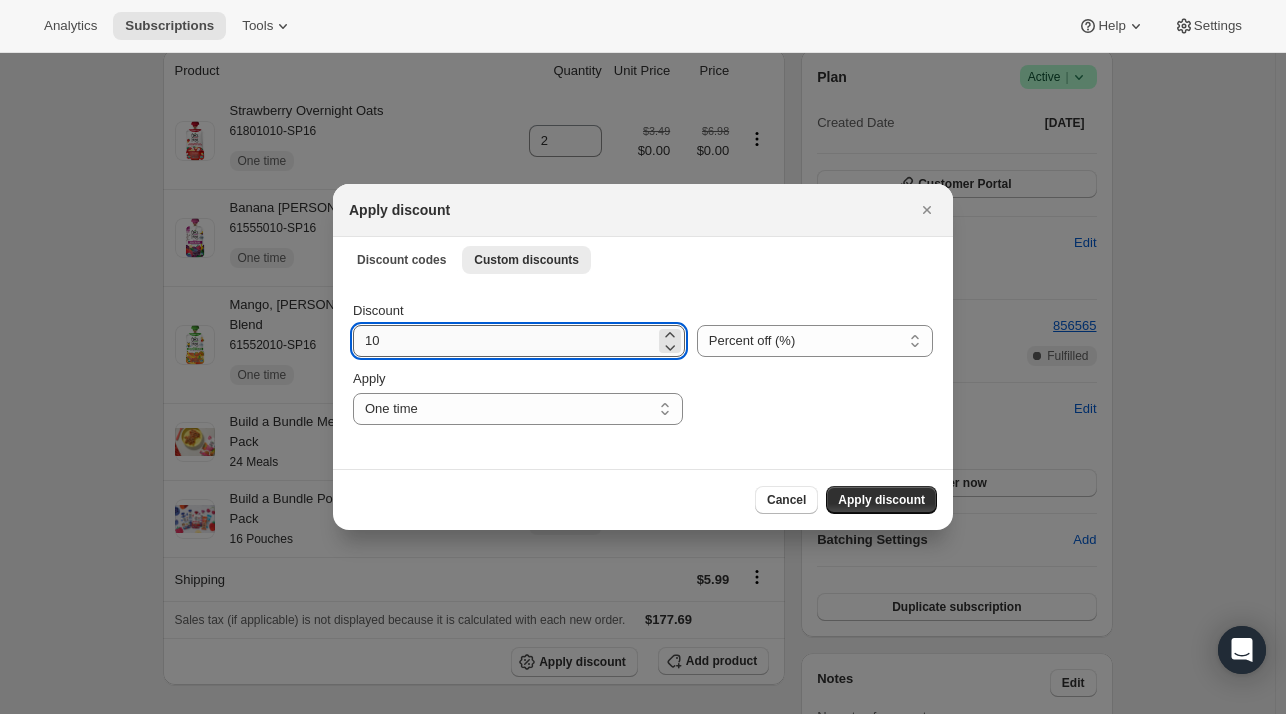 click on "10" at bounding box center [504, 341] 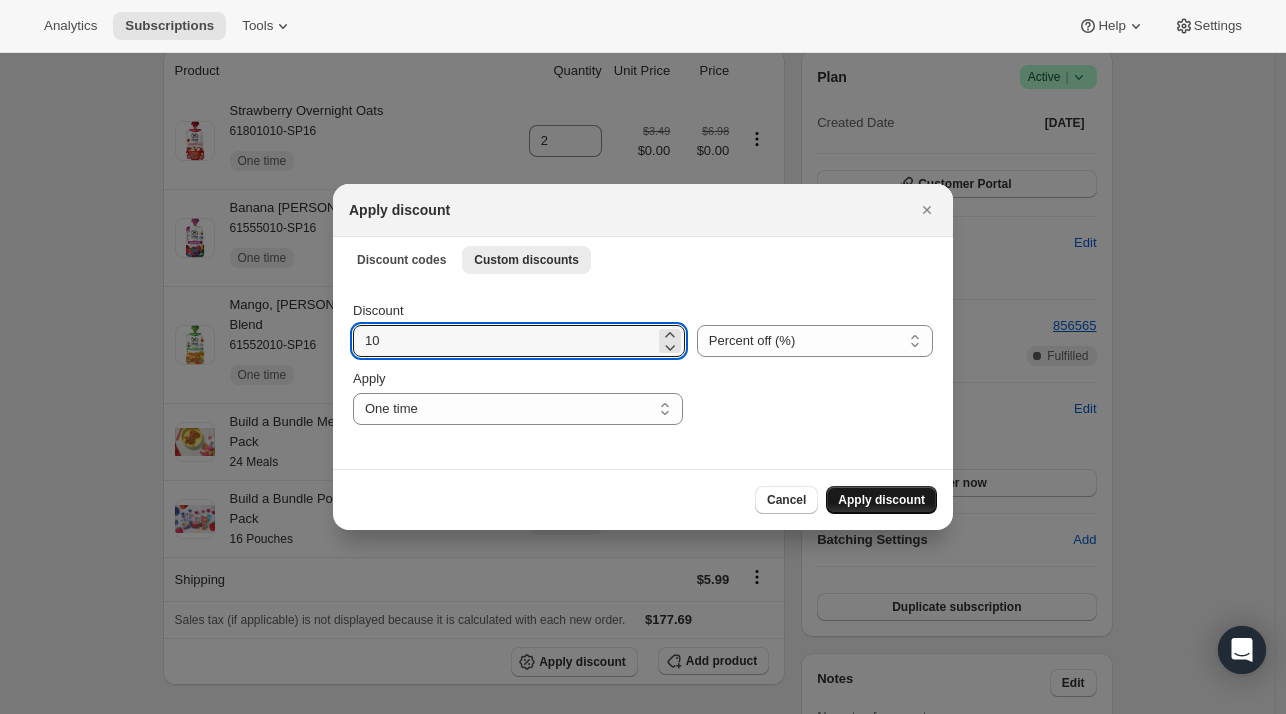 click on "Apply discount" at bounding box center (881, 500) 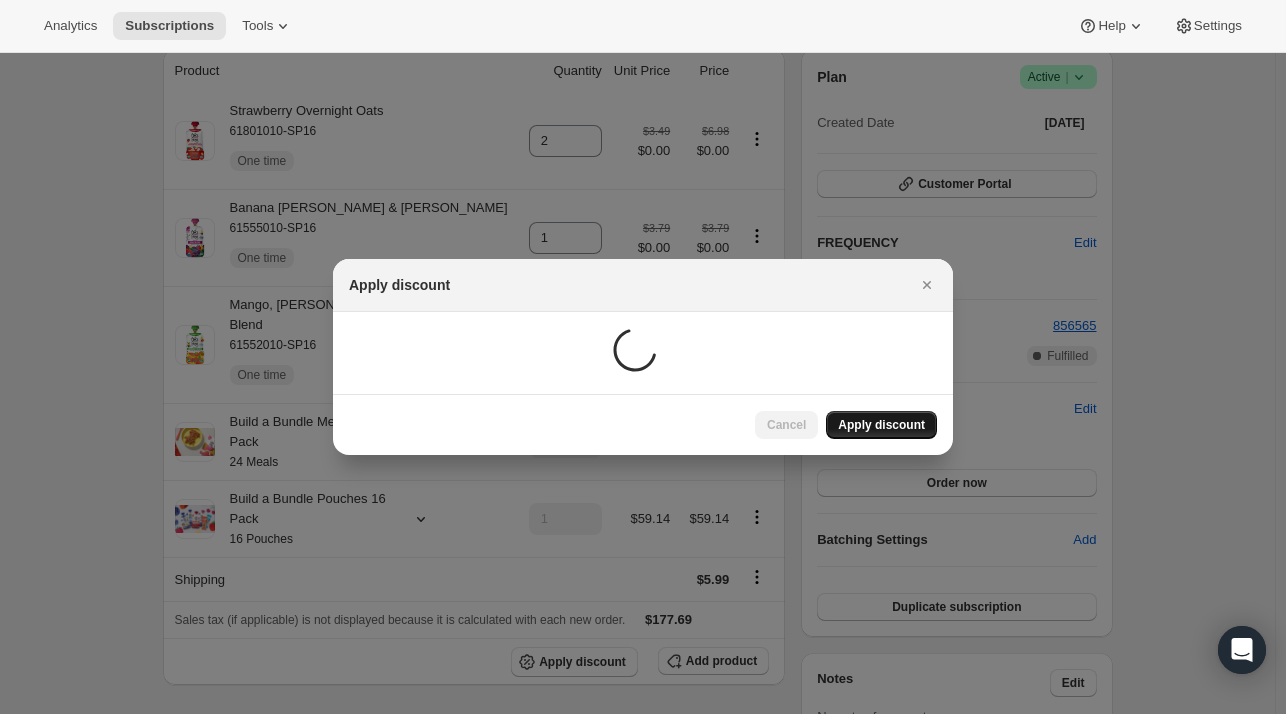 scroll, scrollTop: 188, scrollLeft: 0, axis: vertical 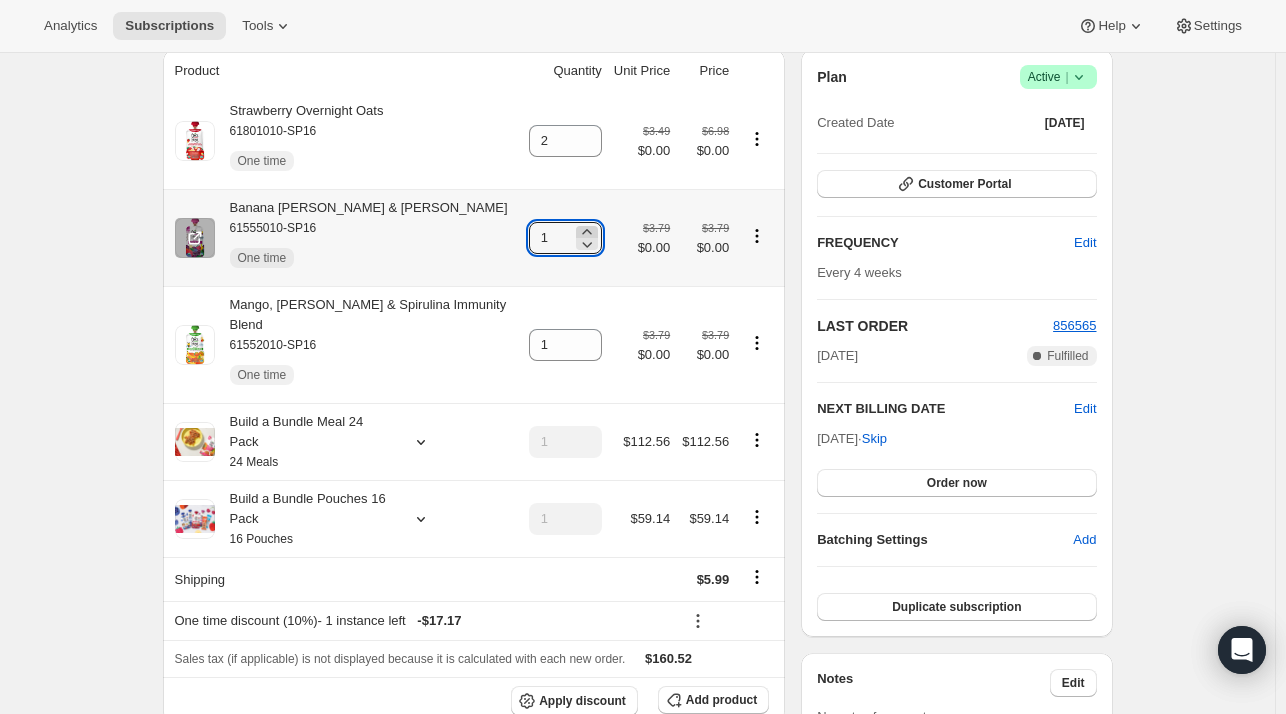 click 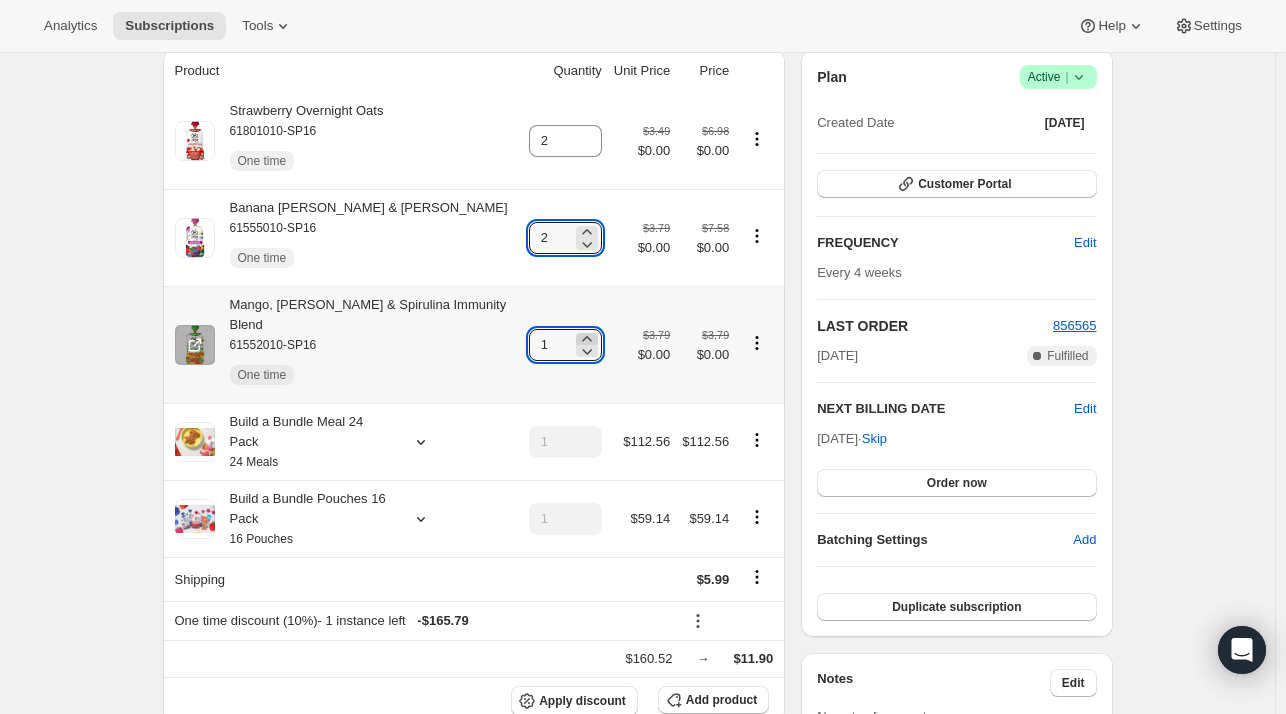click 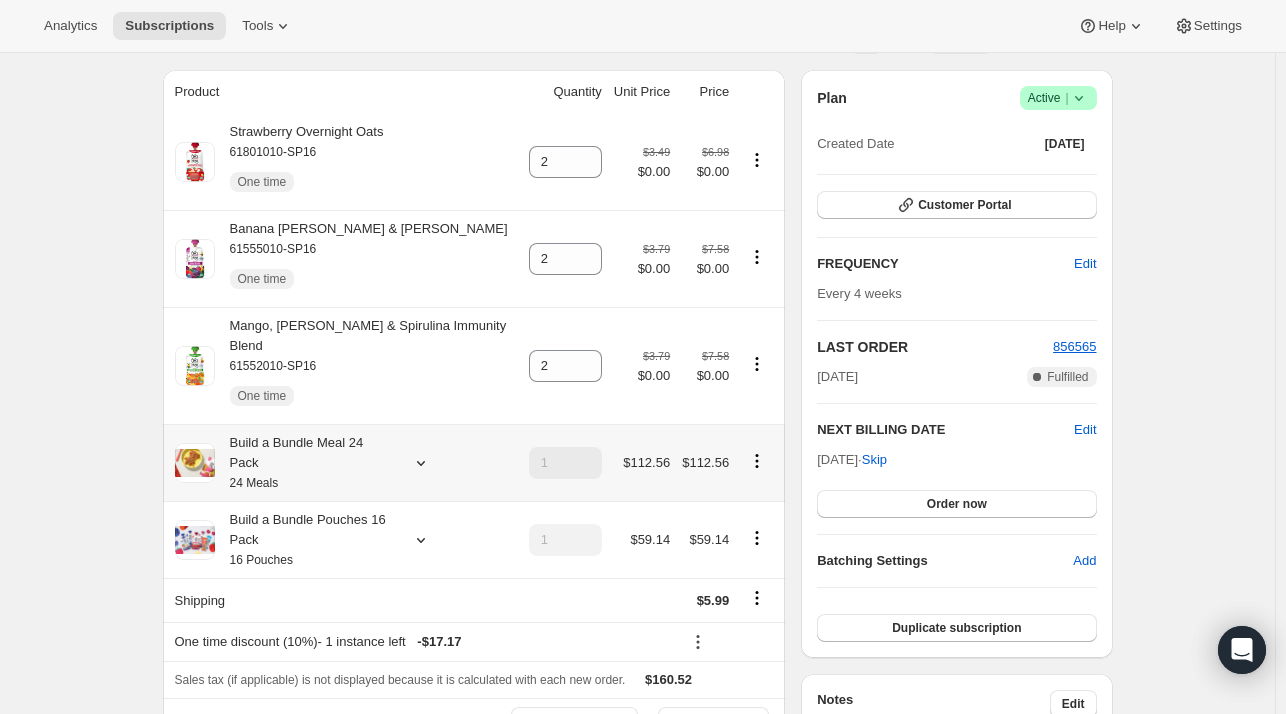 scroll, scrollTop: 188, scrollLeft: 0, axis: vertical 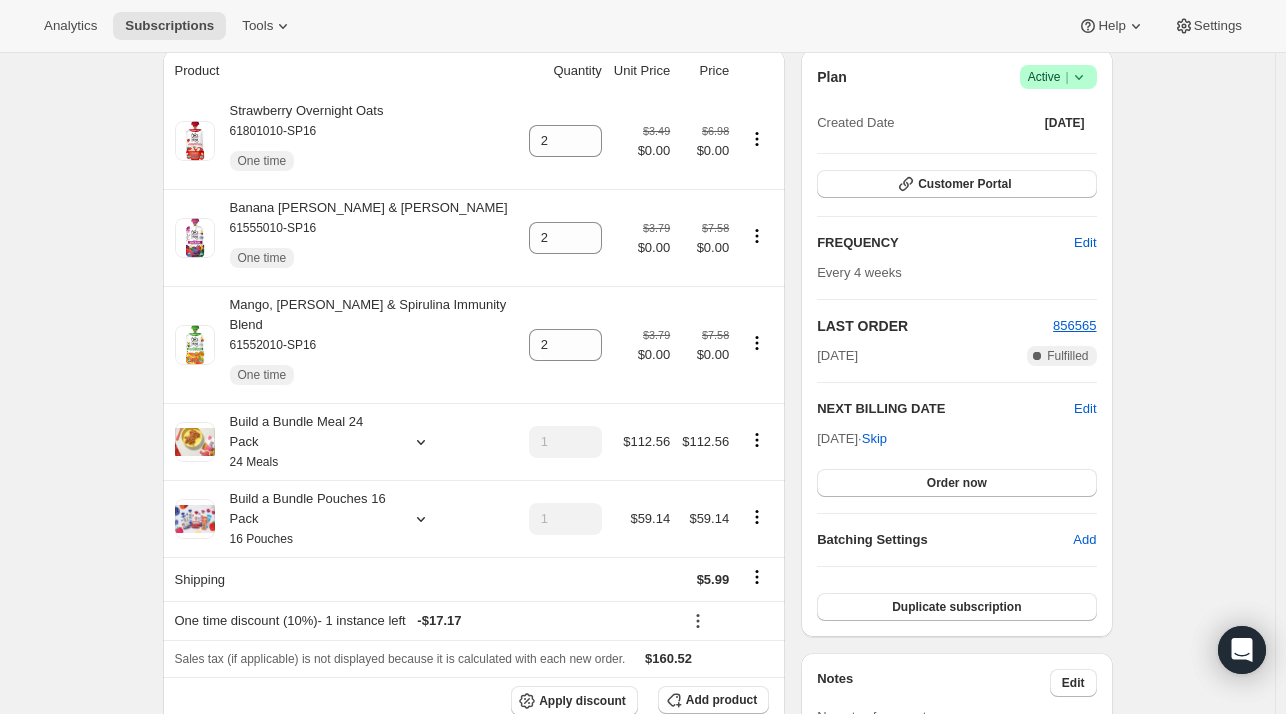 click on "Subscription #16922869842. This page is ready Subscription #16922869842 Success Recurring Success Active Carly   Tew c.rabideau12@gmail.com · +17575531979 2 subscriptions $1,187.25 LTV 9 ORDERS $131.92 AOV Product Quantity Unit Price Price Strawberry Overnight Oats 61801010-SP16 One time 2 $3.49 $0.00 $6.98 $0.00 Banana Berry & Acai 61555010-SP16 One time 2 $3.79 $0.00 $7.58 $0.00 Mango, Banana & Spirulina Immunity Blend 61552010-SP16 One time 2 $3.79 $0.00 $7.58 $0.00 Build a Bundle Meal 24 Pack 24 Meals 1 $112.56 $112.56 Build a Bundle Pouches 16 Pack  16 Pouches 1 $59.14 $59.14 Shipping $5.99 One time discount (10%)  - 1 instance left   - $17.17 Sales tax (if applicable) is not displayed because it is calculated with each new order.   $160.52 Apply discount Add product Payment attempts Order Billing date Status Fulfillment 856565 Jun 16, 2025  ·  12:16 AM  Complete Paid  Complete Fulfilled 839923 May 20, 2025  ·  12:03 AM  Complete Paid  Complete Fulfilled 824514 Apr 25, 2025  ·  12:06 AM  Complete |" at bounding box center (637, 1161) 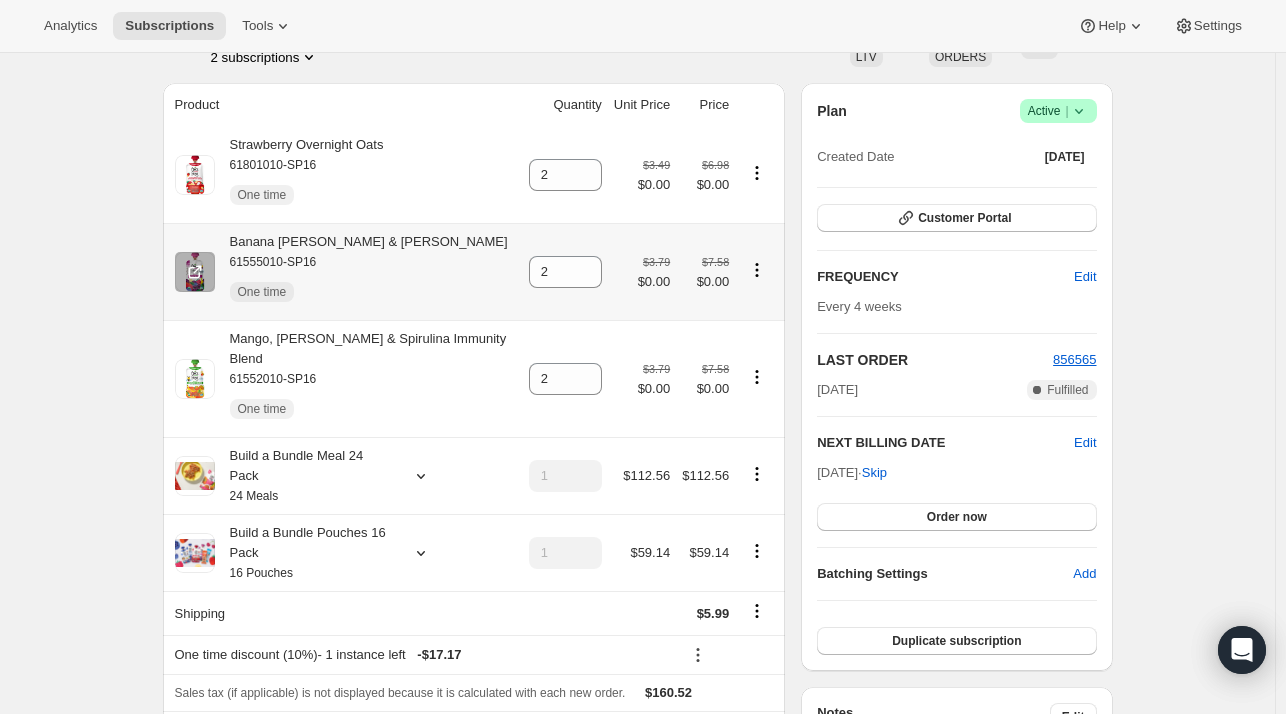 scroll, scrollTop: 188, scrollLeft: 0, axis: vertical 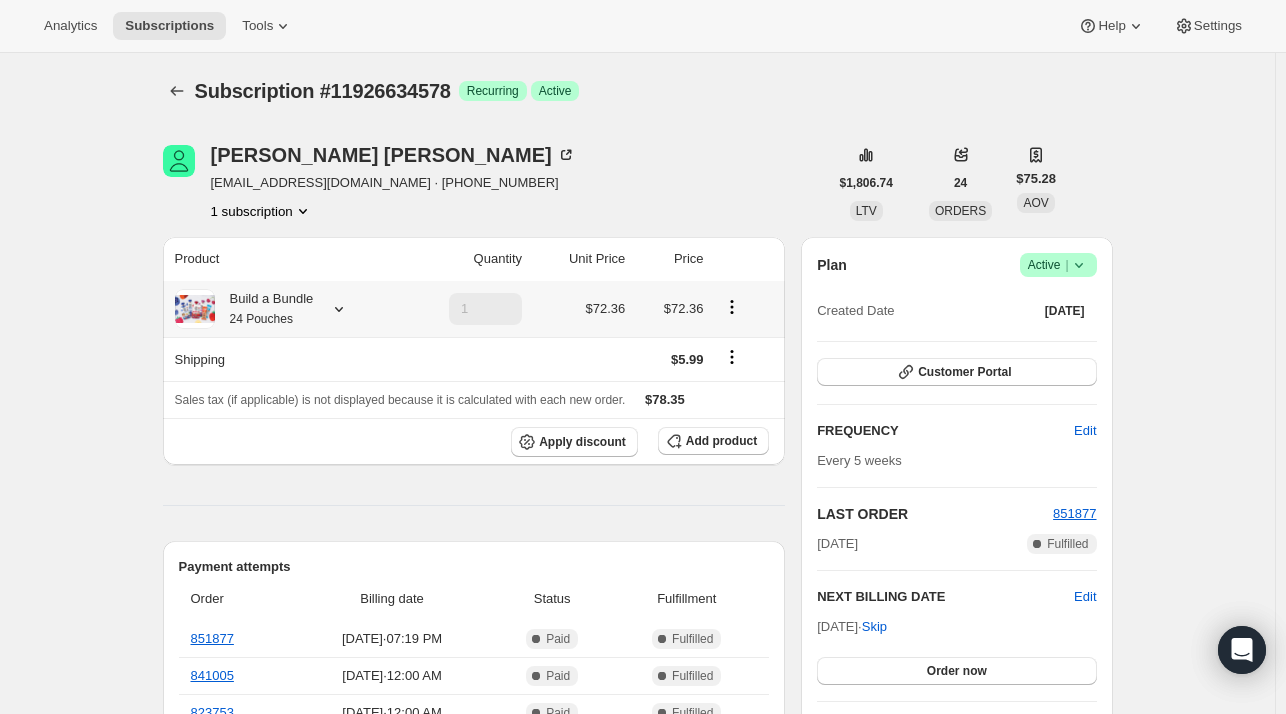click at bounding box center [335, 309] 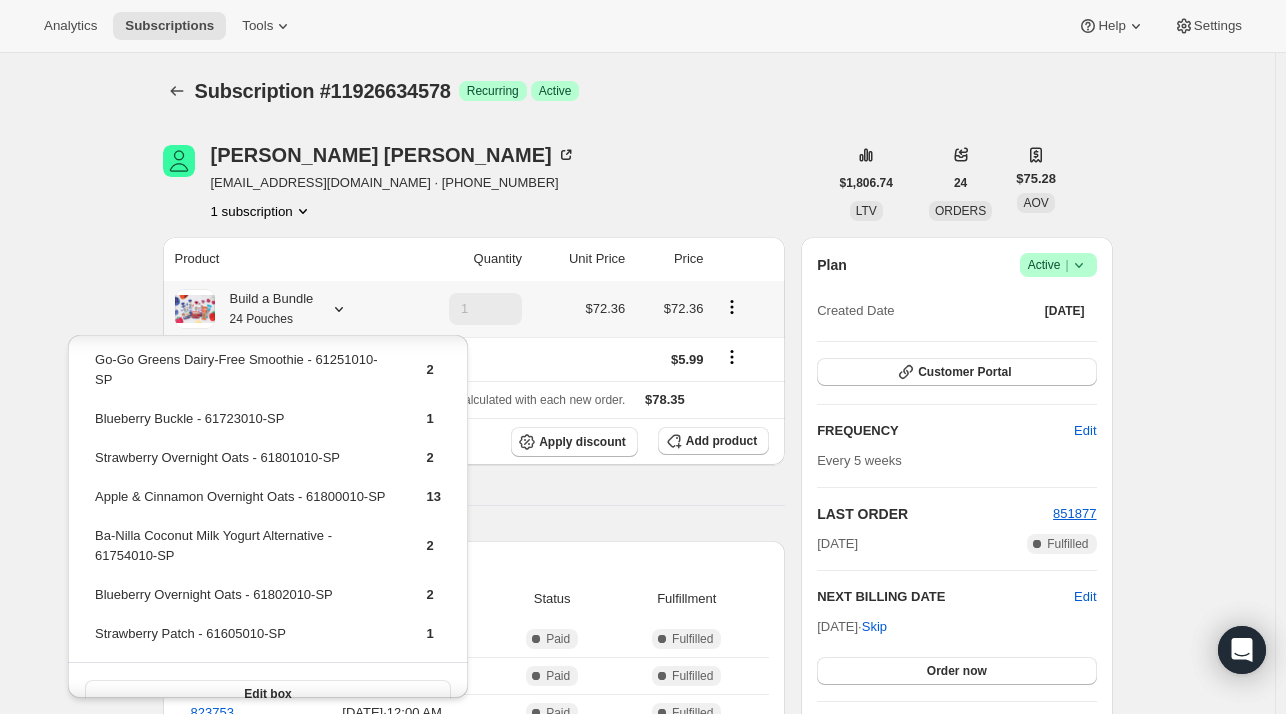 scroll, scrollTop: 100, scrollLeft: 0, axis: vertical 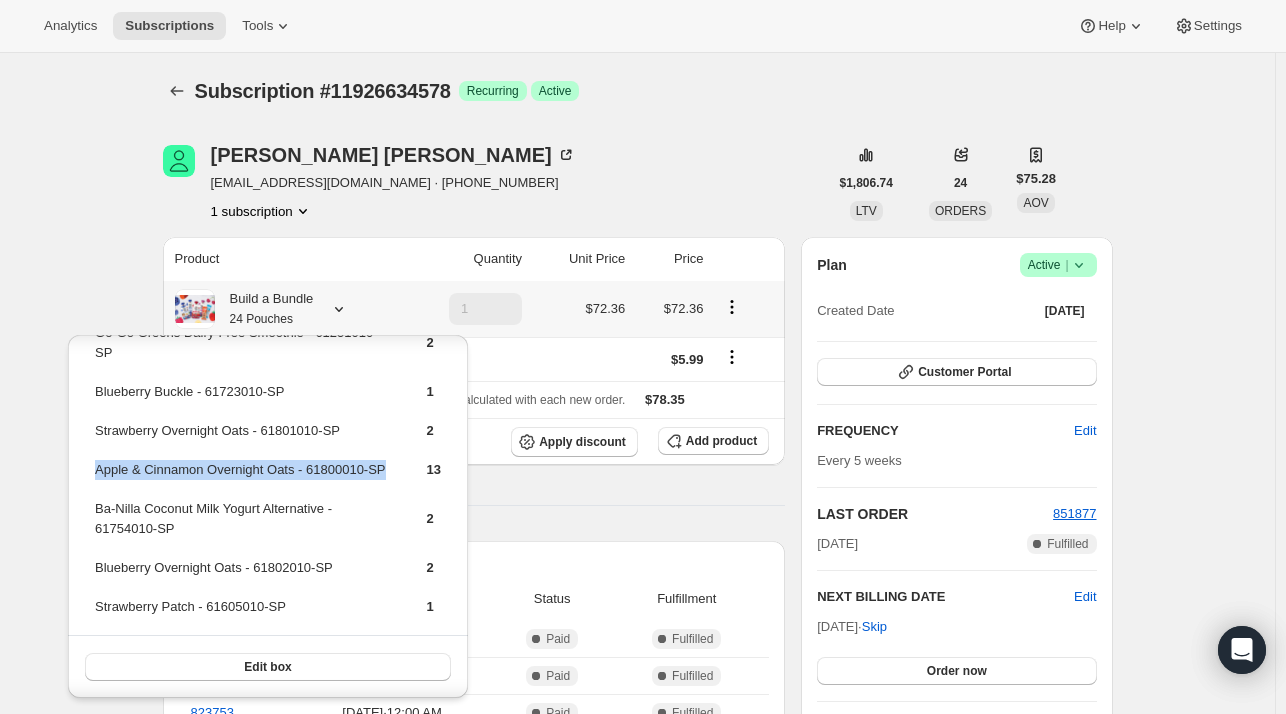 drag, startPoint x: 136, startPoint y: 488, endPoint x: 94, endPoint y: 473, distance: 44.598206 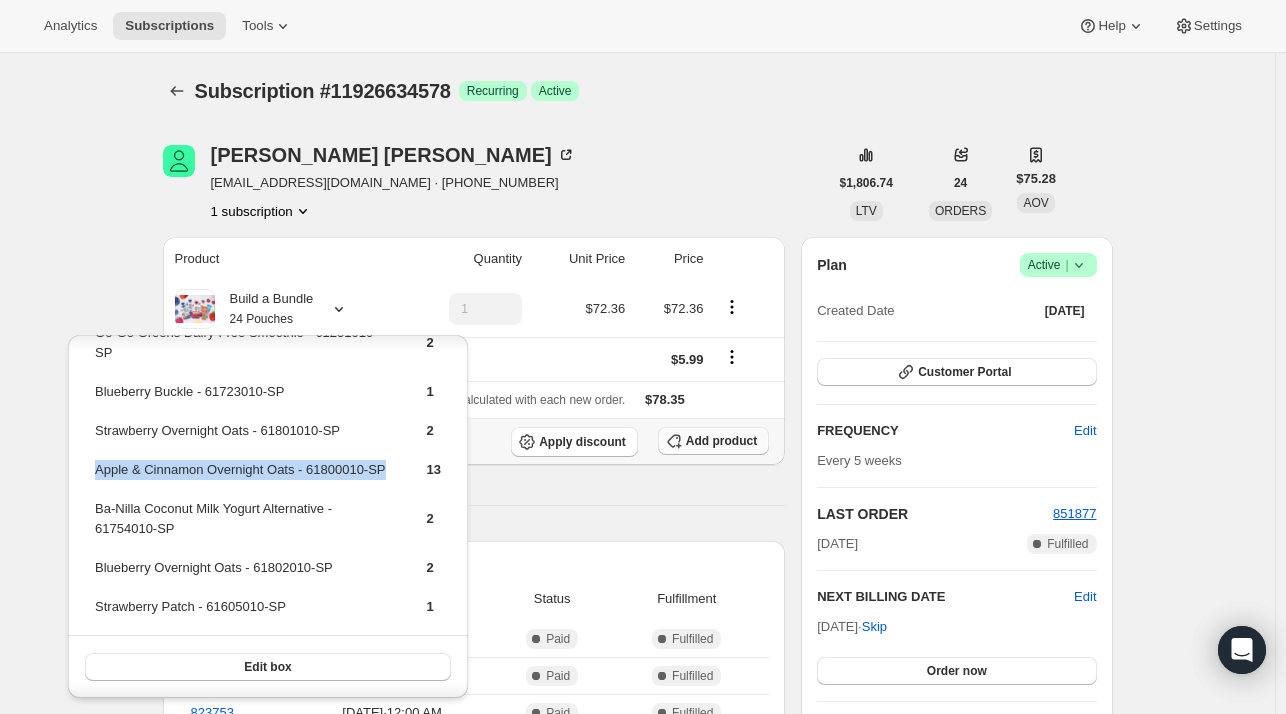 click on "Add product" at bounding box center (721, 441) 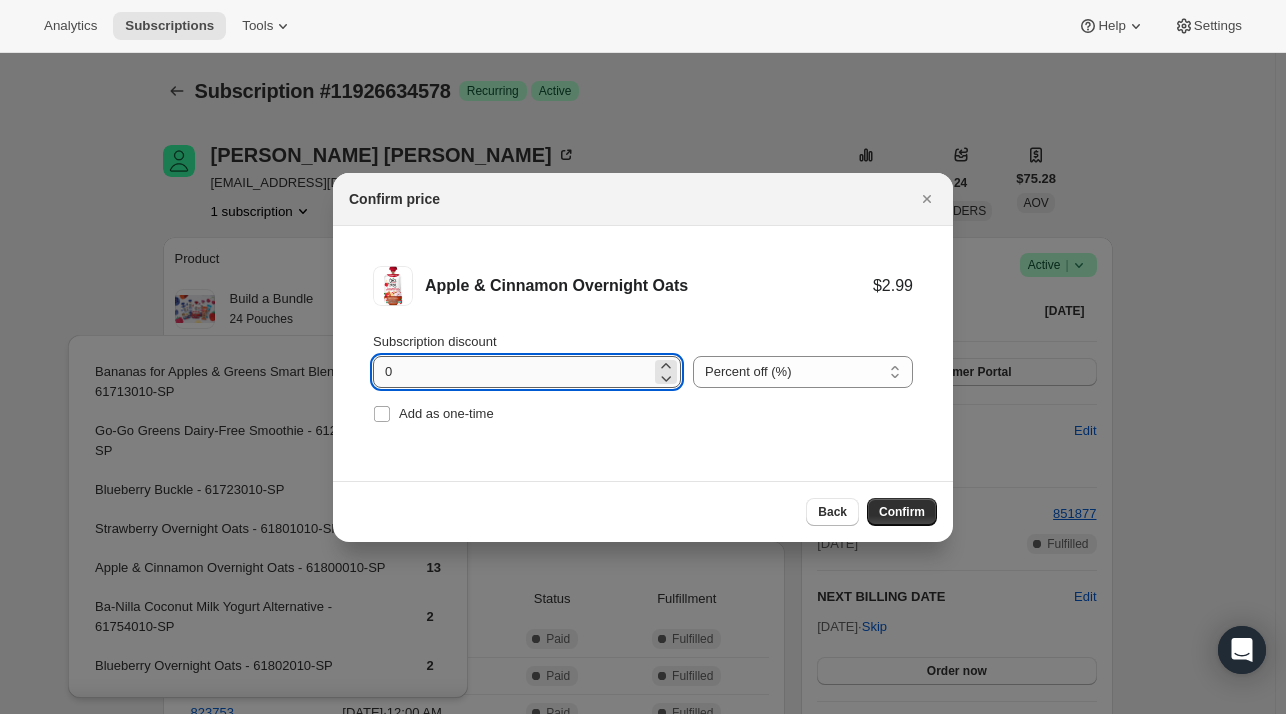 drag, startPoint x: 456, startPoint y: 389, endPoint x: 454, endPoint y: 369, distance: 20.09975 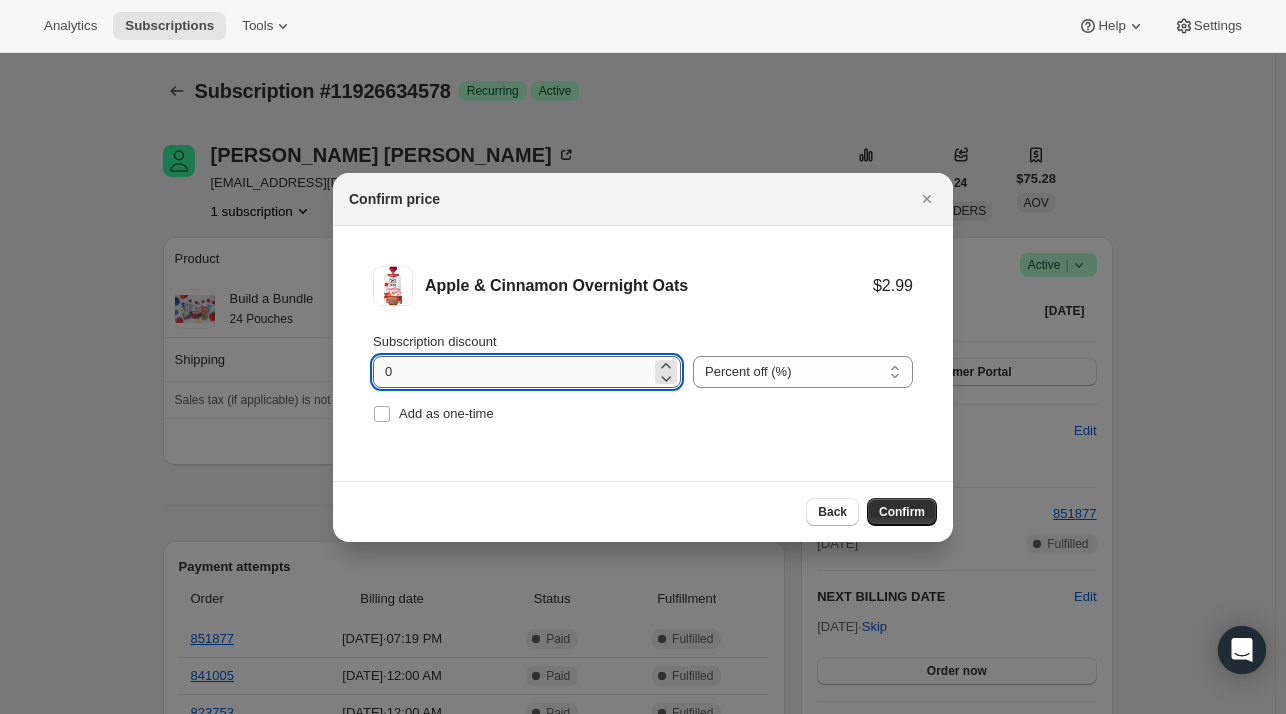 click on "0" at bounding box center [512, 372] 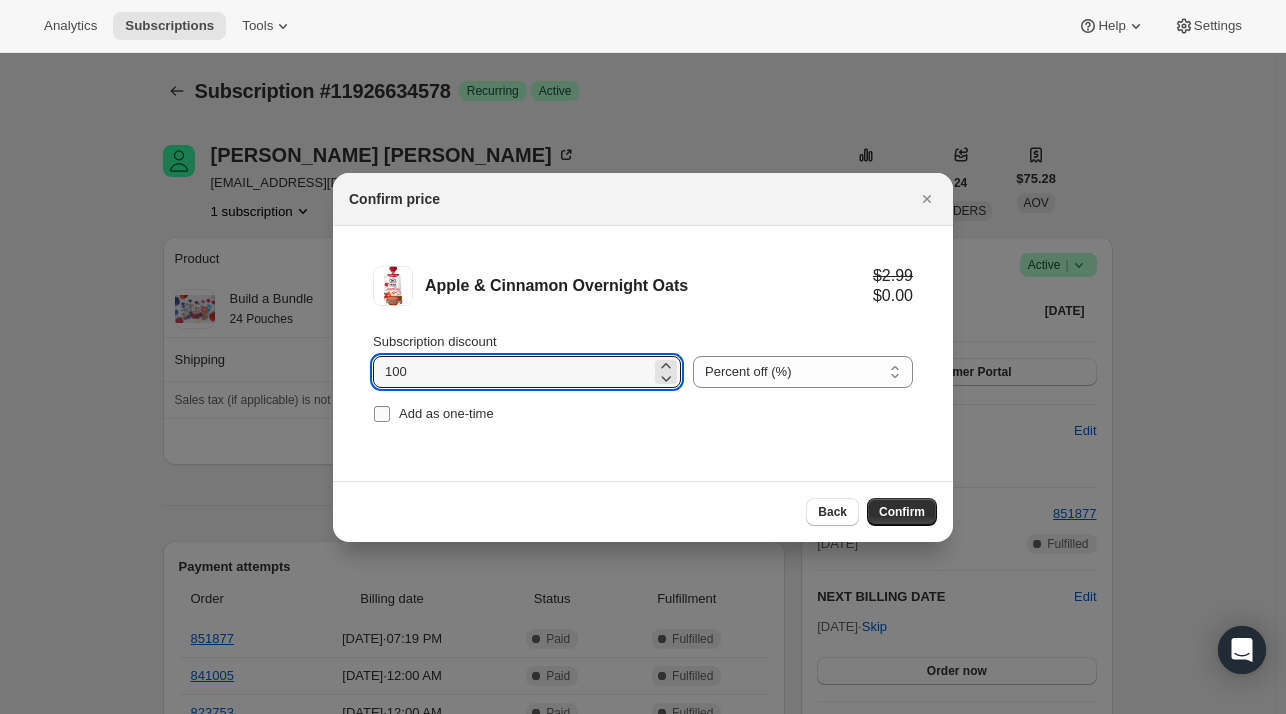 type on "100" 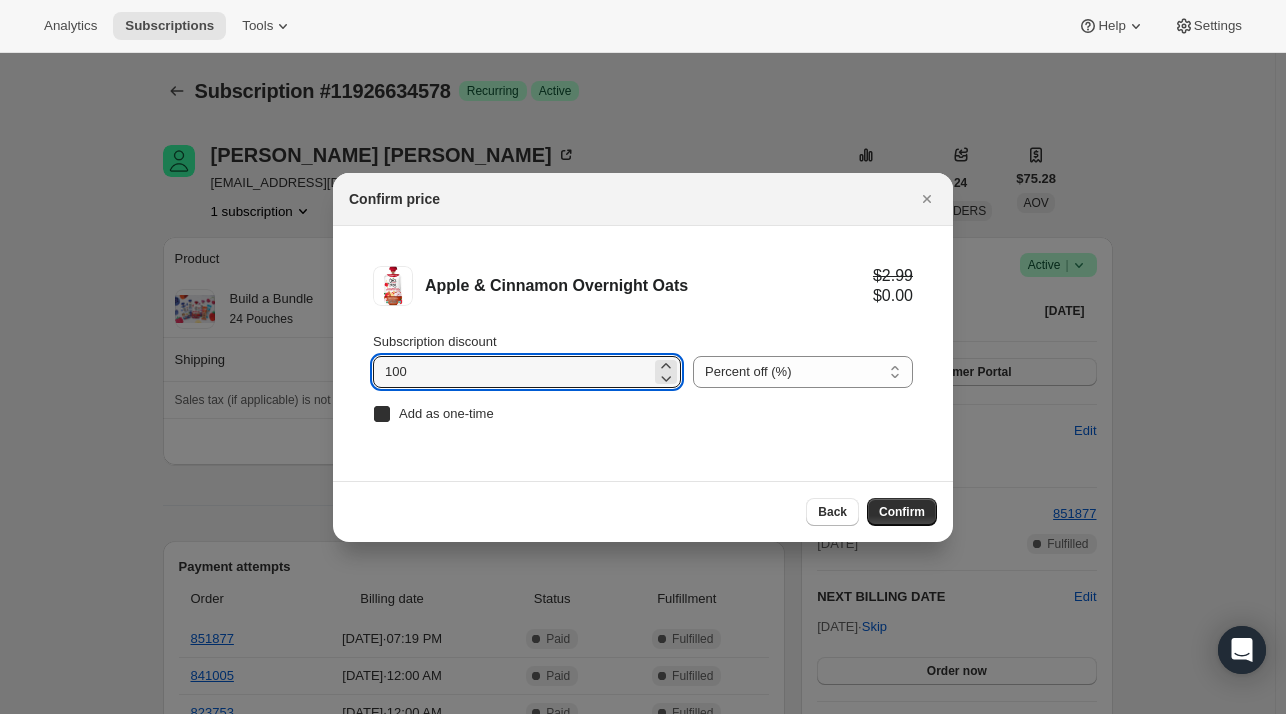 checkbox on "true" 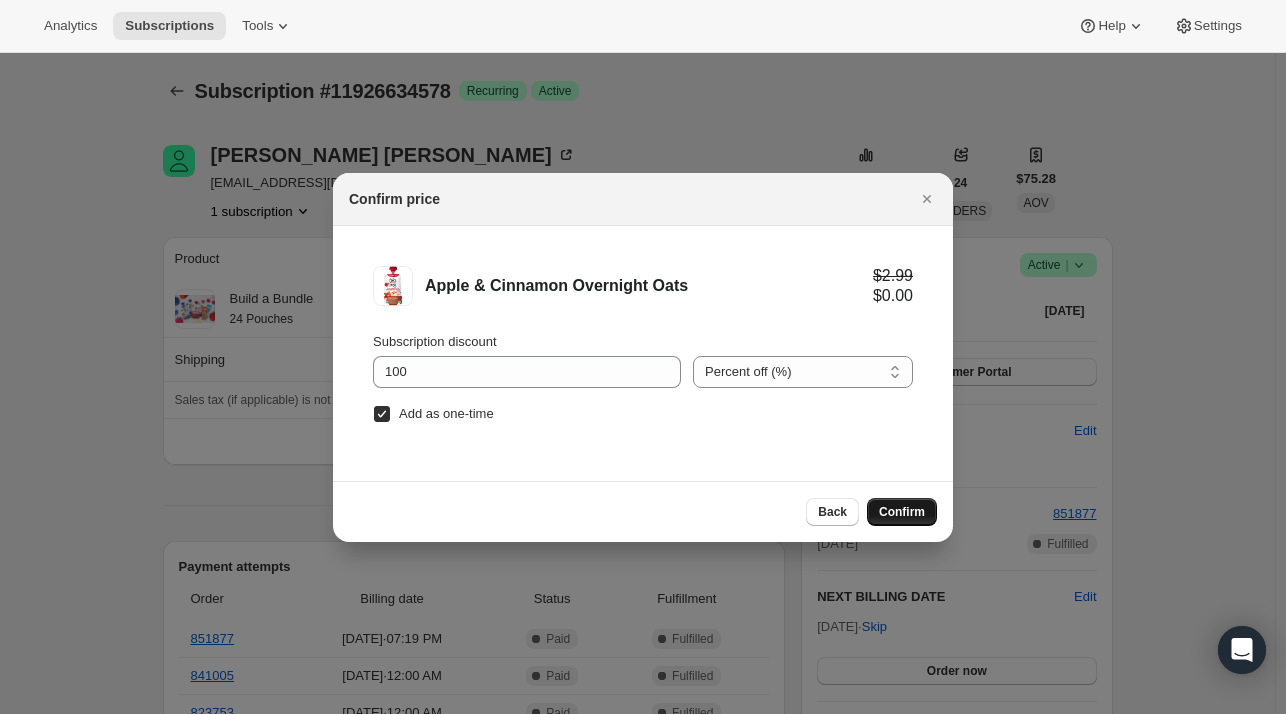 click on "Confirm" at bounding box center (902, 512) 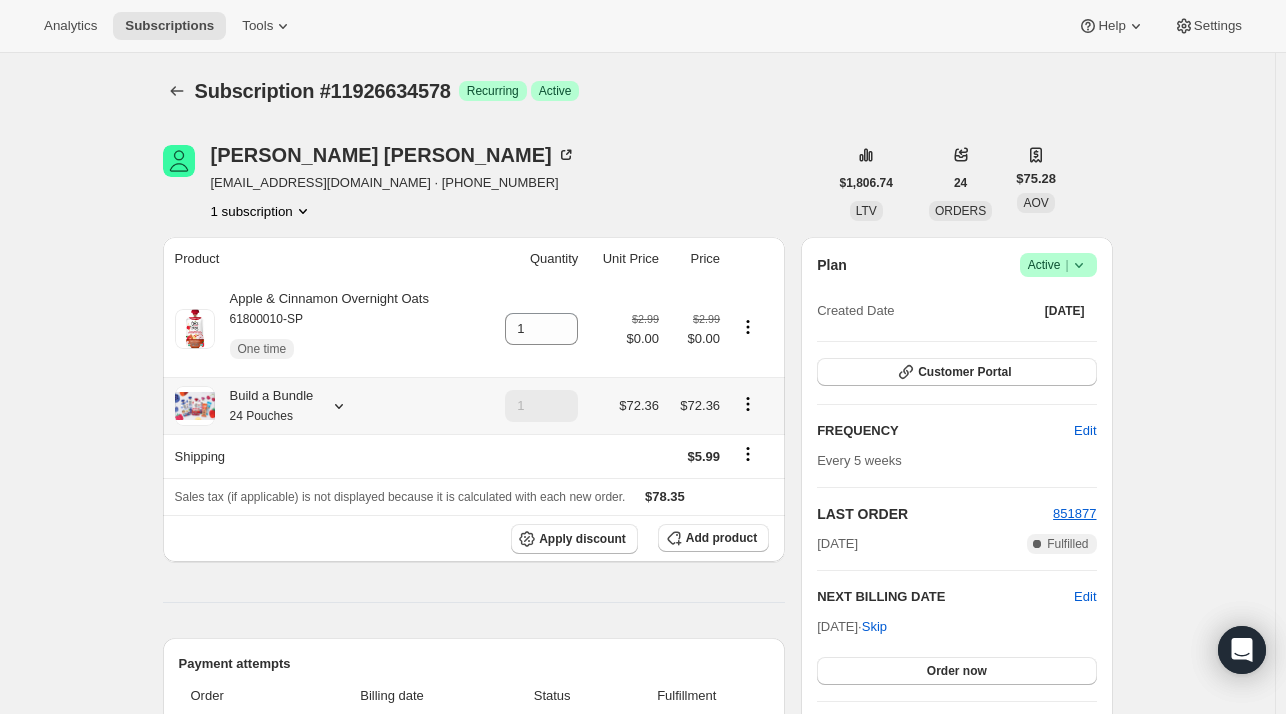 click at bounding box center (335, 406) 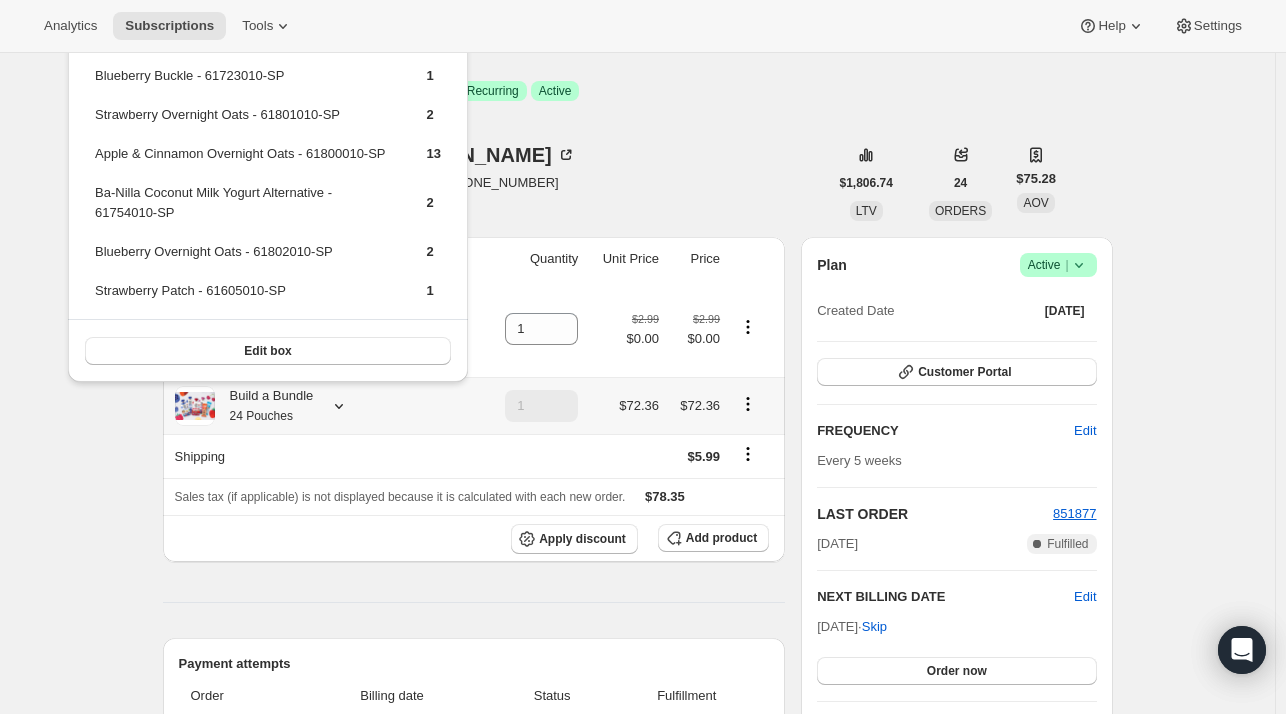scroll, scrollTop: 112, scrollLeft: 0, axis: vertical 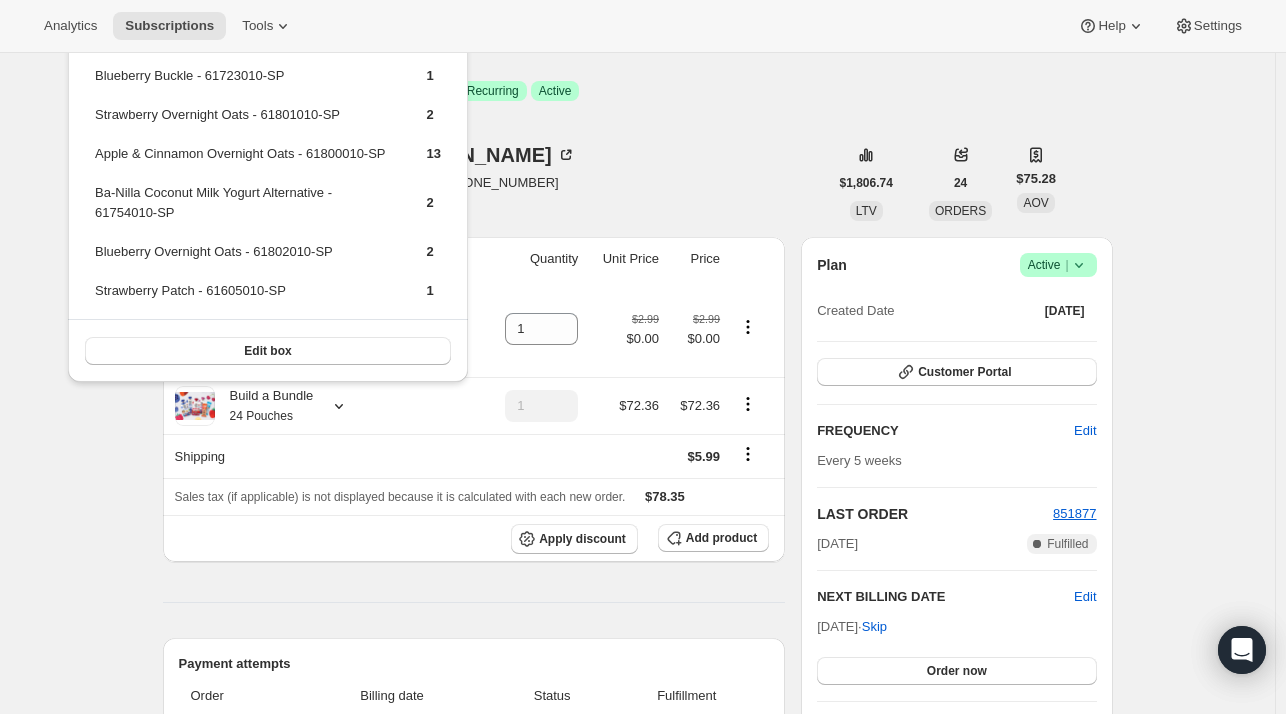 drag, startPoint x: 582, startPoint y: 195, endPoint x: 589, endPoint y: 284, distance: 89.27486 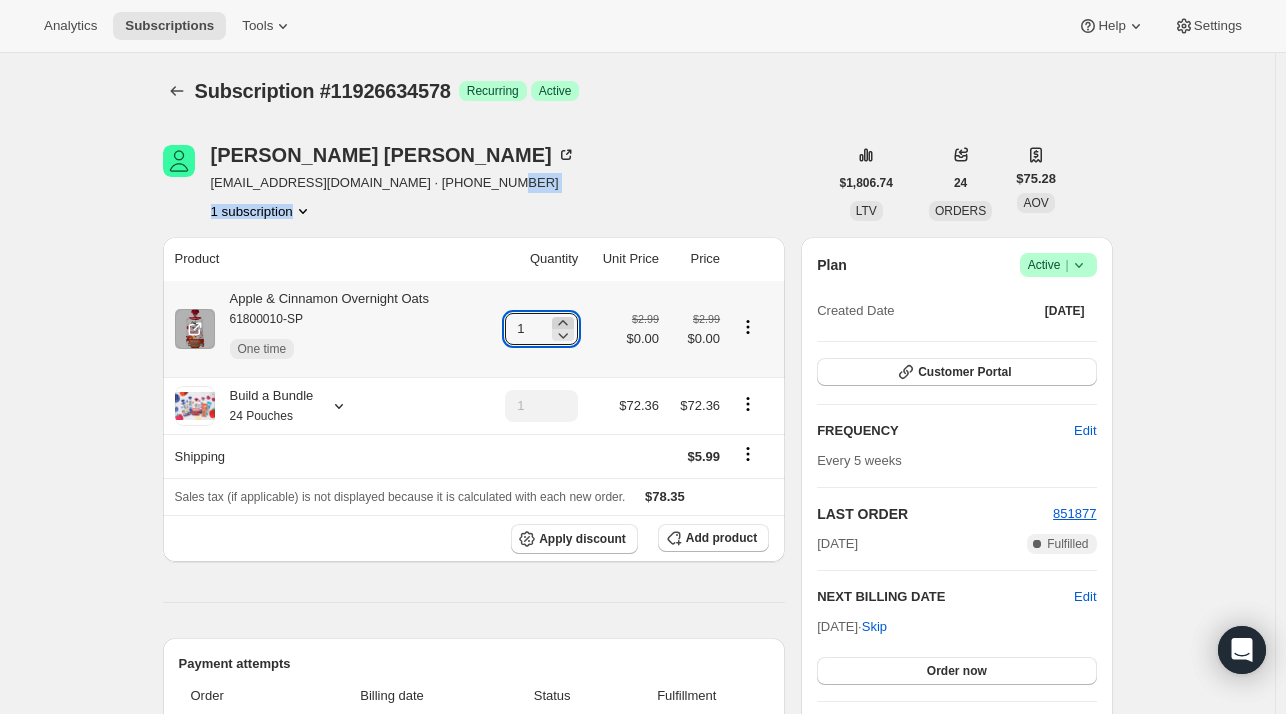 click 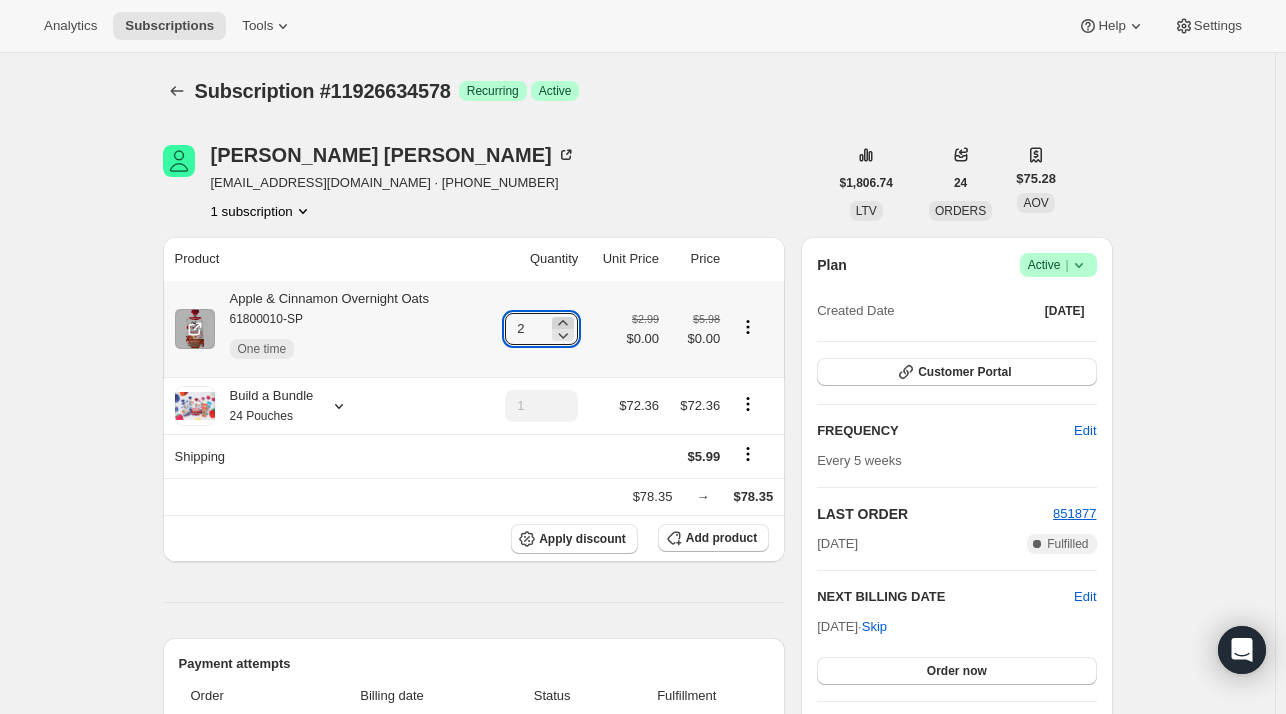click 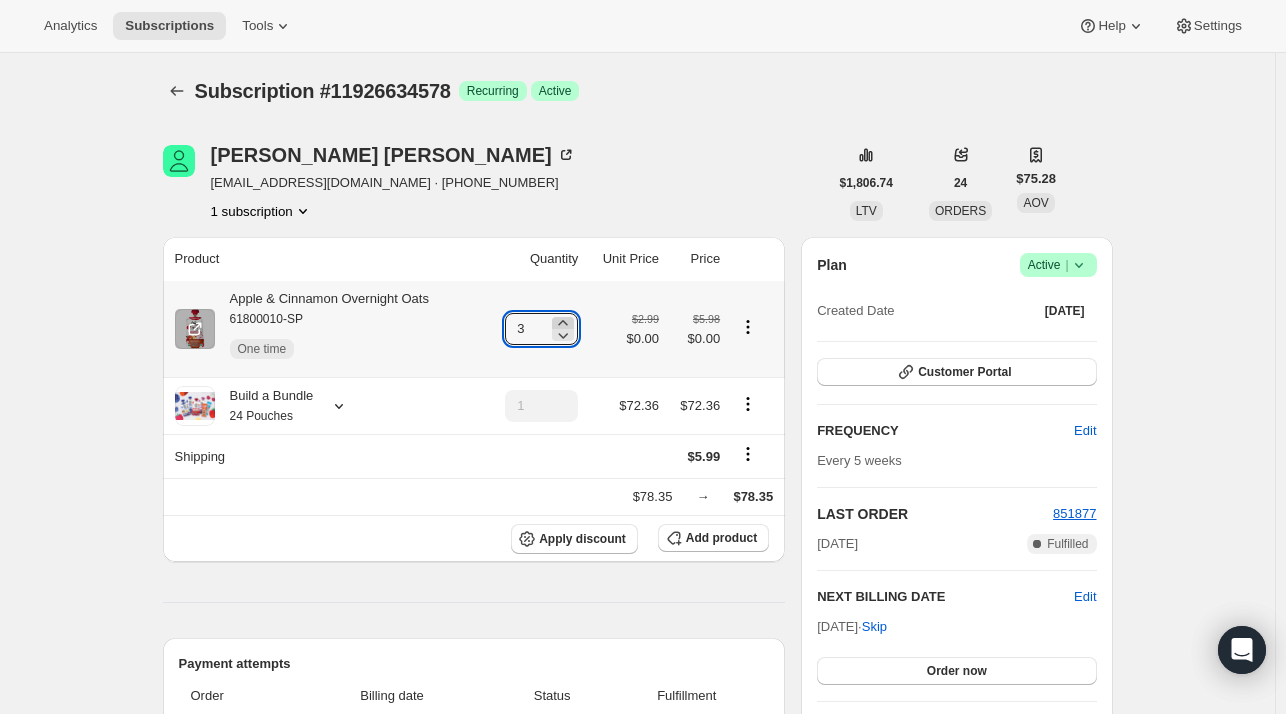 click 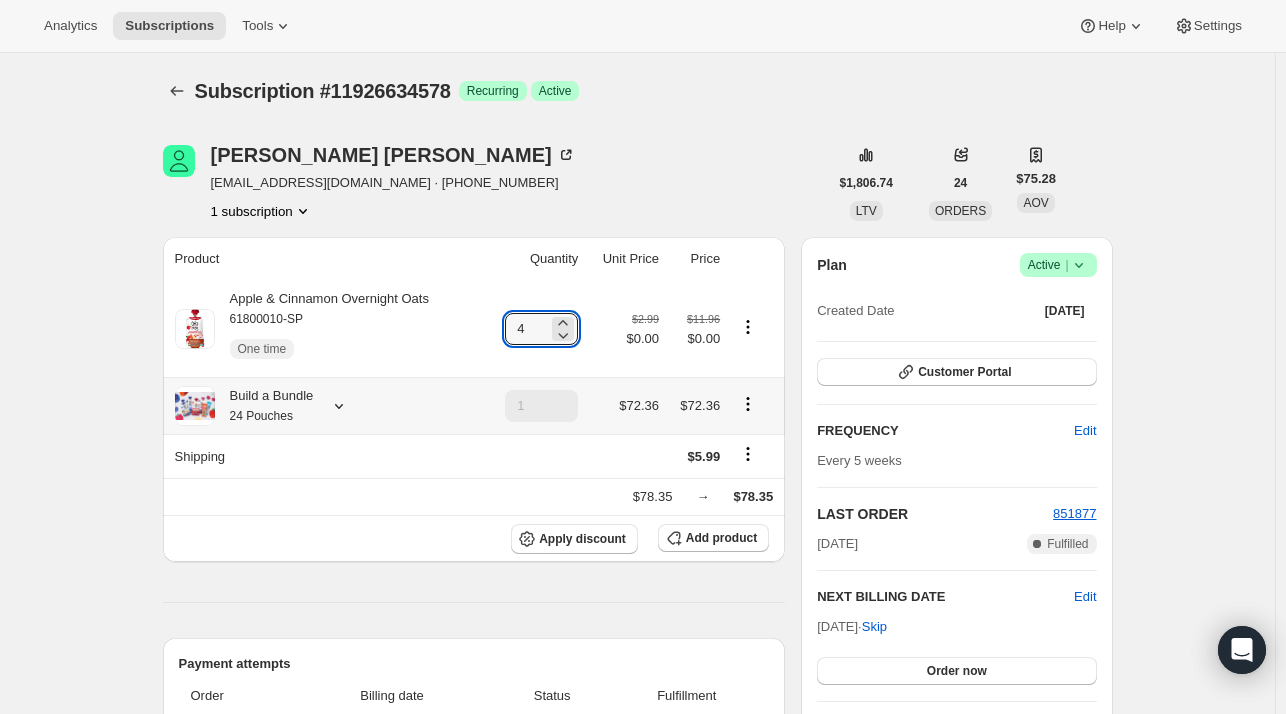 click 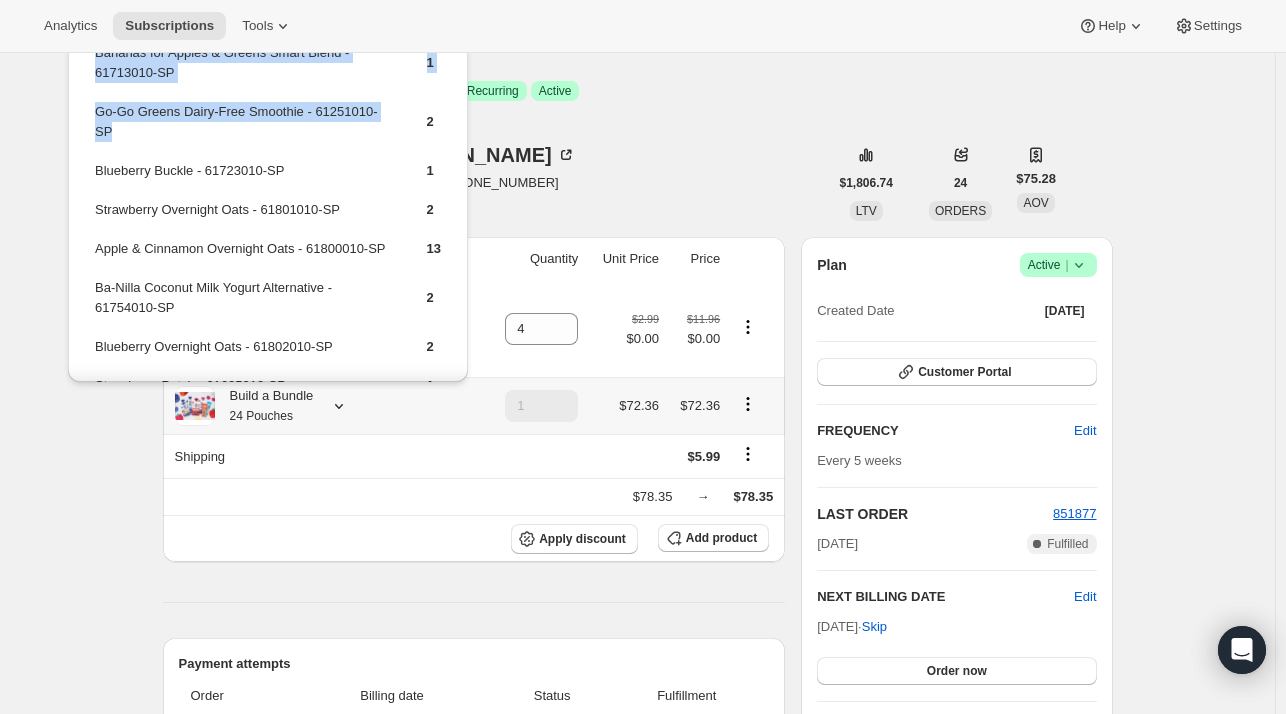 drag, startPoint x: 135, startPoint y: 145, endPoint x: 241, endPoint y: 116, distance: 109.89541 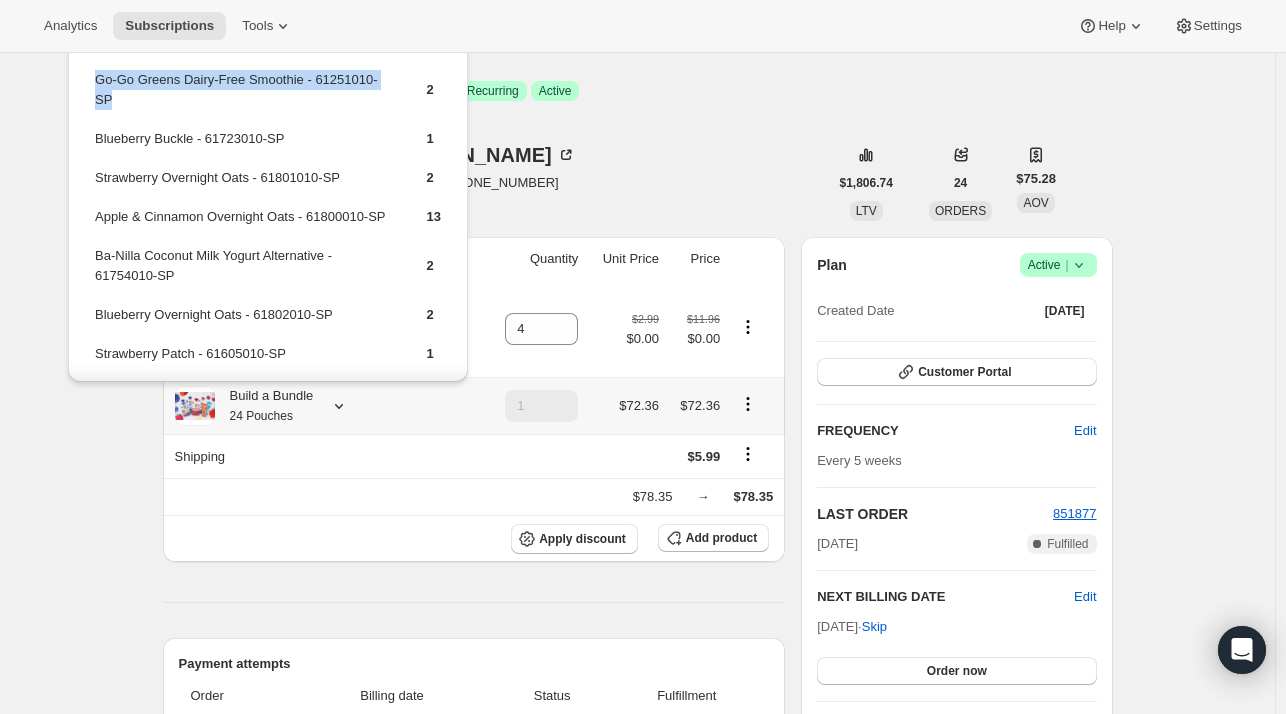 scroll, scrollTop: 0, scrollLeft: 0, axis: both 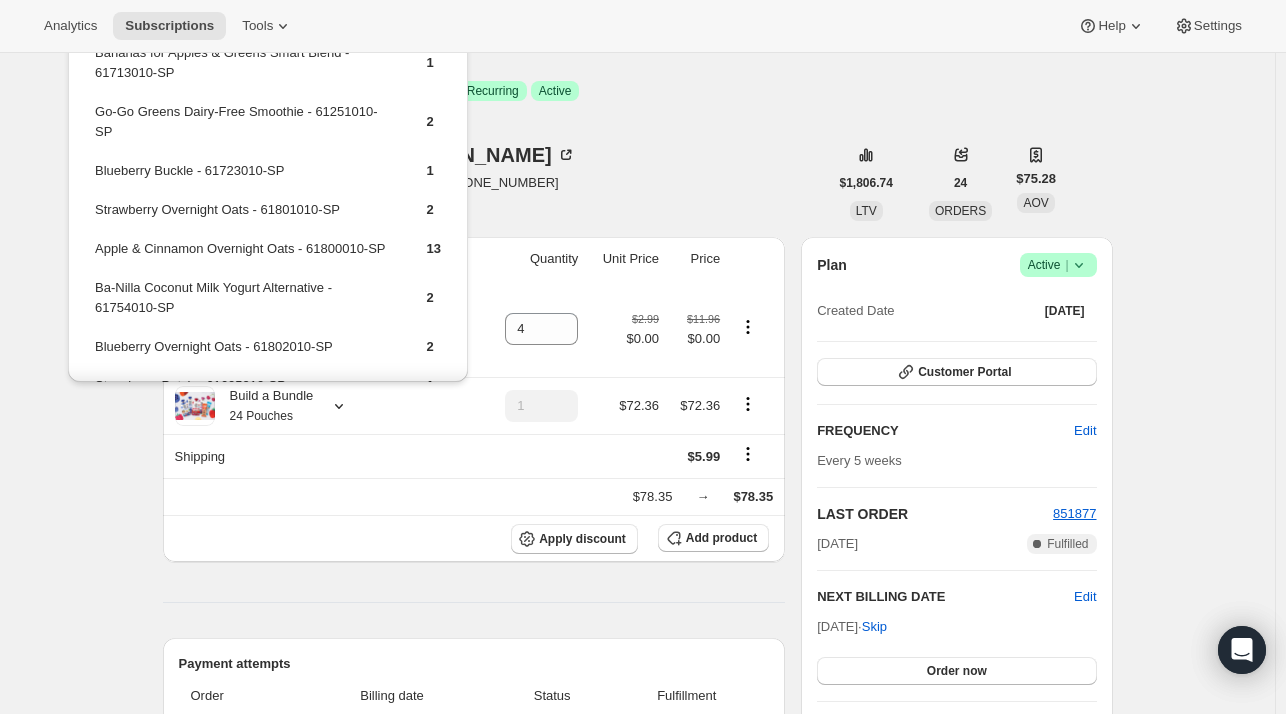 drag, startPoint x: 552, startPoint y: 163, endPoint x: 546, endPoint y: 177, distance: 15.231546 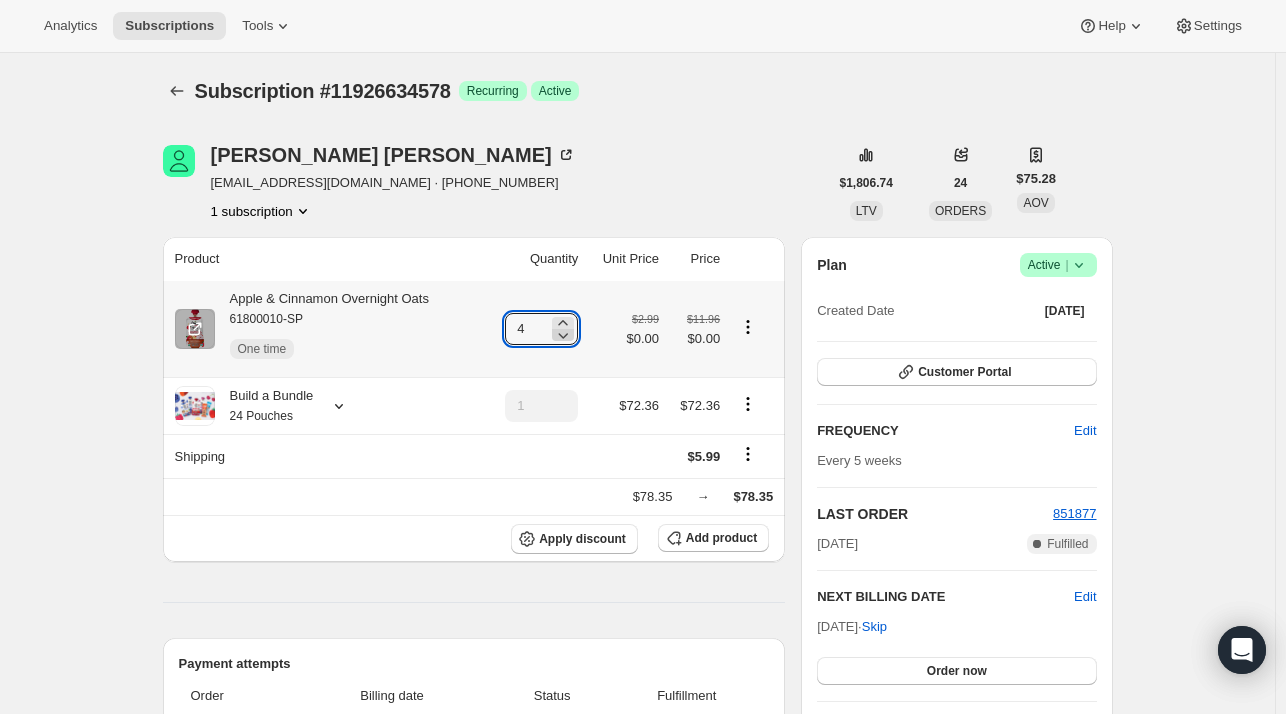 click 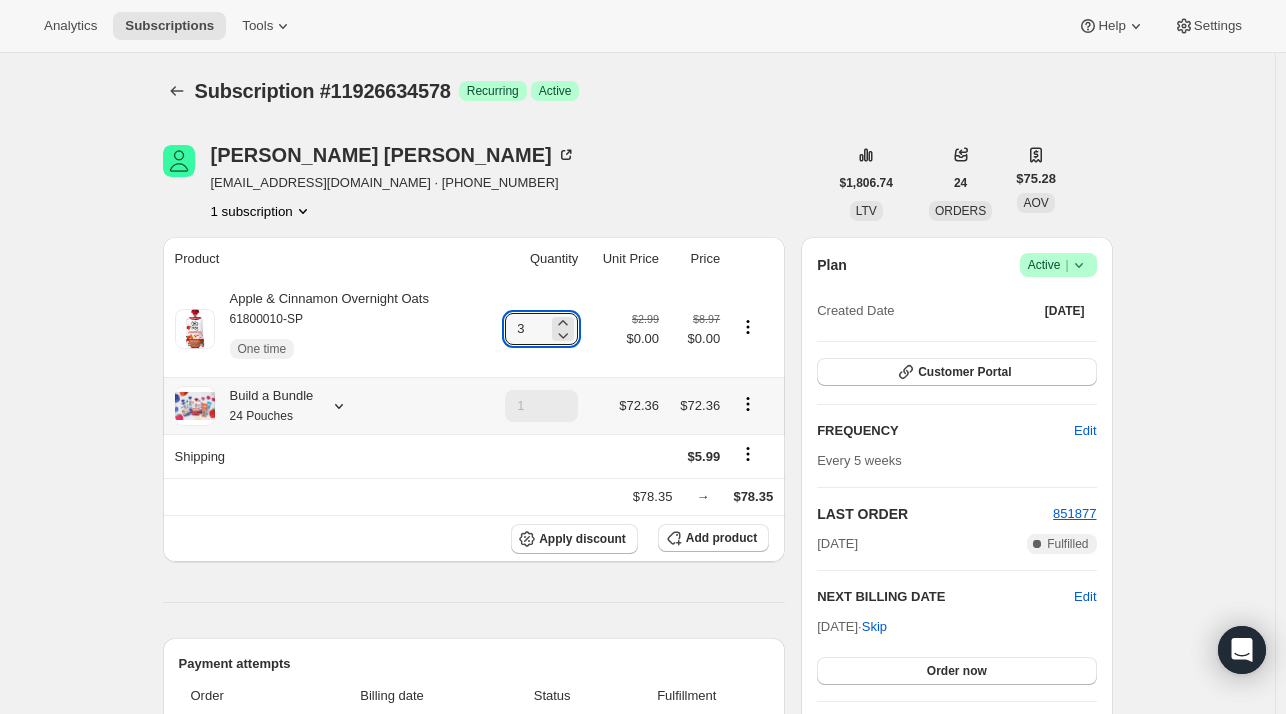 click 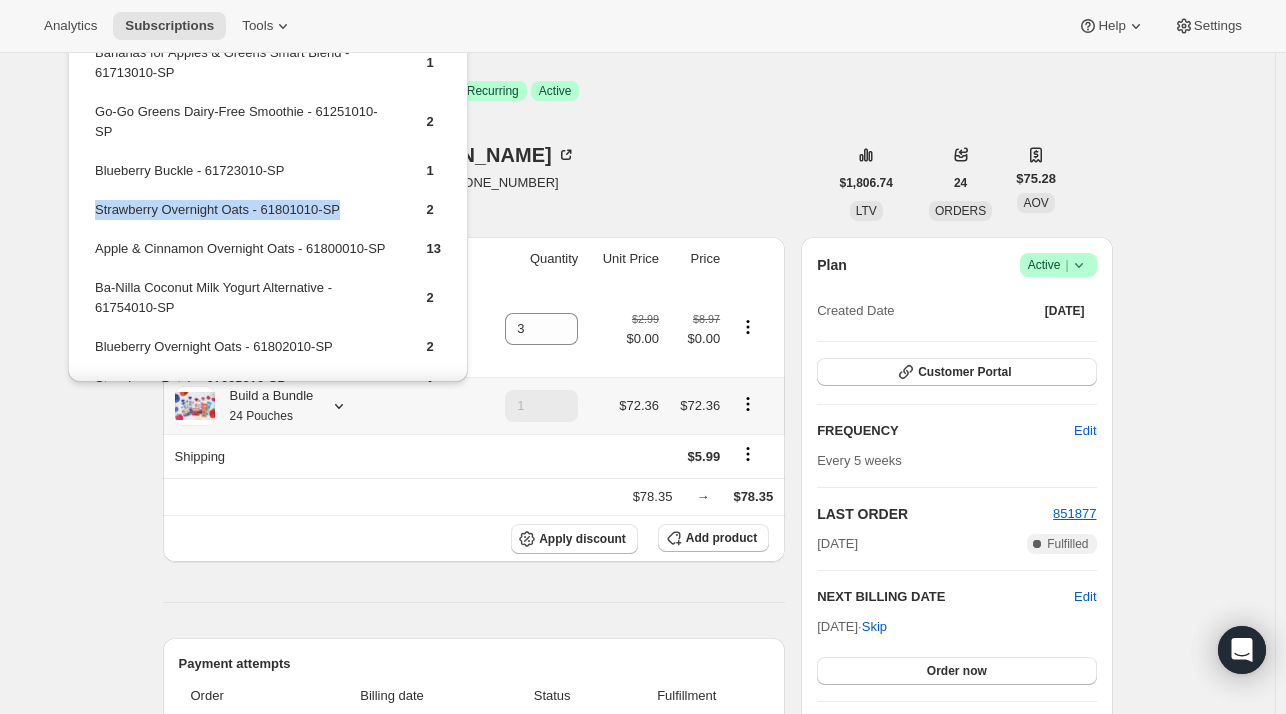 drag, startPoint x: 323, startPoint y: 209, endPoint x: 119, endPoint y: 217, distance: 204.1568 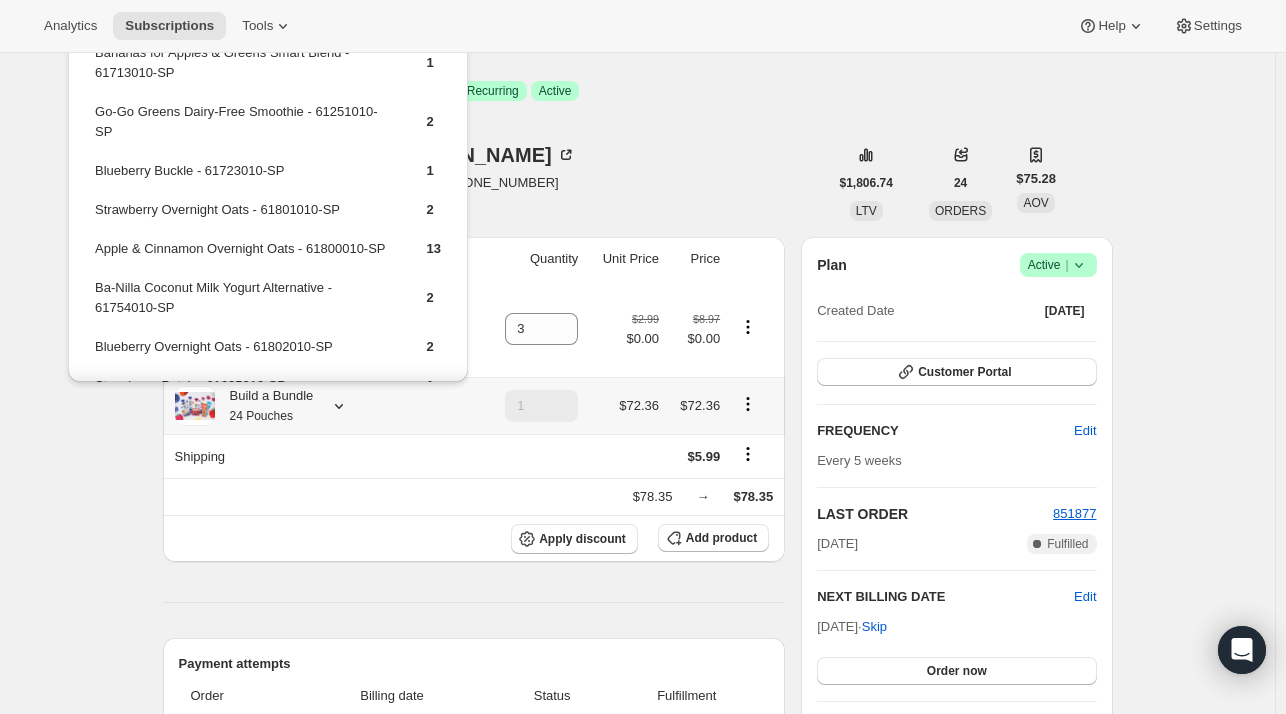 drag, startPoint x: 120, startPoint y: 217, endPoint x: 320, endPoint y: 193, distance: 201.43486 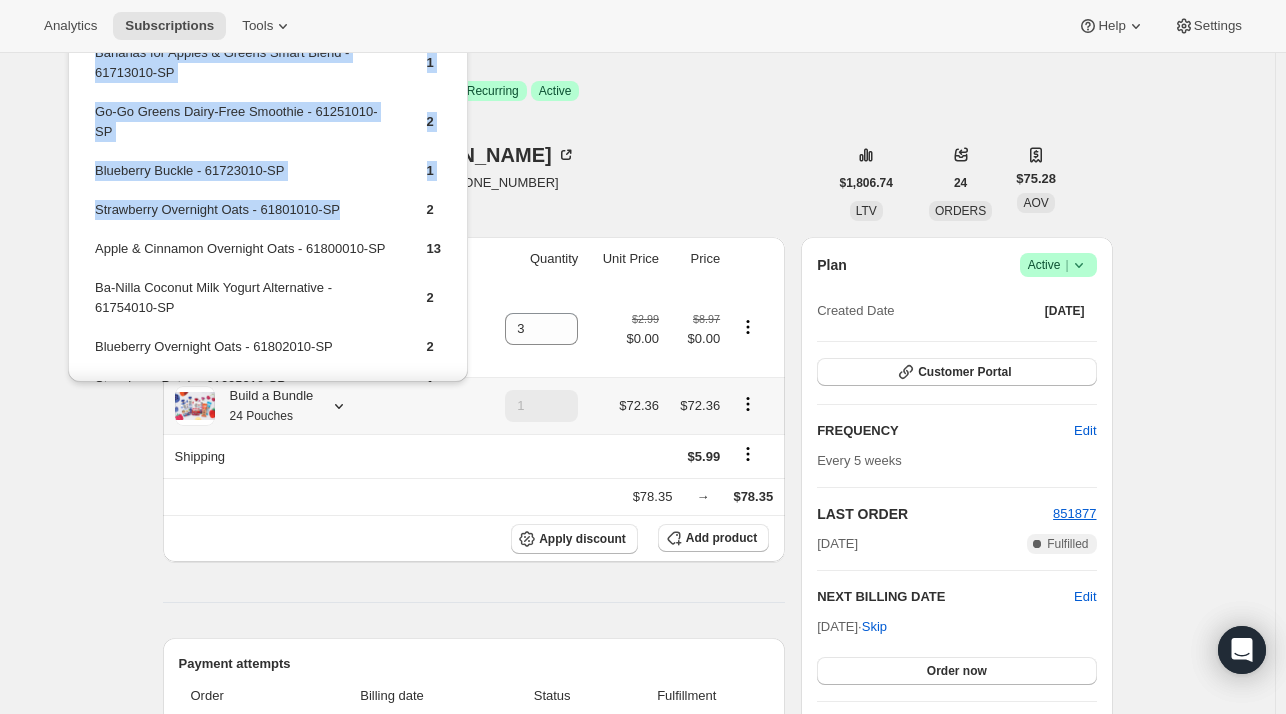 drag, startPoint x: 342, startPoint y: 217, endPoint x: 136, endPoint y: 215, distance: 206.0097 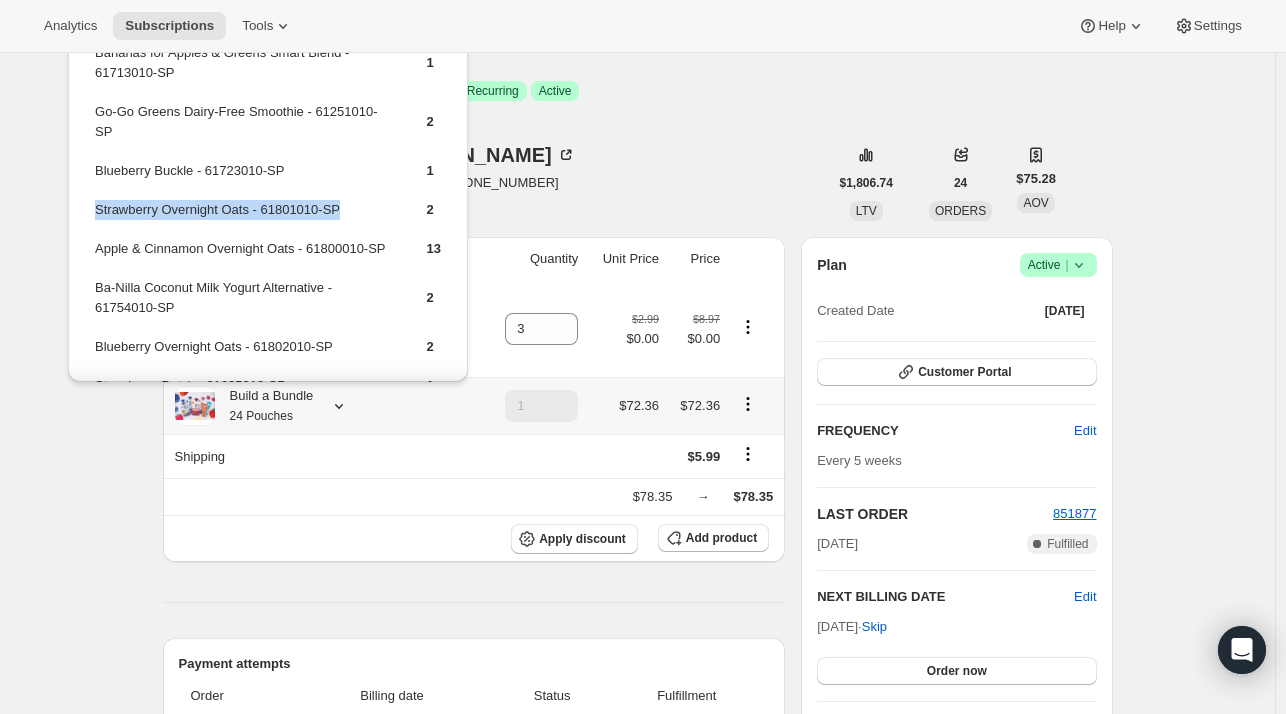 copy on "Strawberry Overnight Oats - 61801010-SP" 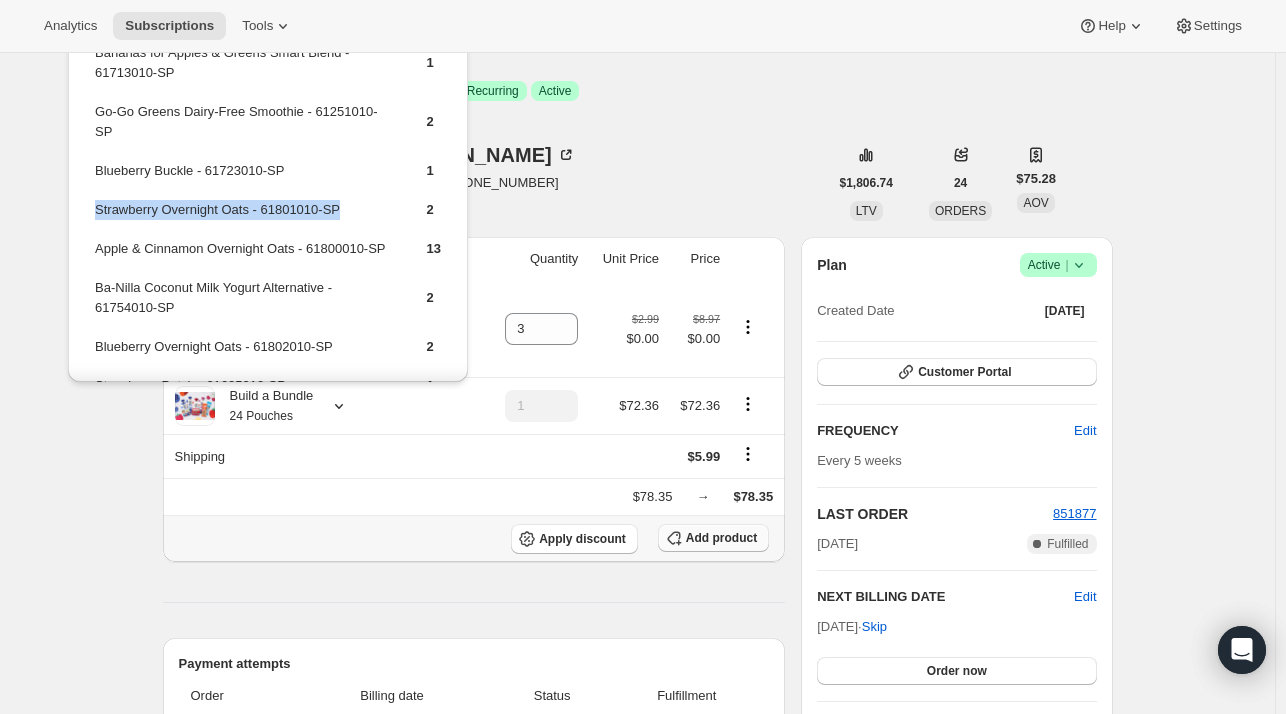 click on "Add product" at bounding box center [721, 538] 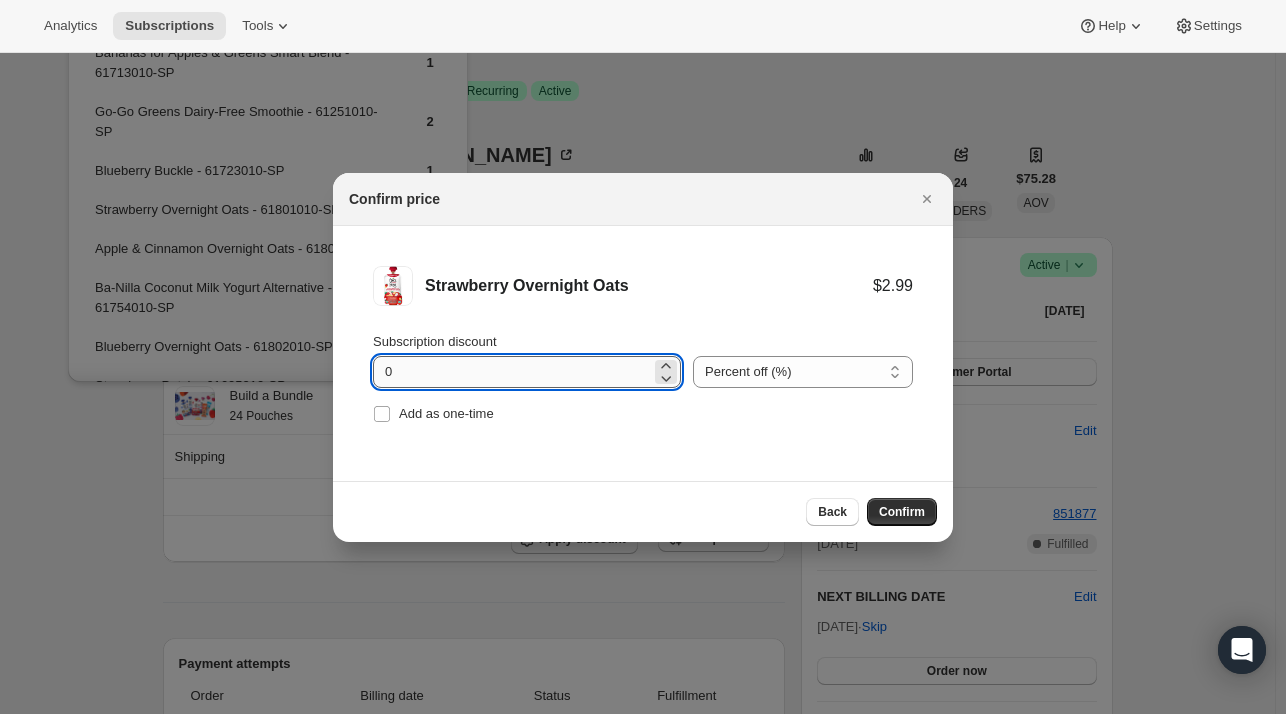 click on "0" at bounding box center [512, 372] 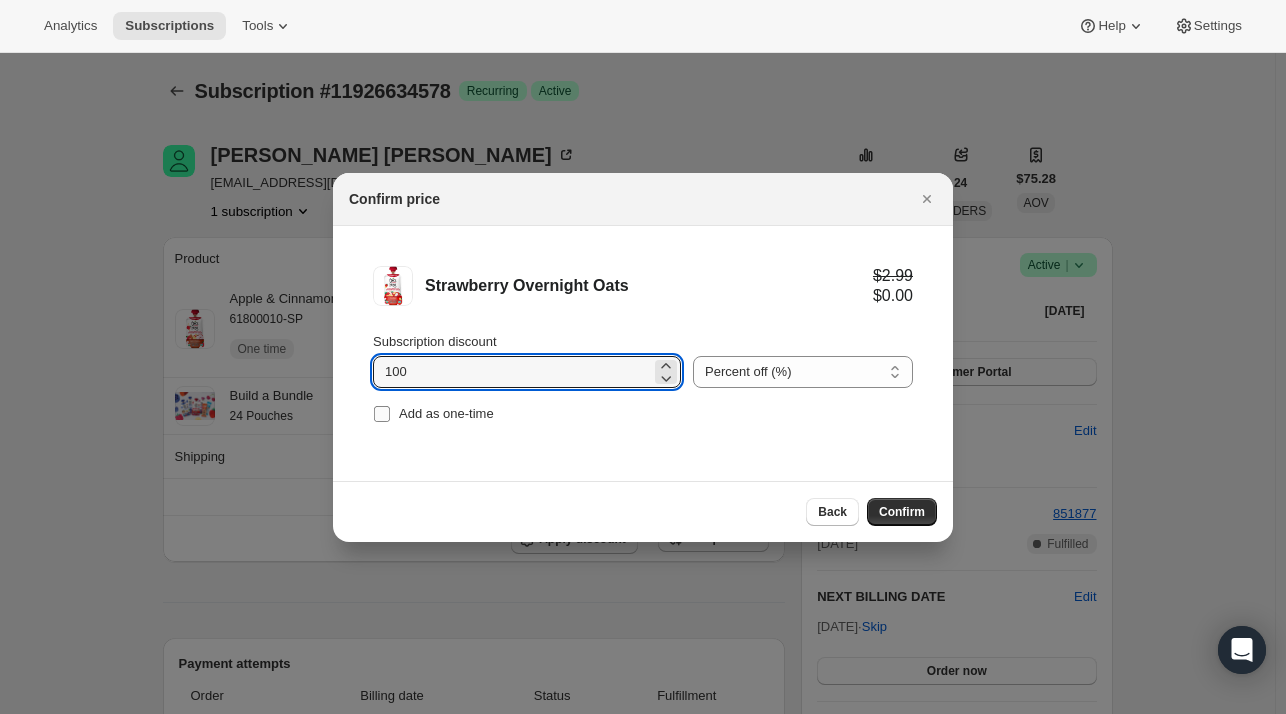 type on "100" 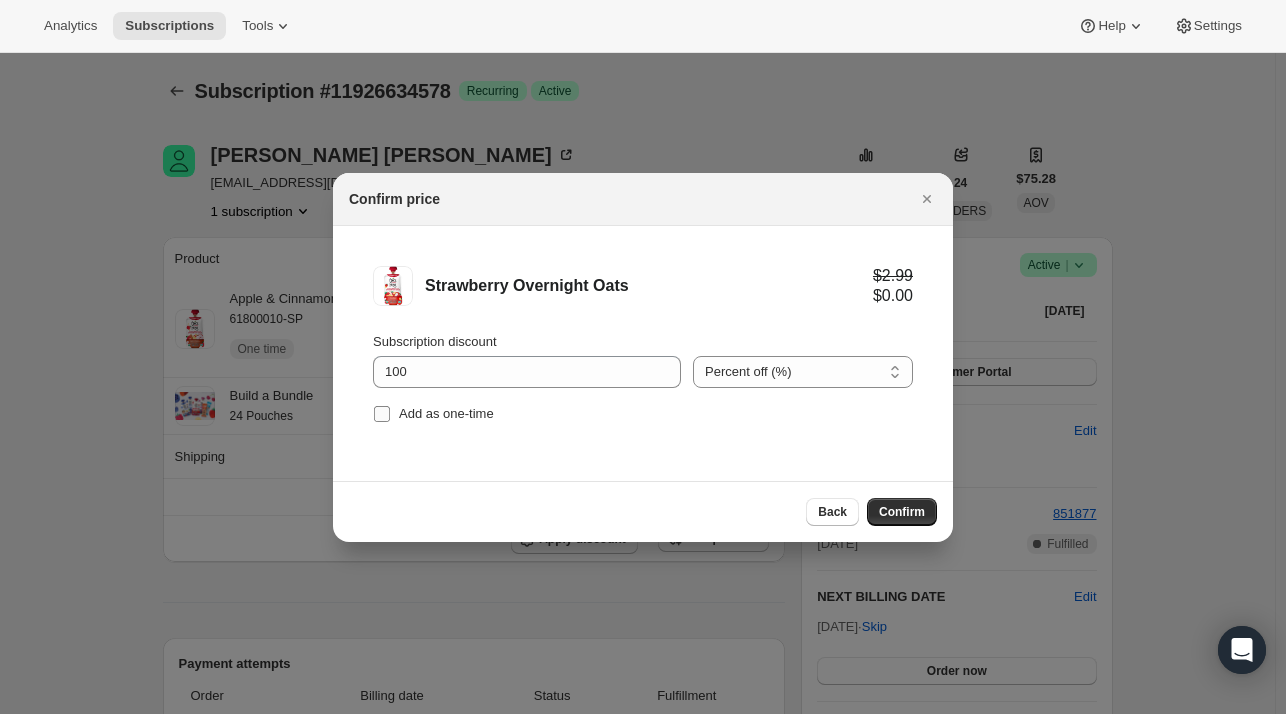 click on "Add as one-time" at bounding box center [433, 414] 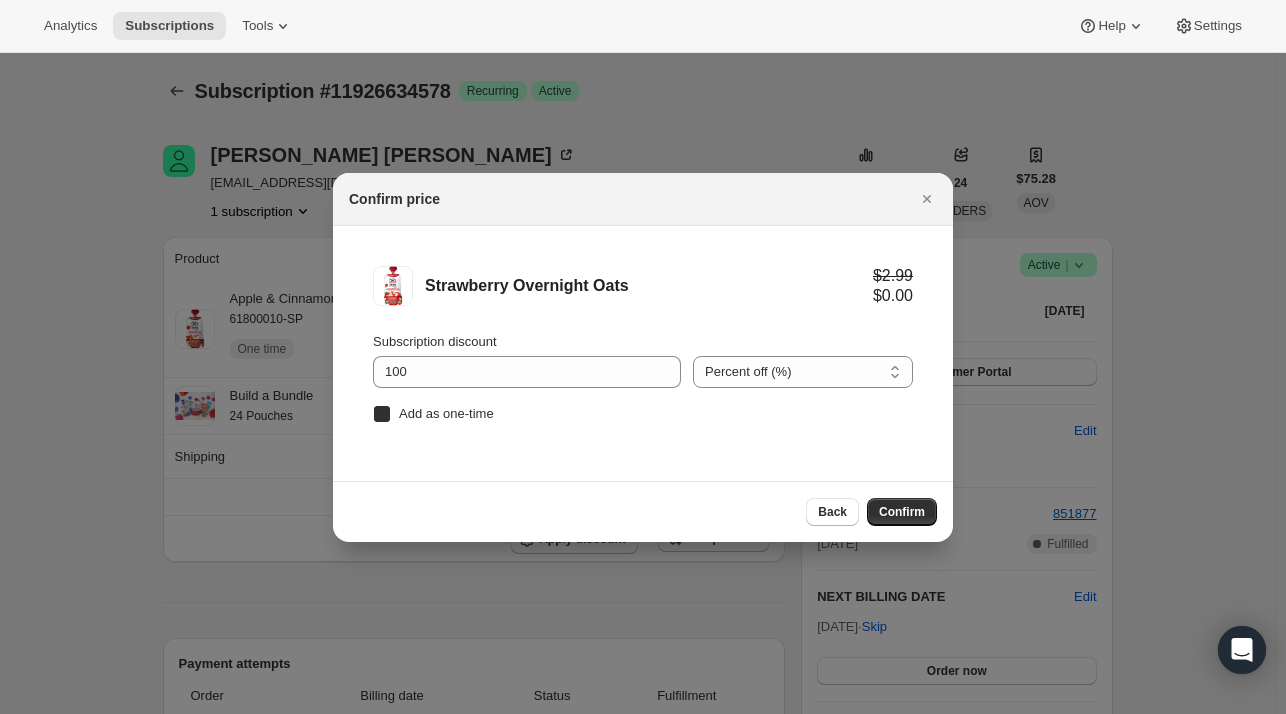 checkbox on "true" 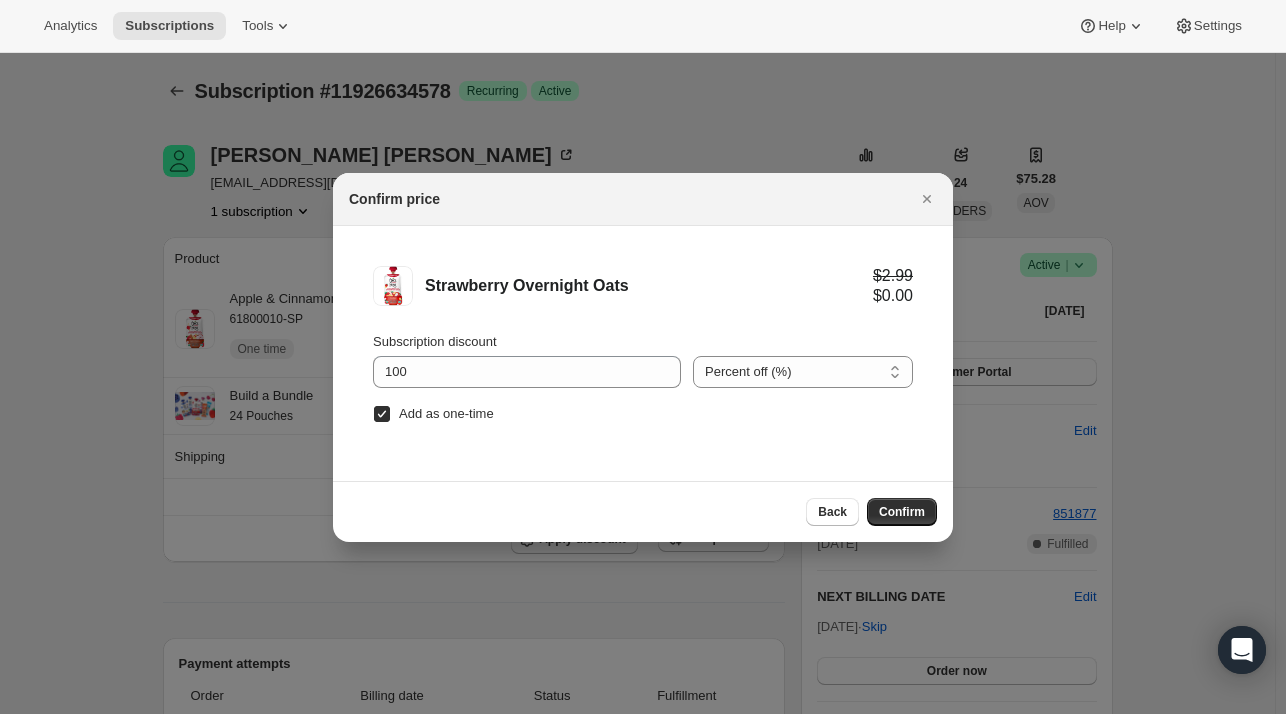 click on "Confirm" at bounding box center (902, 512) 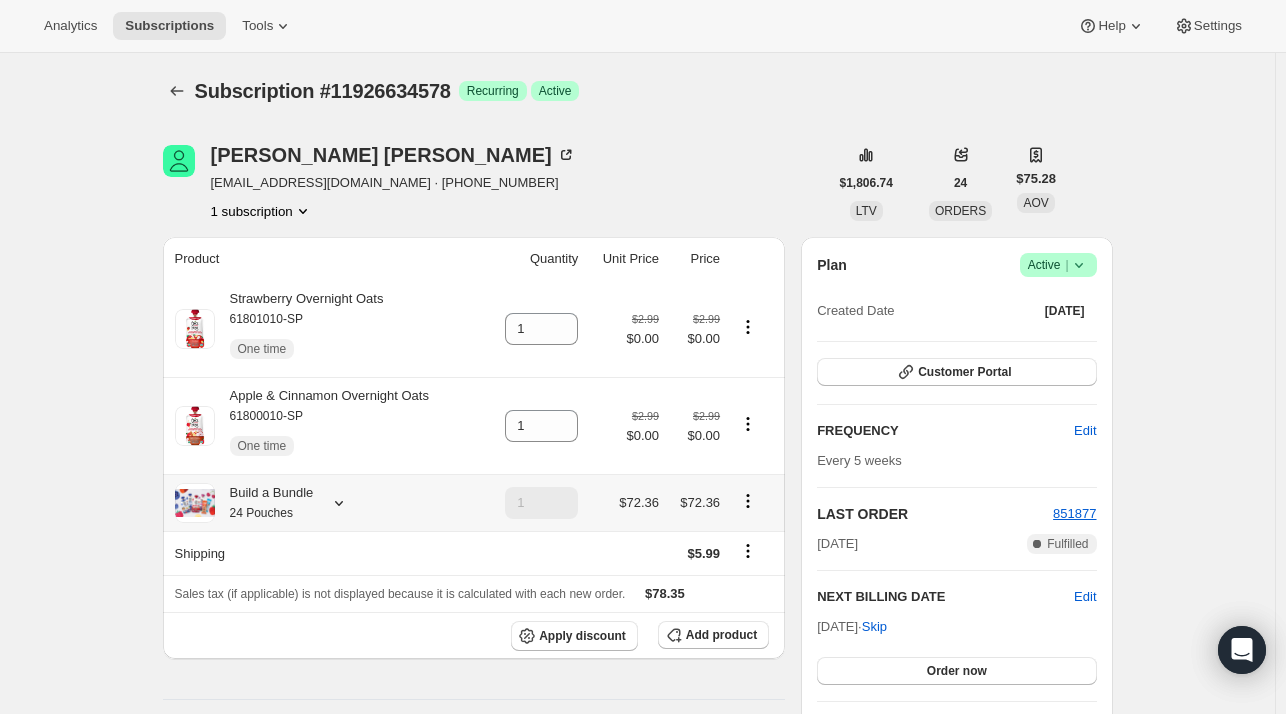 click 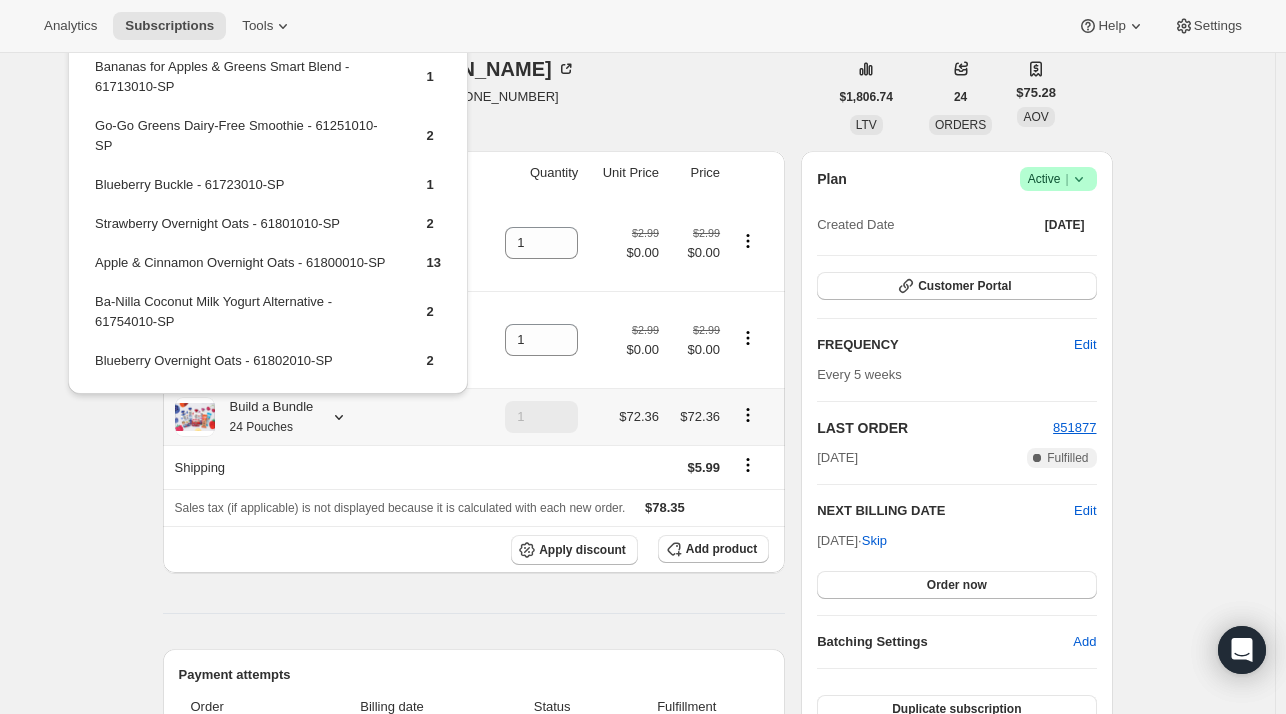 scroll, scrollTop: 0, scrollLeft: 0, axis: both 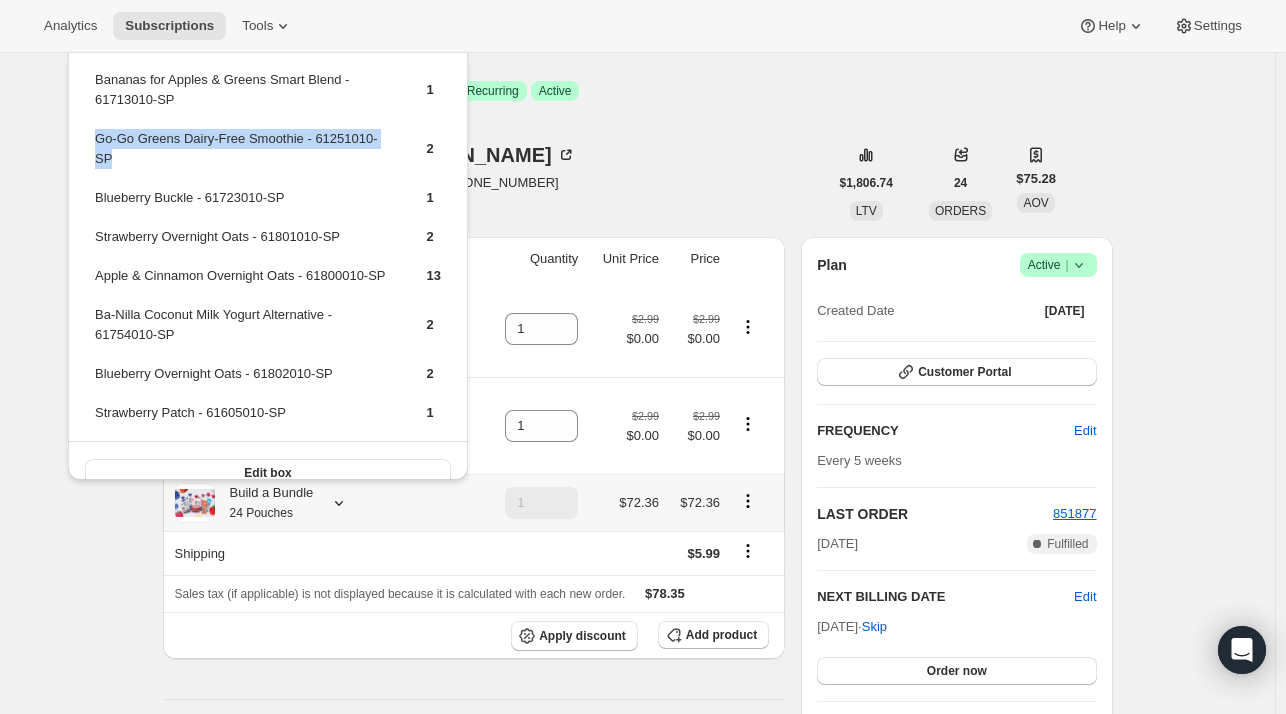 drag, startPoint x: 399, startPoint y: 135, endPoint x: 99, endPoint y: 149, distance: 300.32648 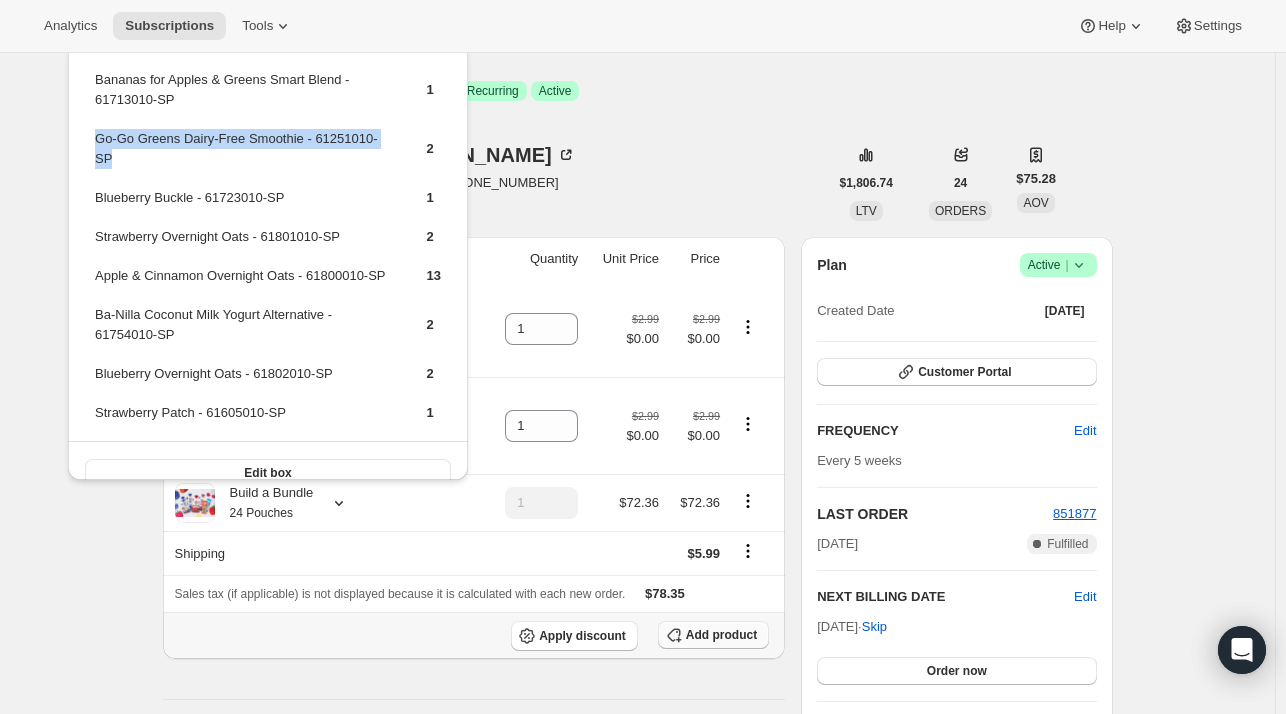 click on "Add product" at bounding box center (713, 635) 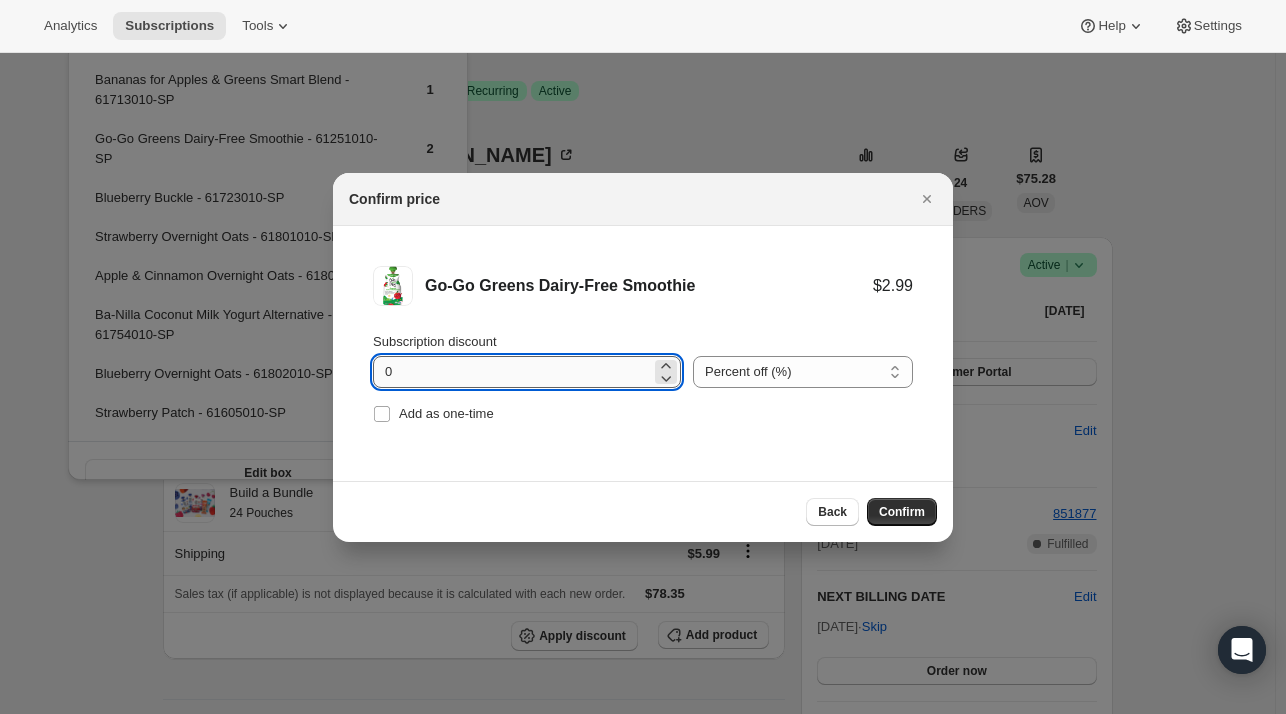 click on "0" at bounding box center (512, 372) 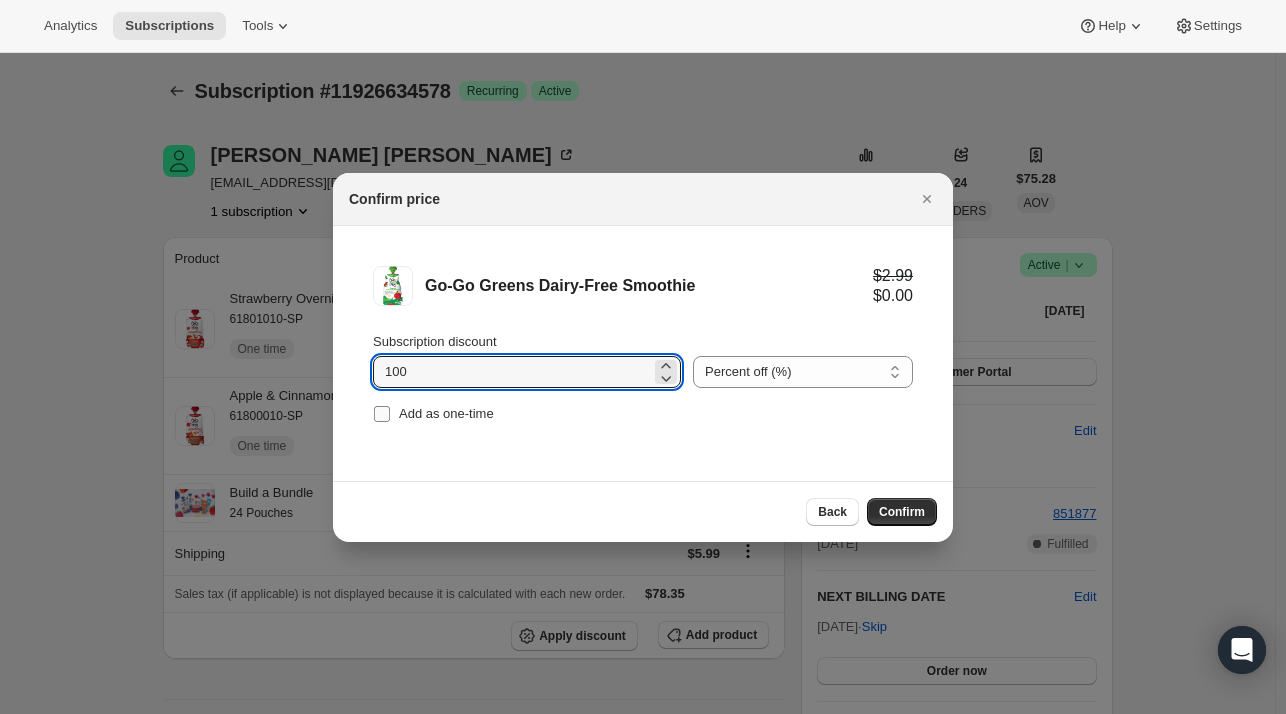 type on "100" 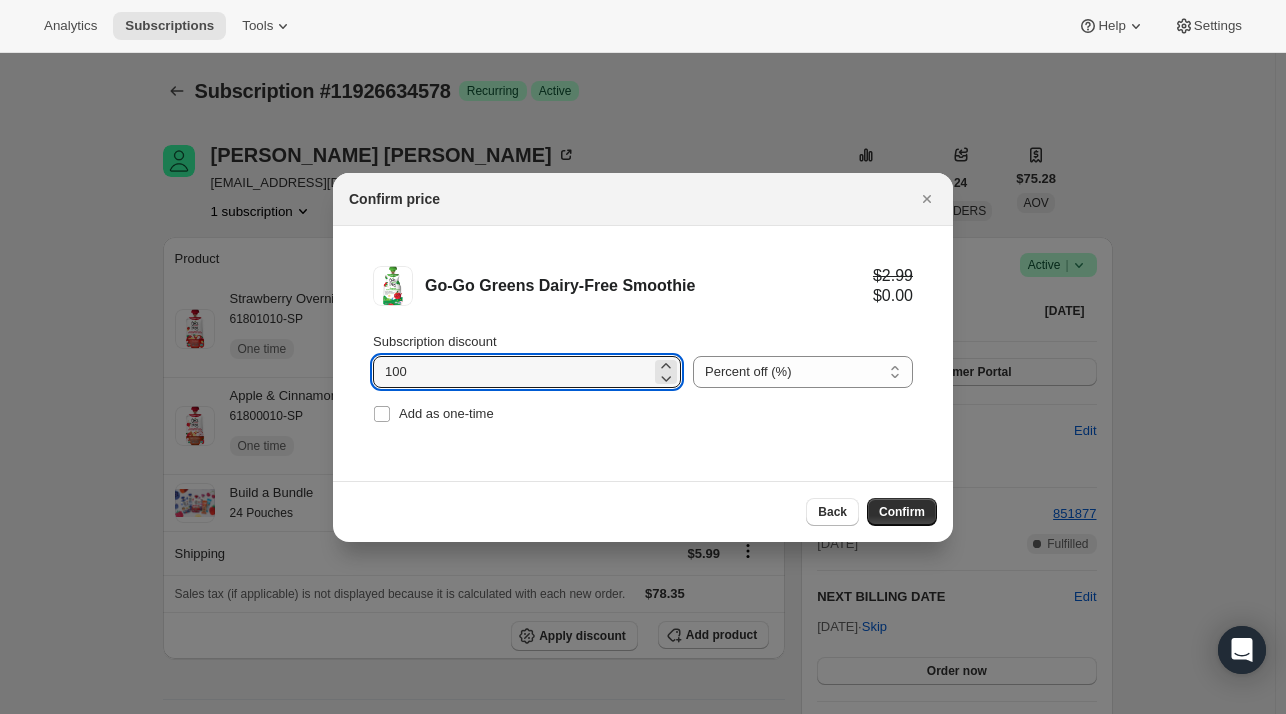 drag, startPoint x: 444, startPoint y: 421, endPoint x: 534, endPoint y: 435, distance: 91.08238 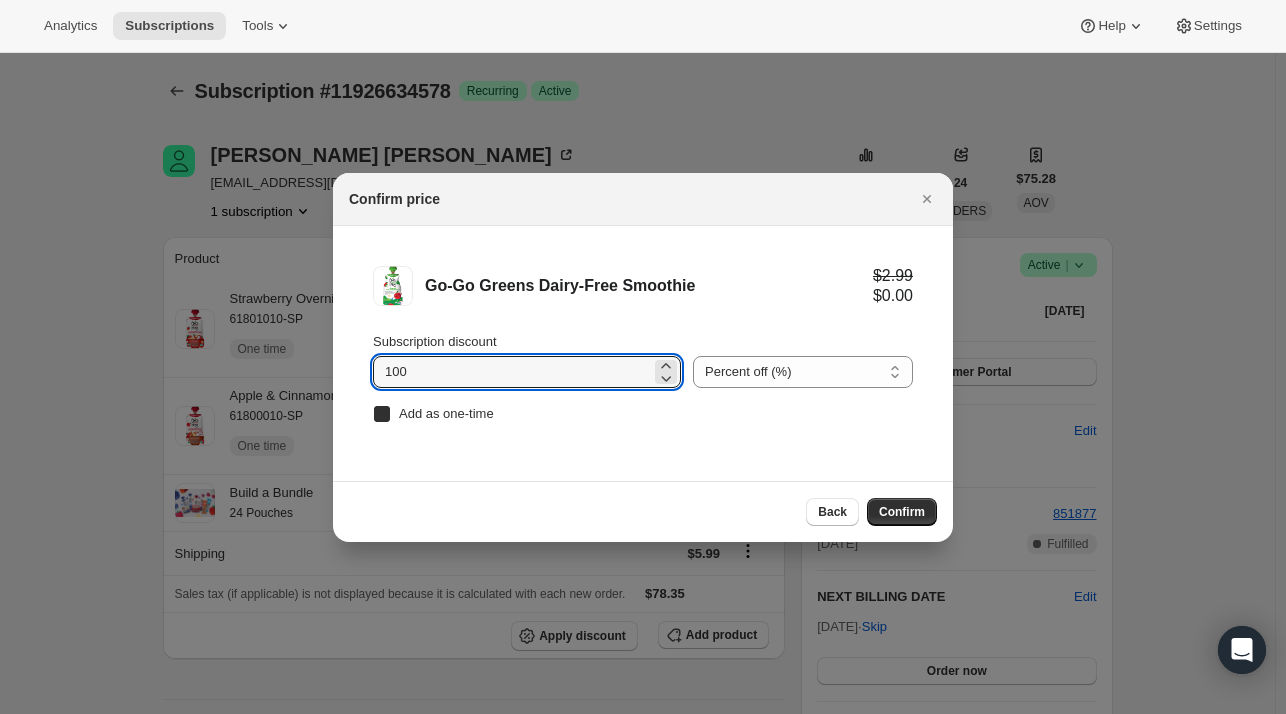 checkbox on "true" 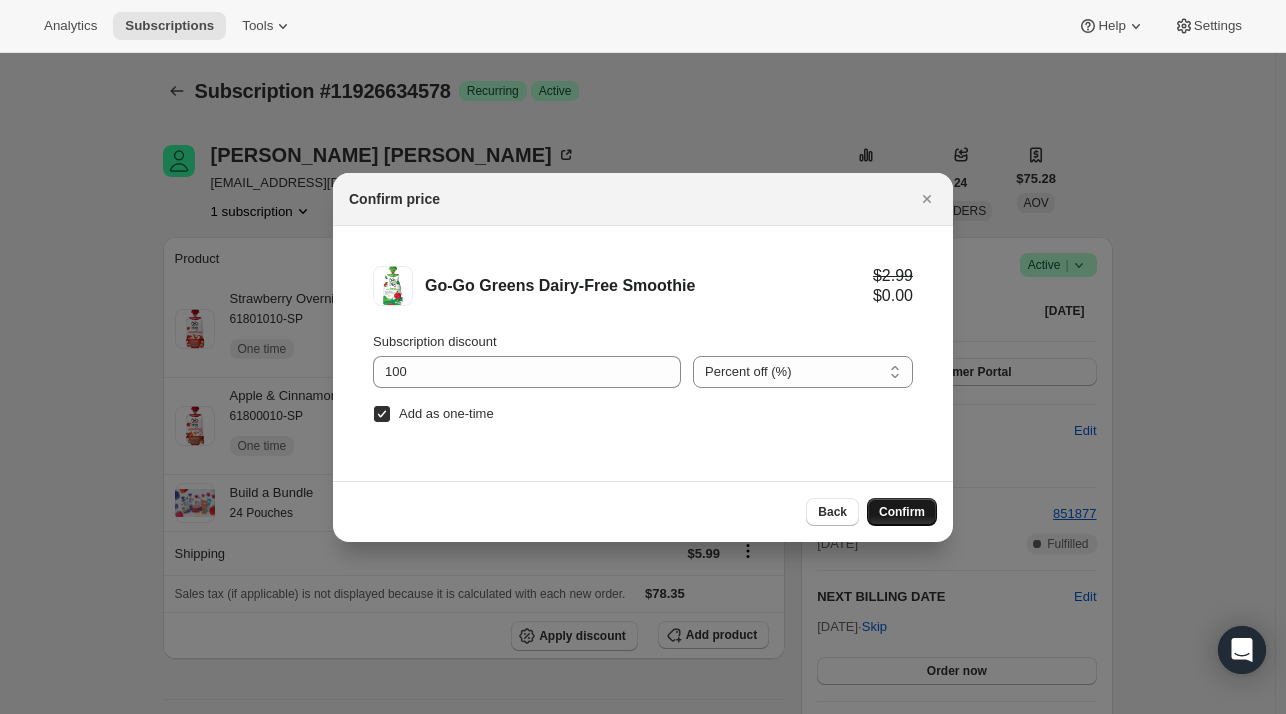 click on "Confirm" at bounding box center [902, 512] 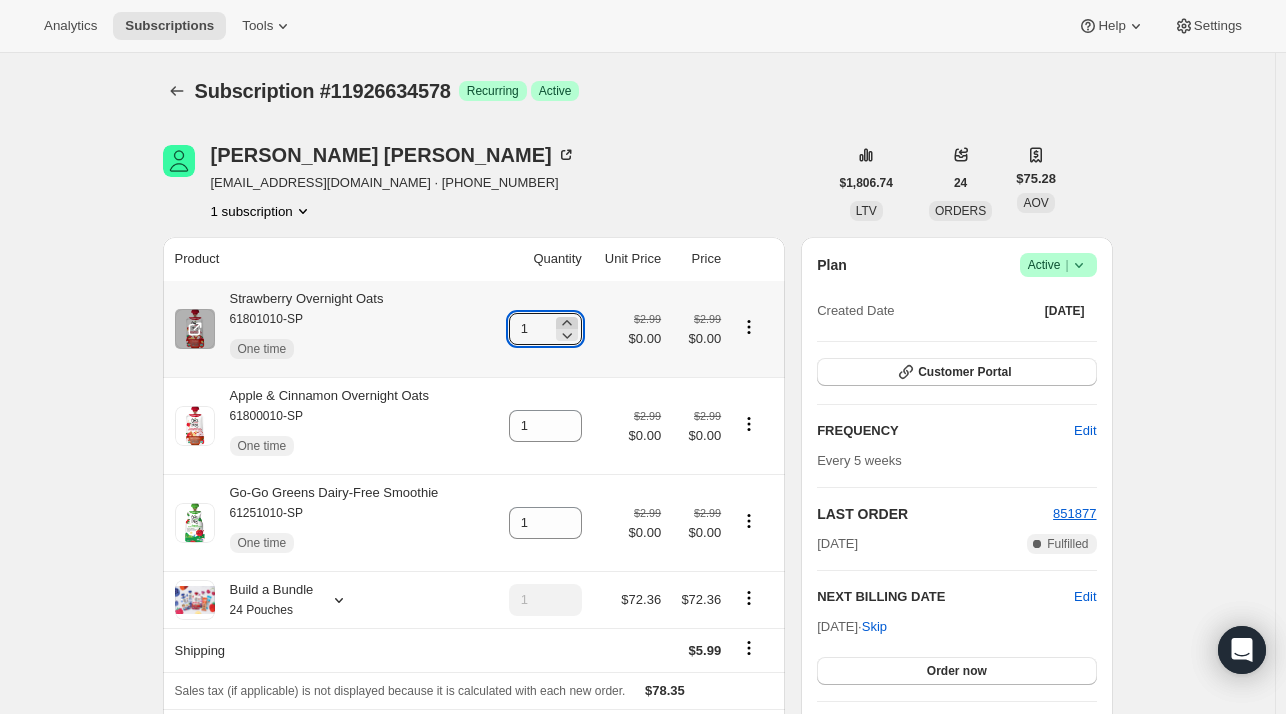 click 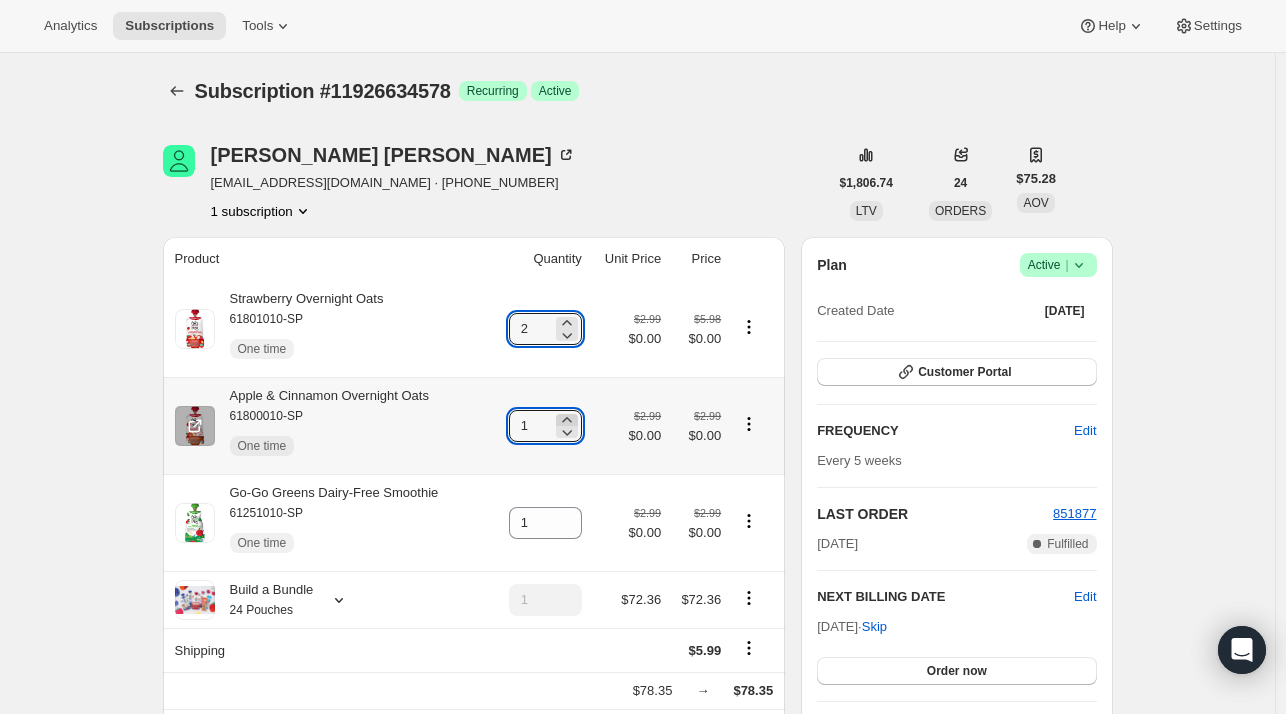 click 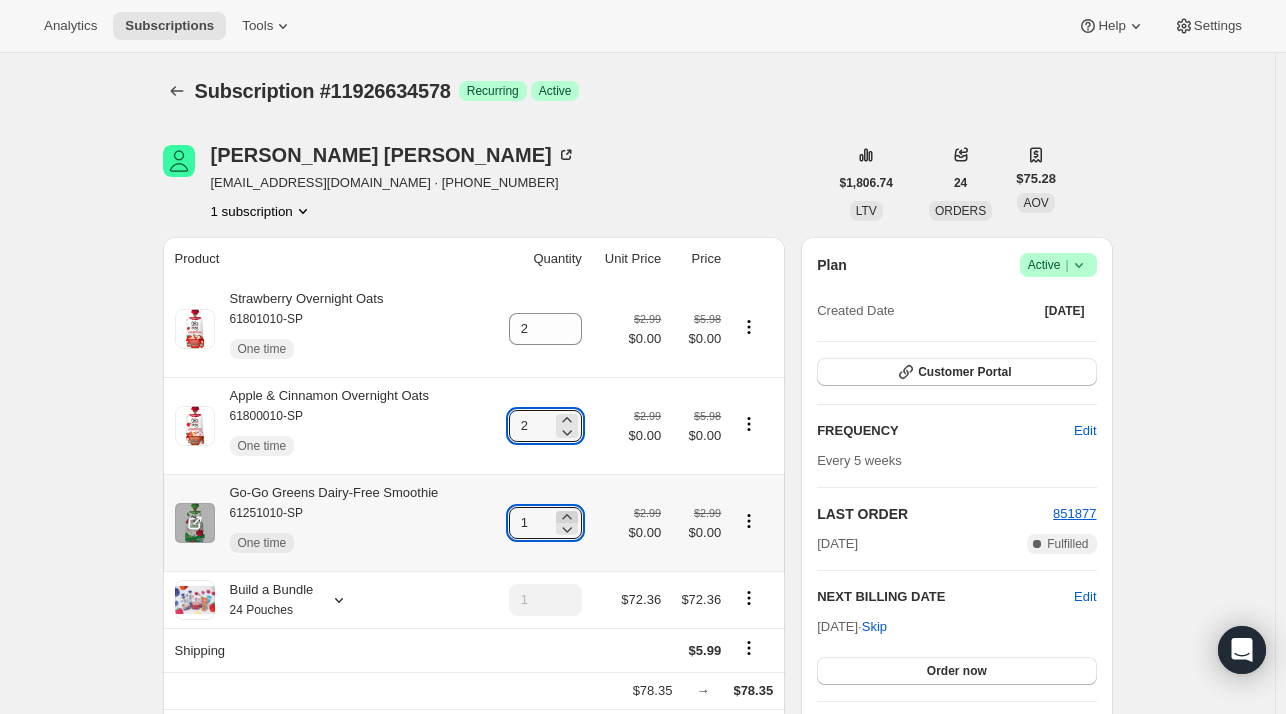 click 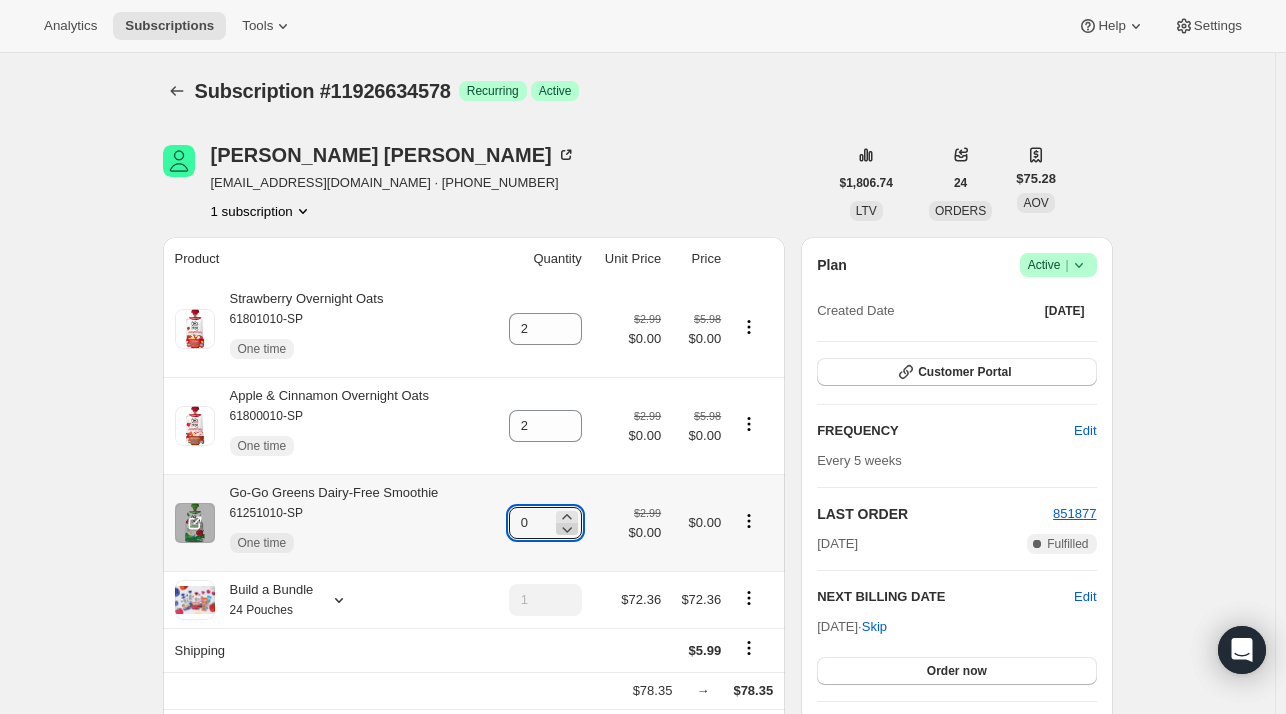 click 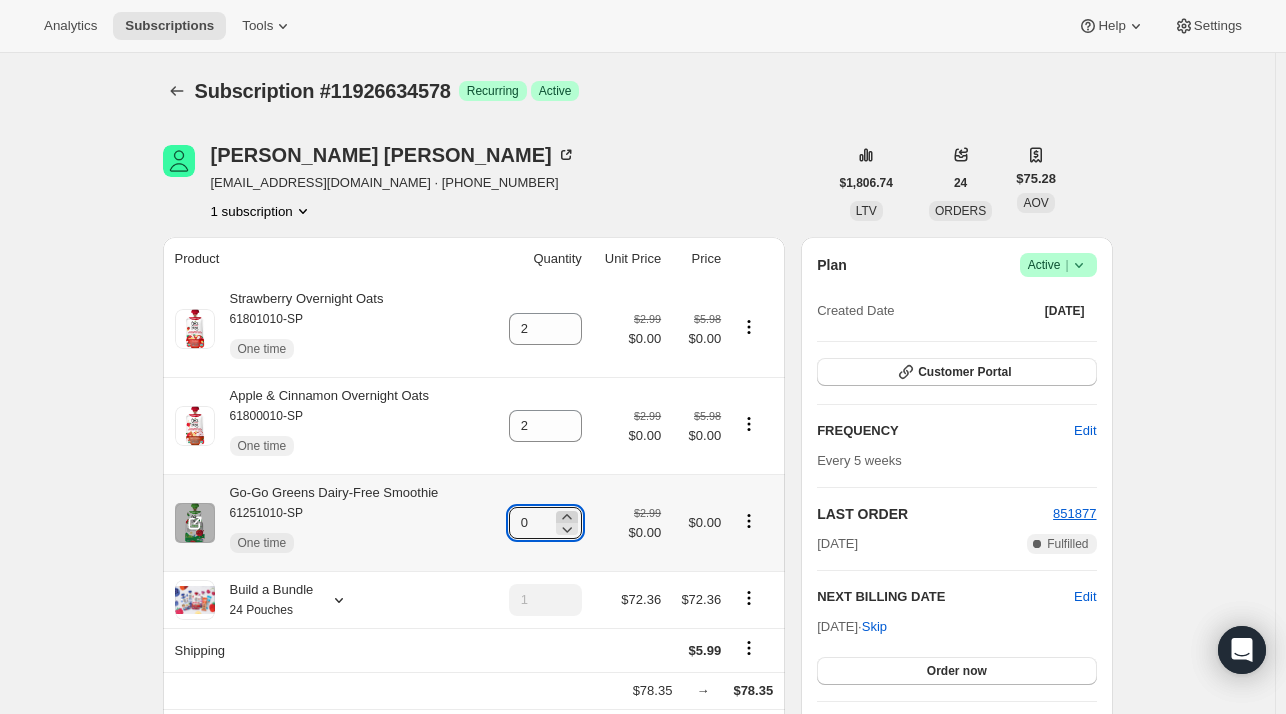 click 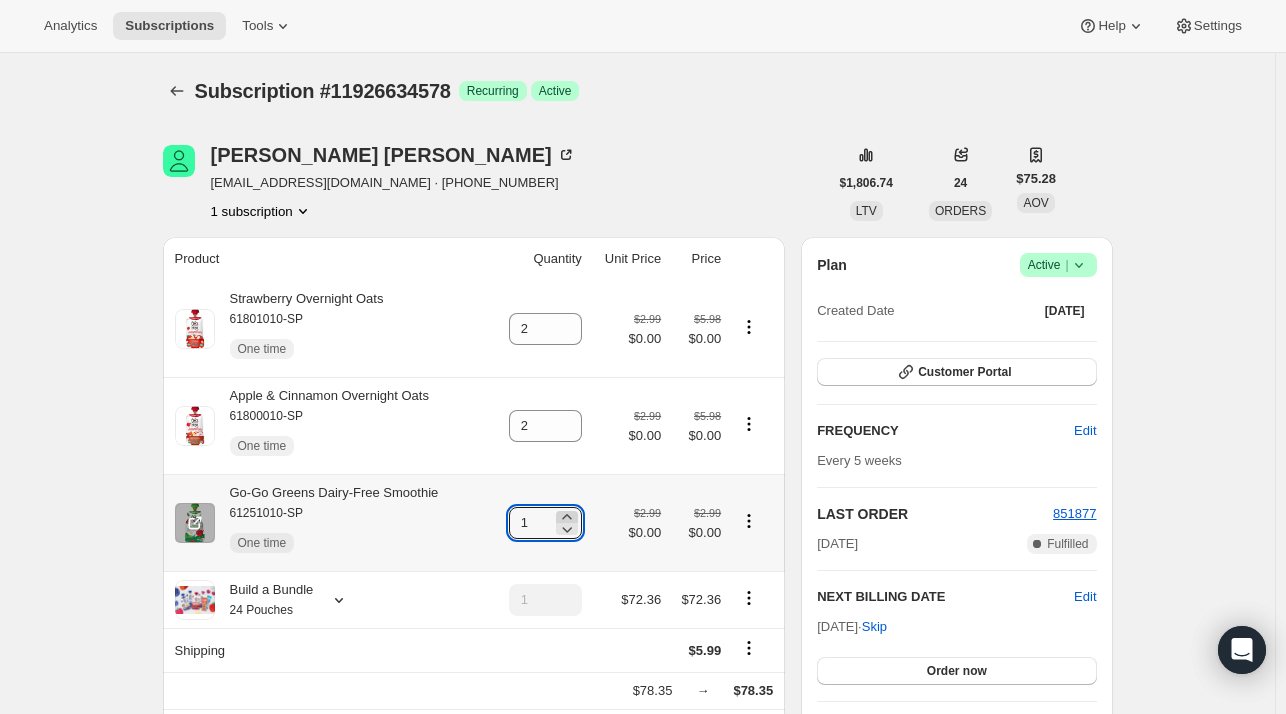 click 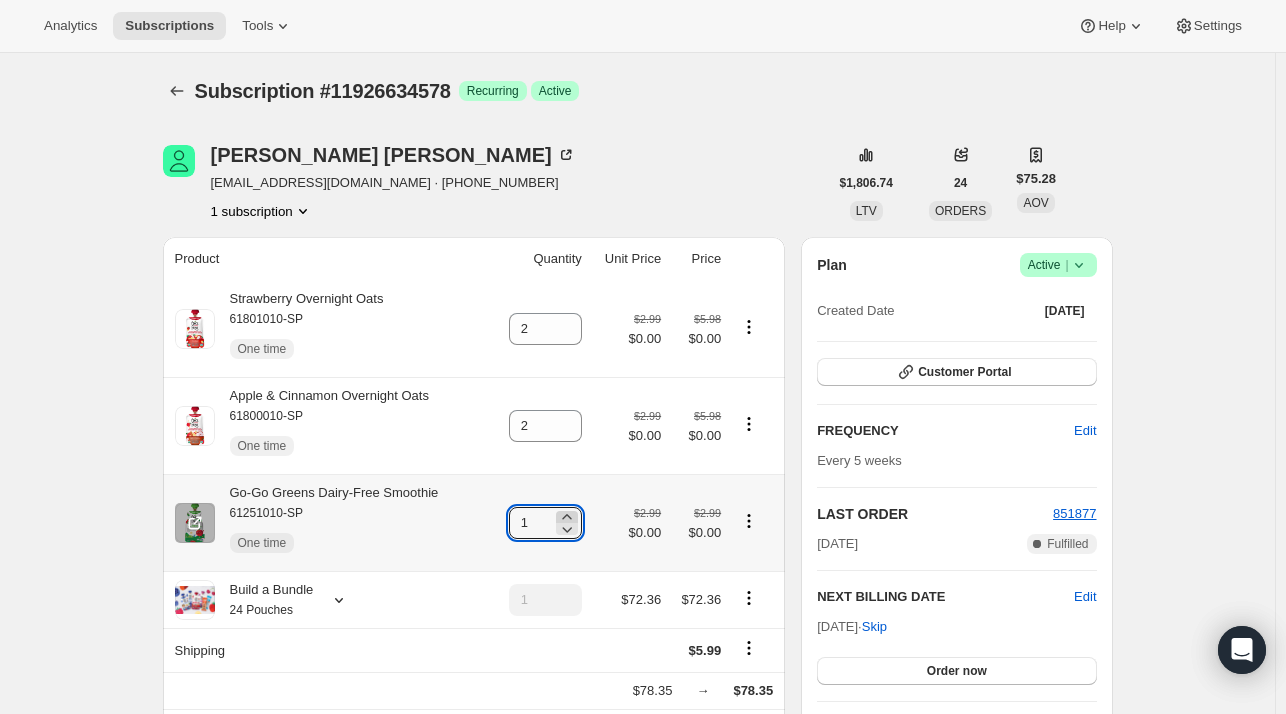 type on "2" 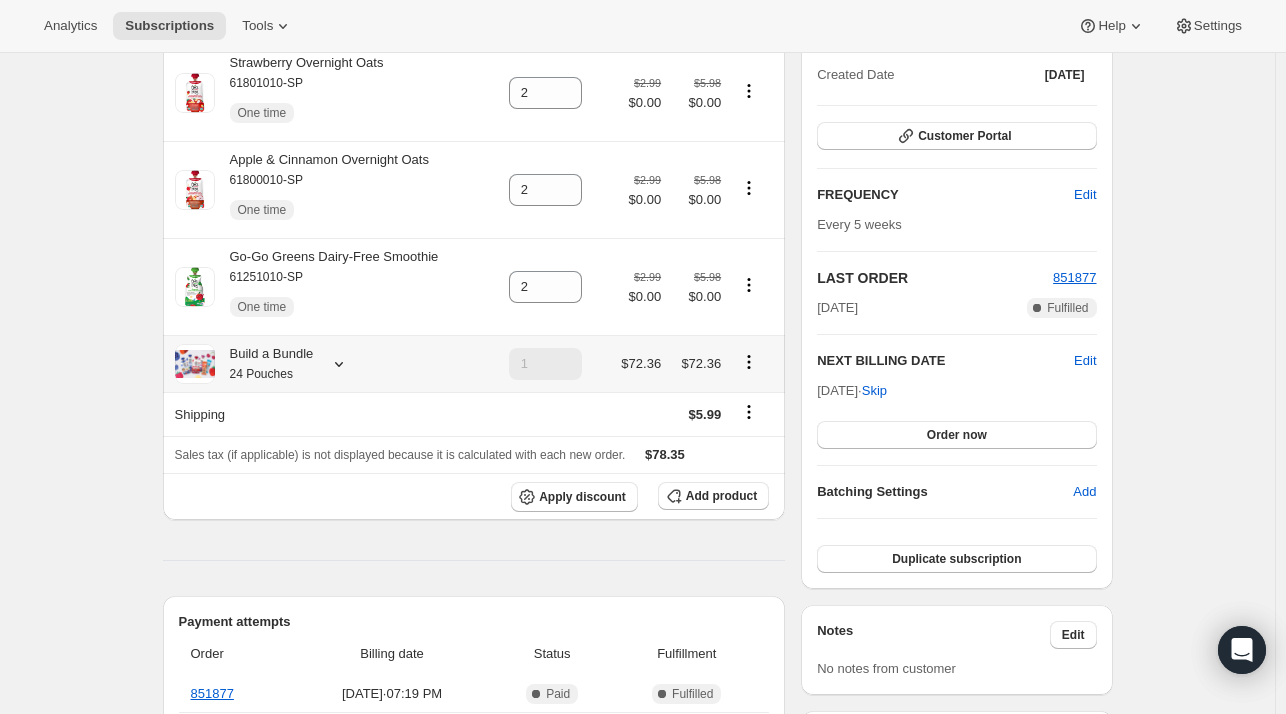 scroll, scrollTop: 300, scrollLeft: 0, axis: vertical 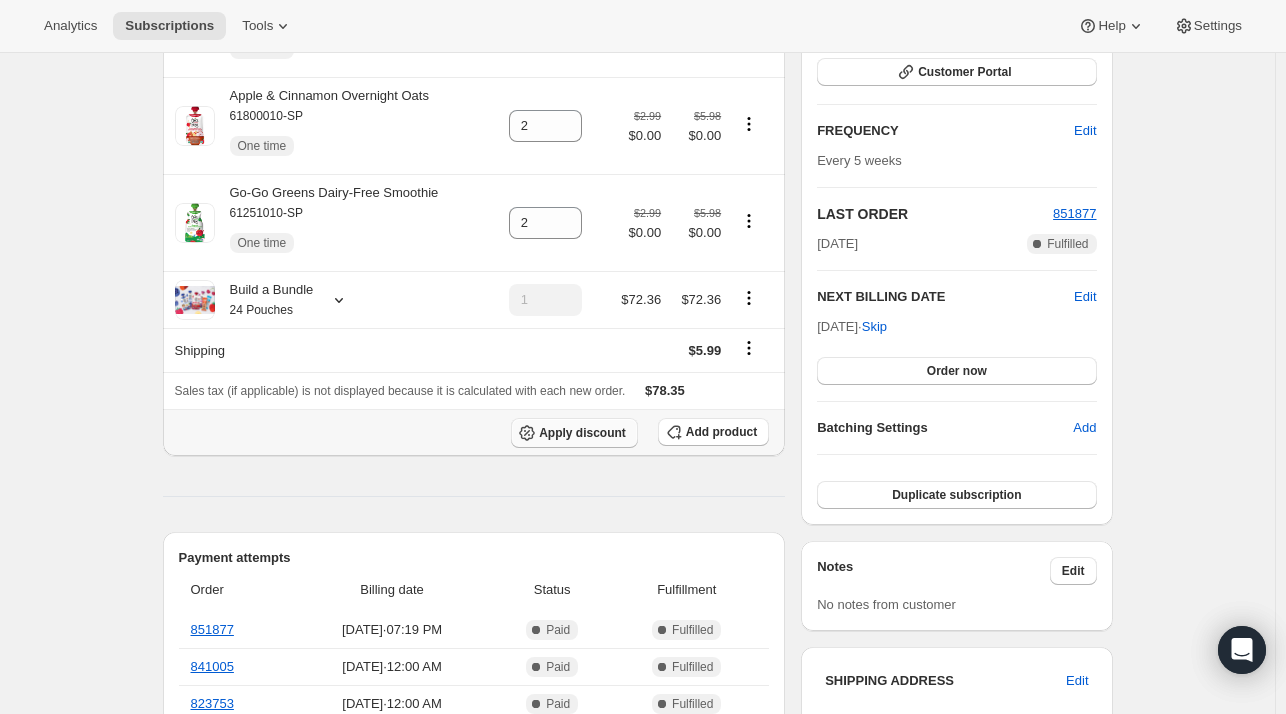 click on "Apply discount" at bounding box center [582, 433] 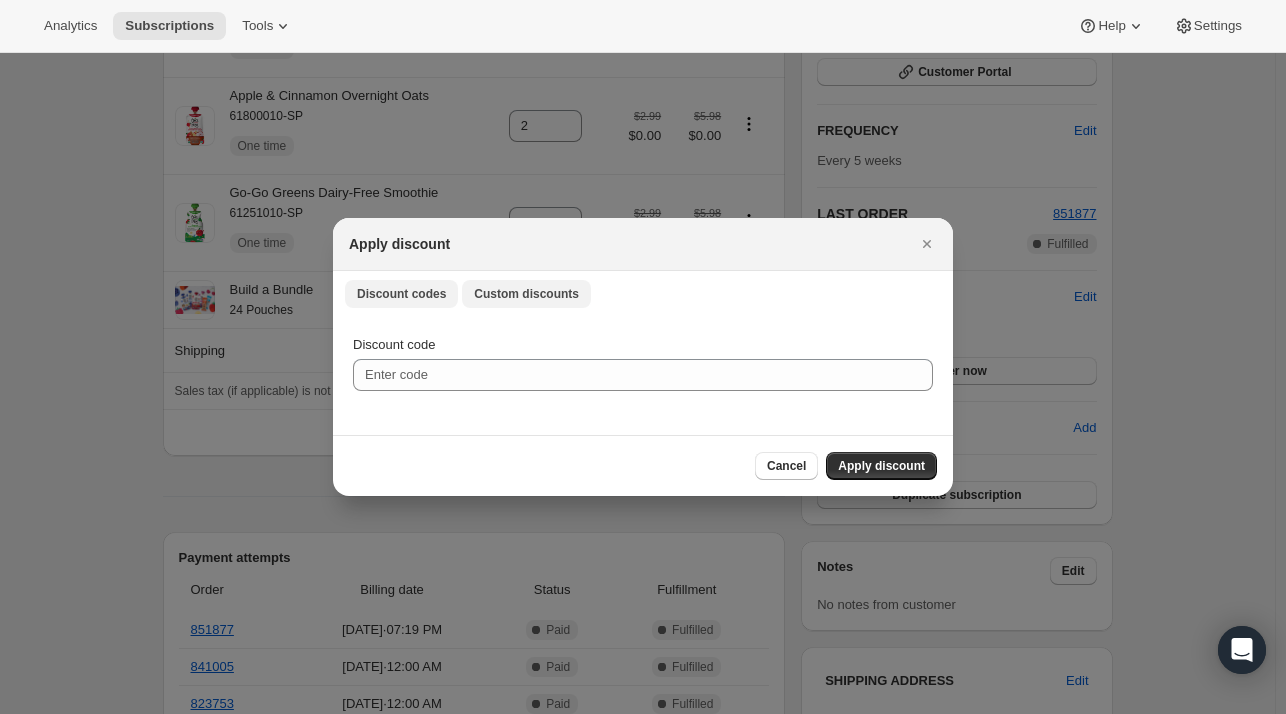 click on "Custom discounts" at bounding box center [526, 294] 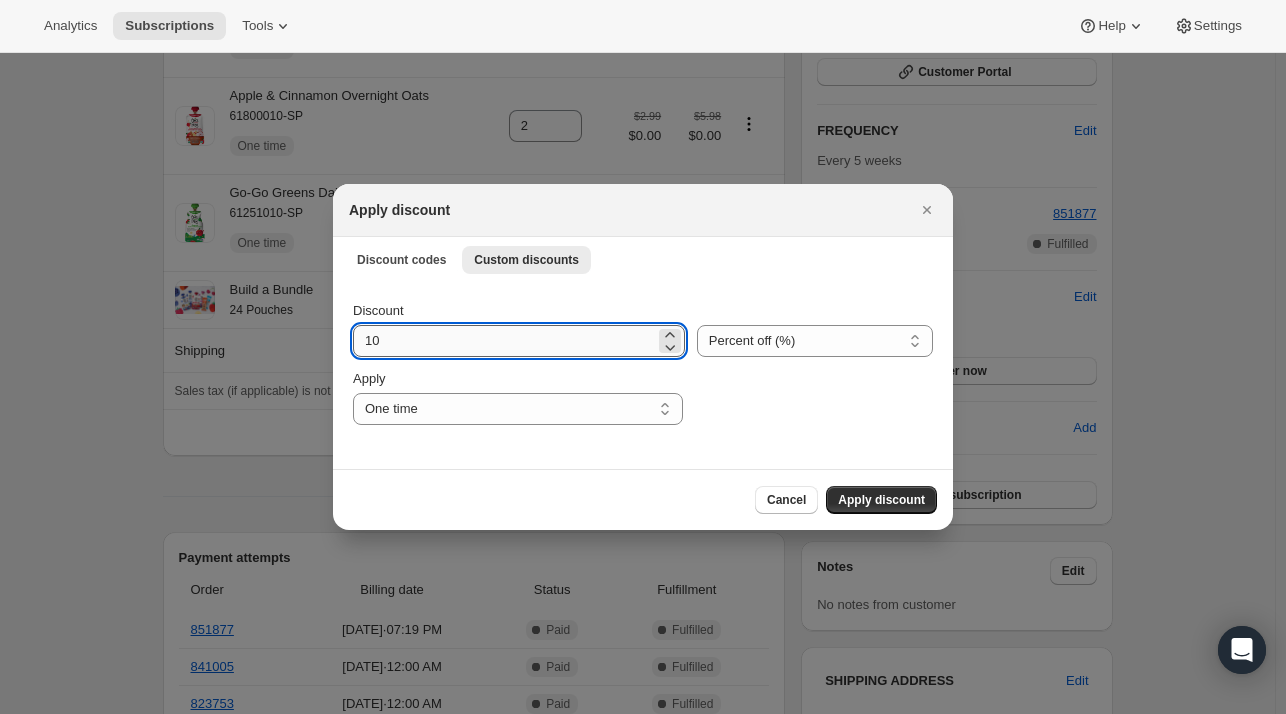 click on "10" at bounding box center [504, 341] 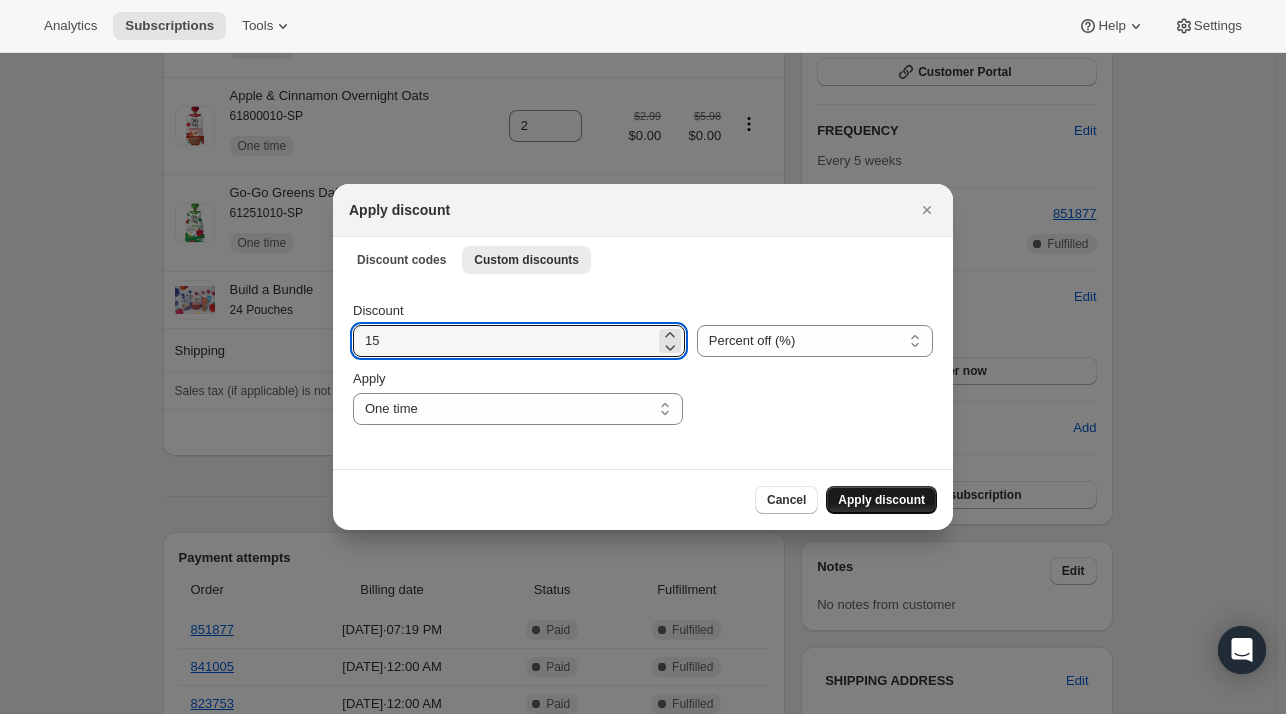 type on "15" 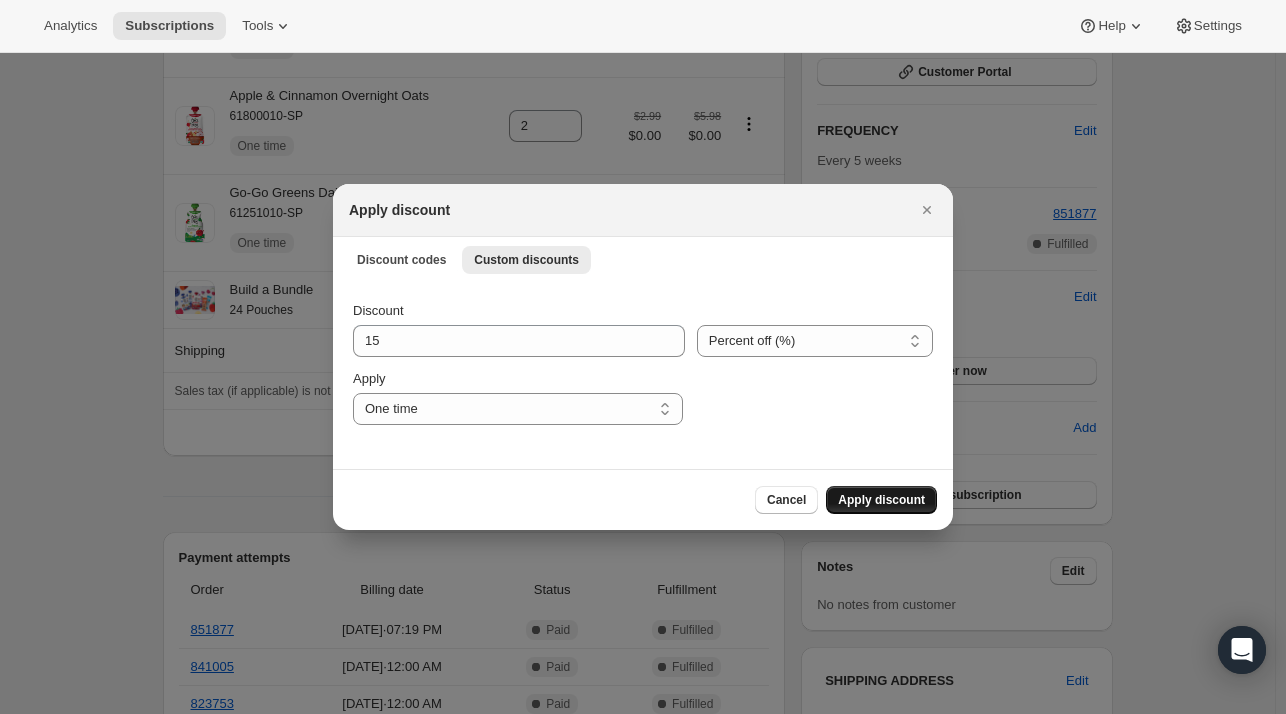 click on "Apply discount" at bounding box center (881, 500) 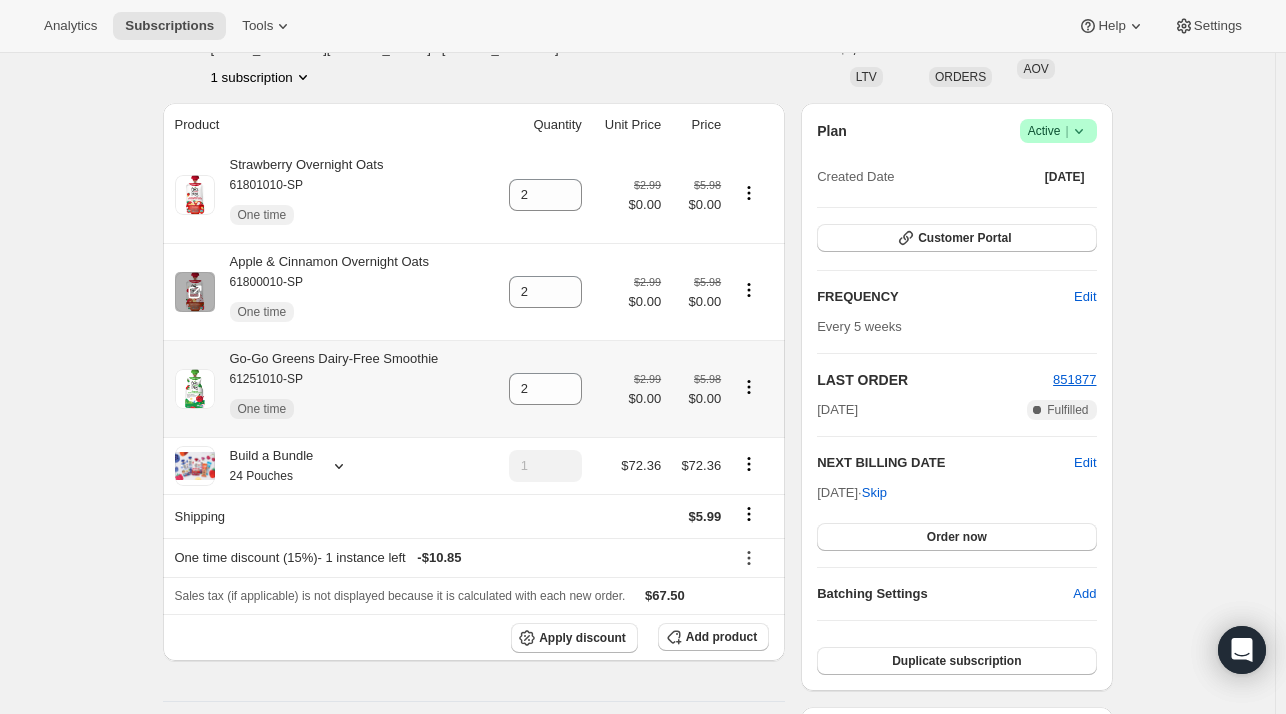 scroll, scrollTop: 88, scrollLeft: 0, axis: vertical 